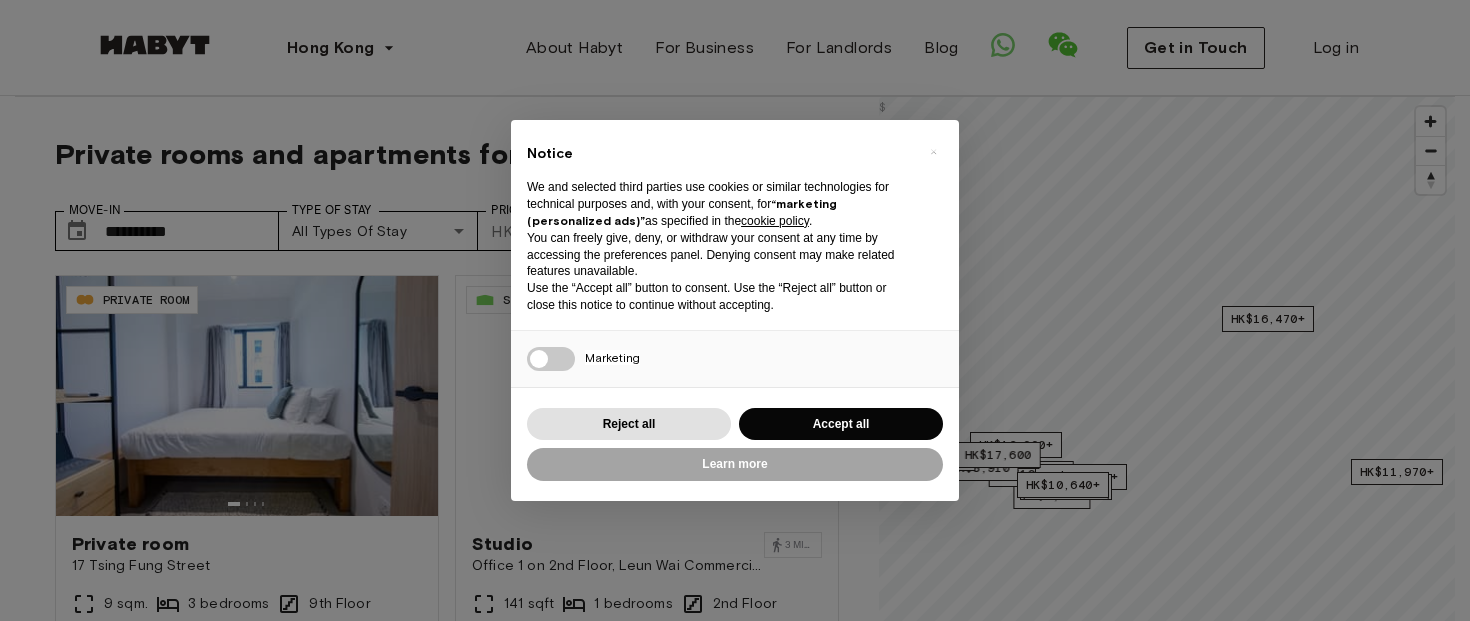scroll, scrollTop: 0, scrollLeft: 0, axis: both 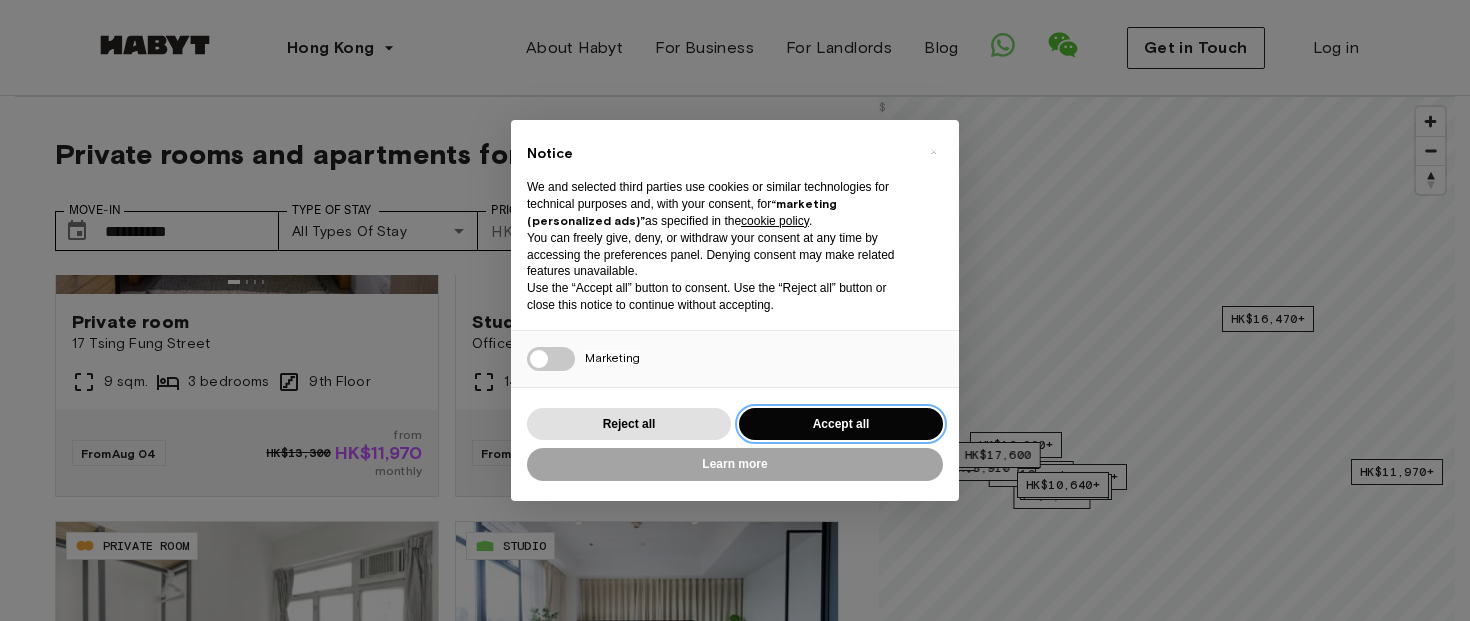 click on "Accept all" at bounding box center [841, 424] 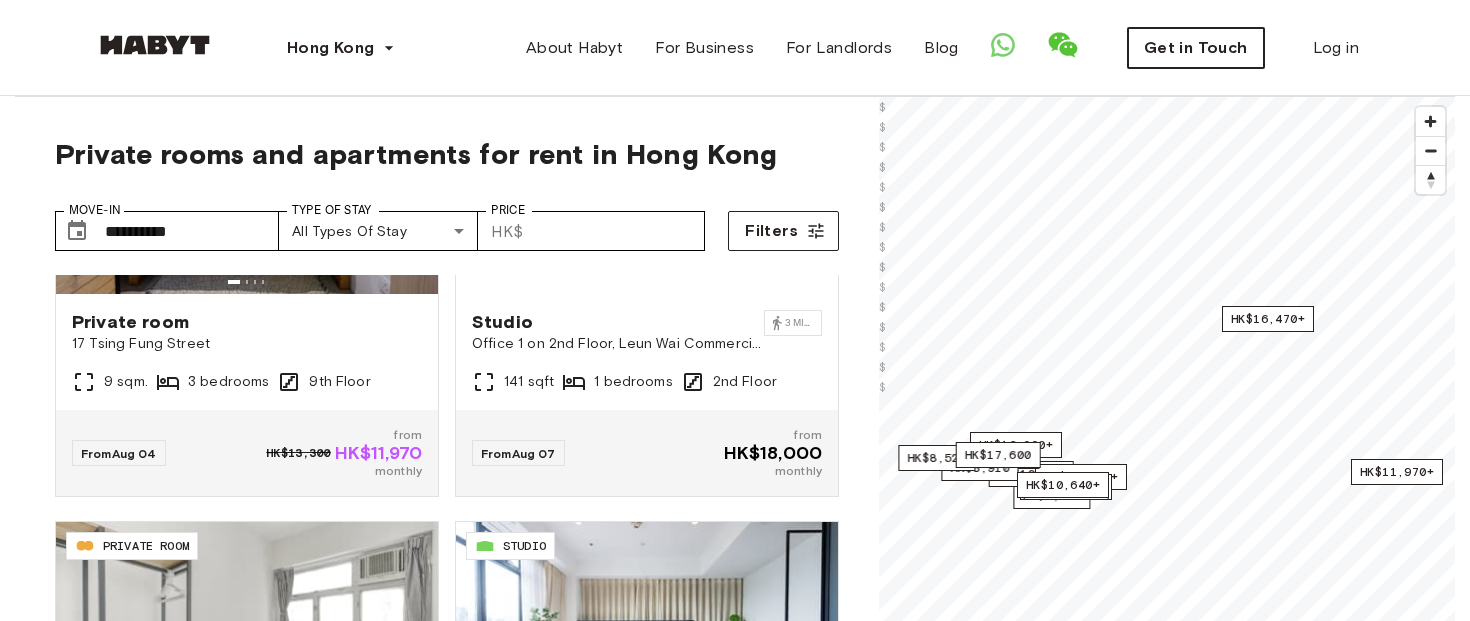 scroll, scrollTop: 0, scrollLeft: 0, axis: both 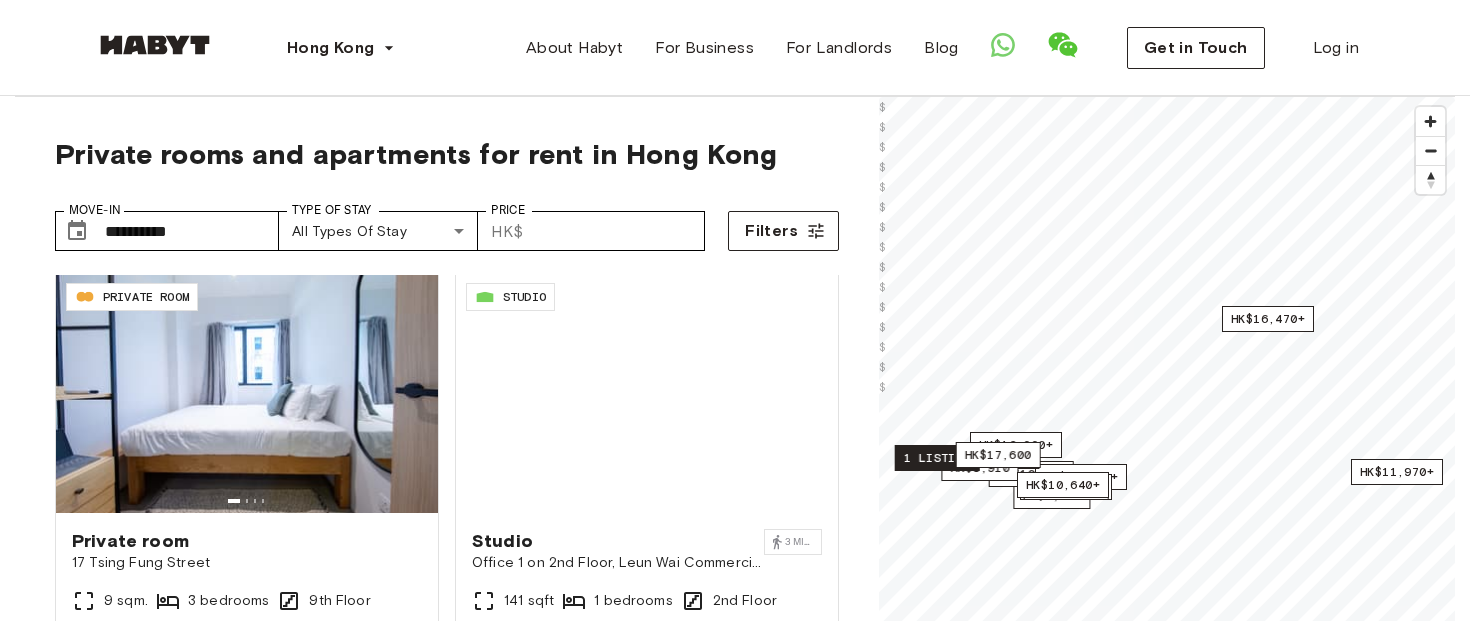 click on "1 listing" at bounding box center [937, 458] 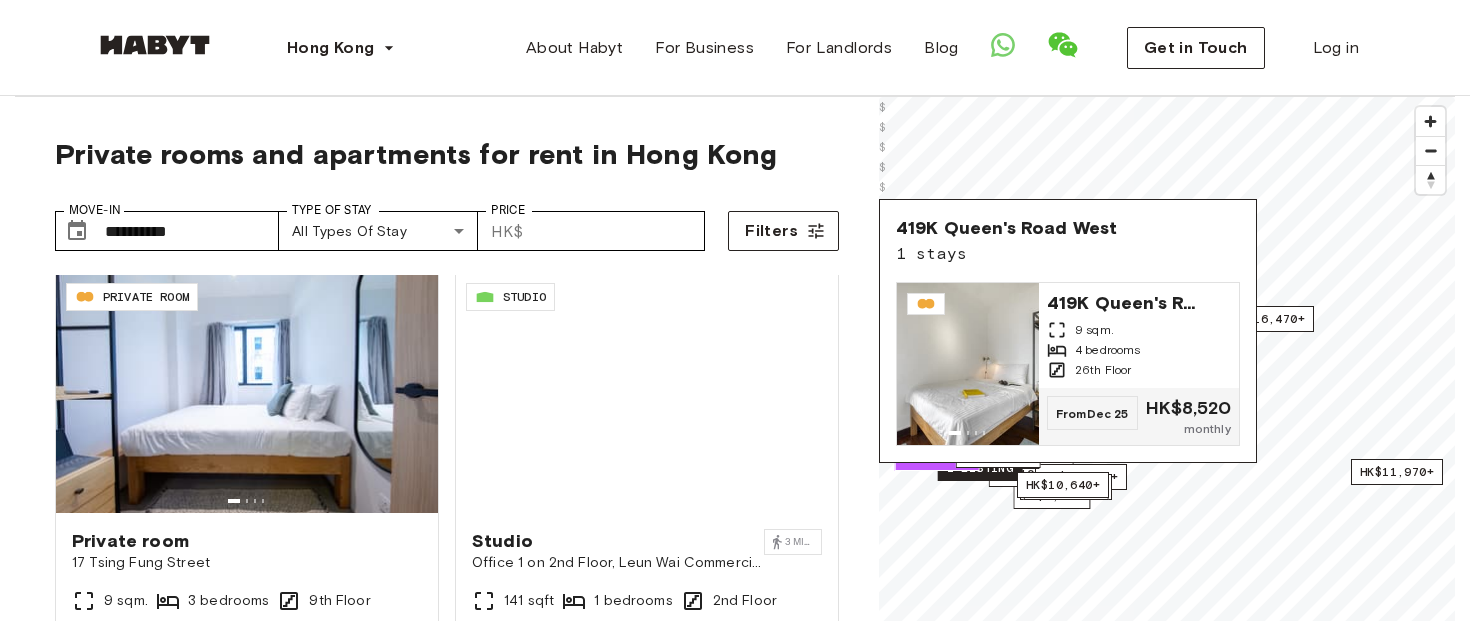 click on "1 listing" at bounding box center [980, 468] 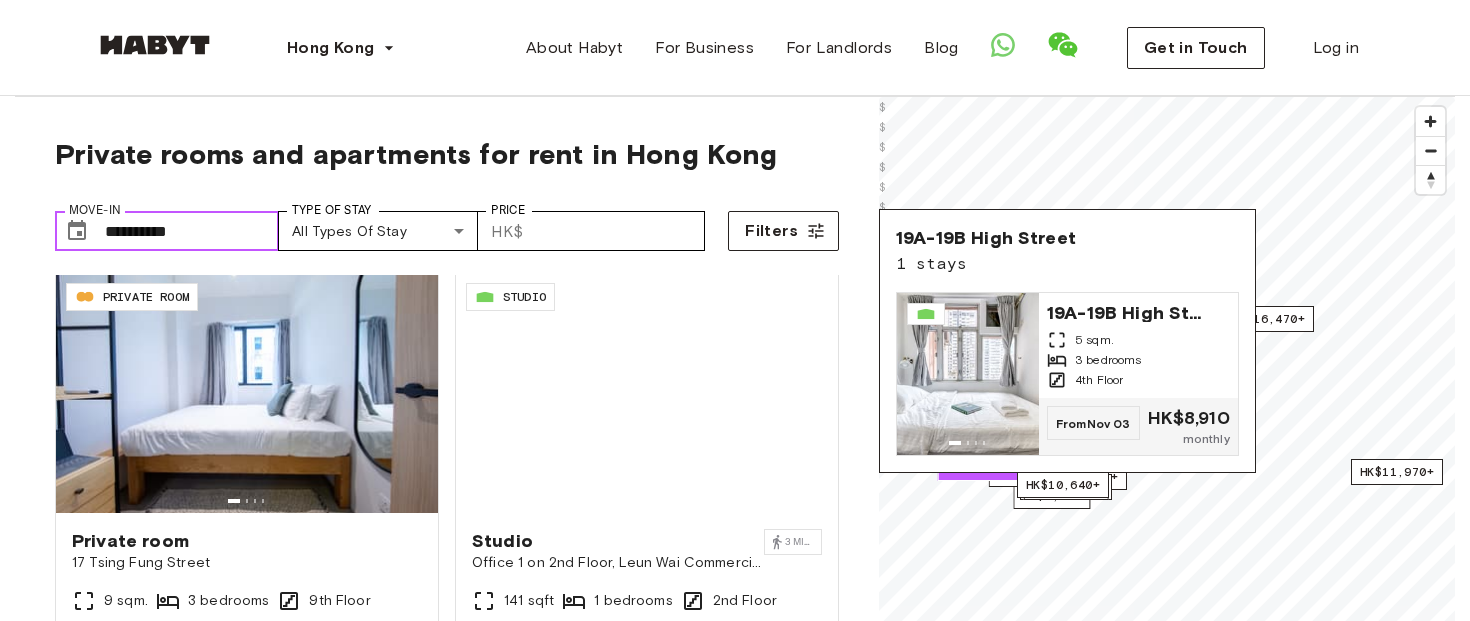 click on "**********" at bounding box center (192, 231) 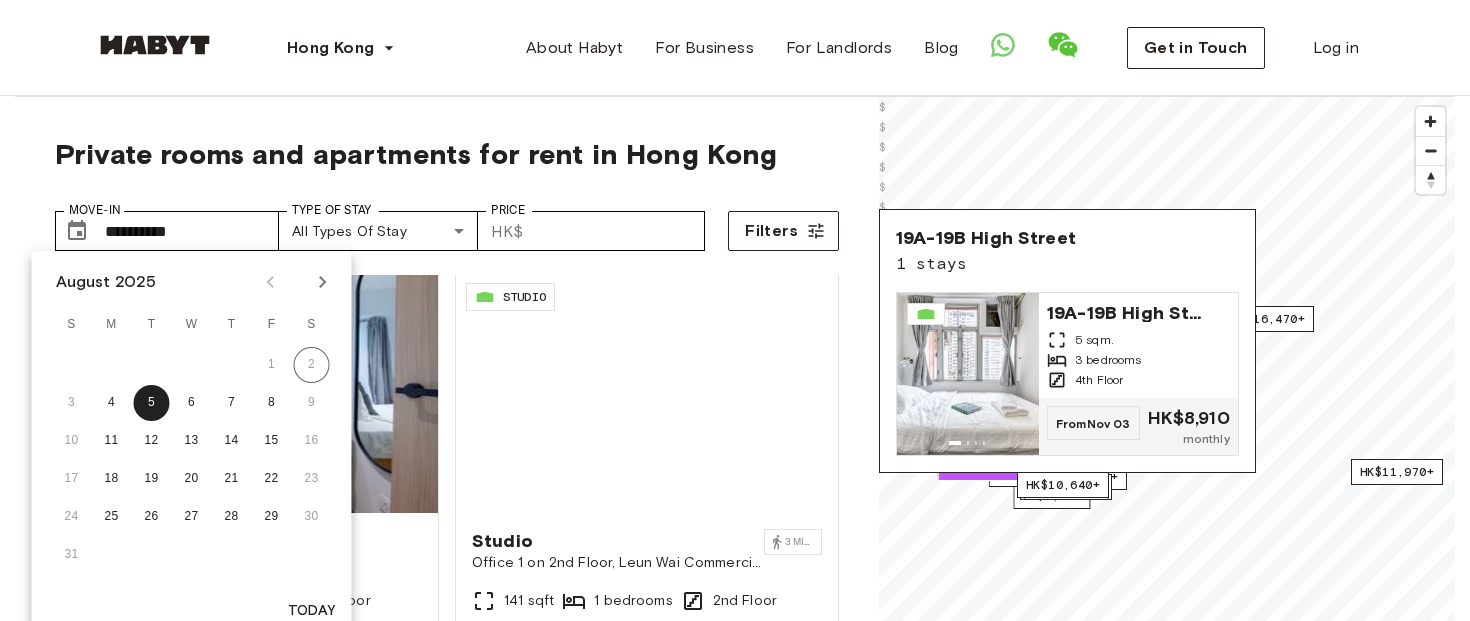 click on "Today" at bounding box center [312, 611] 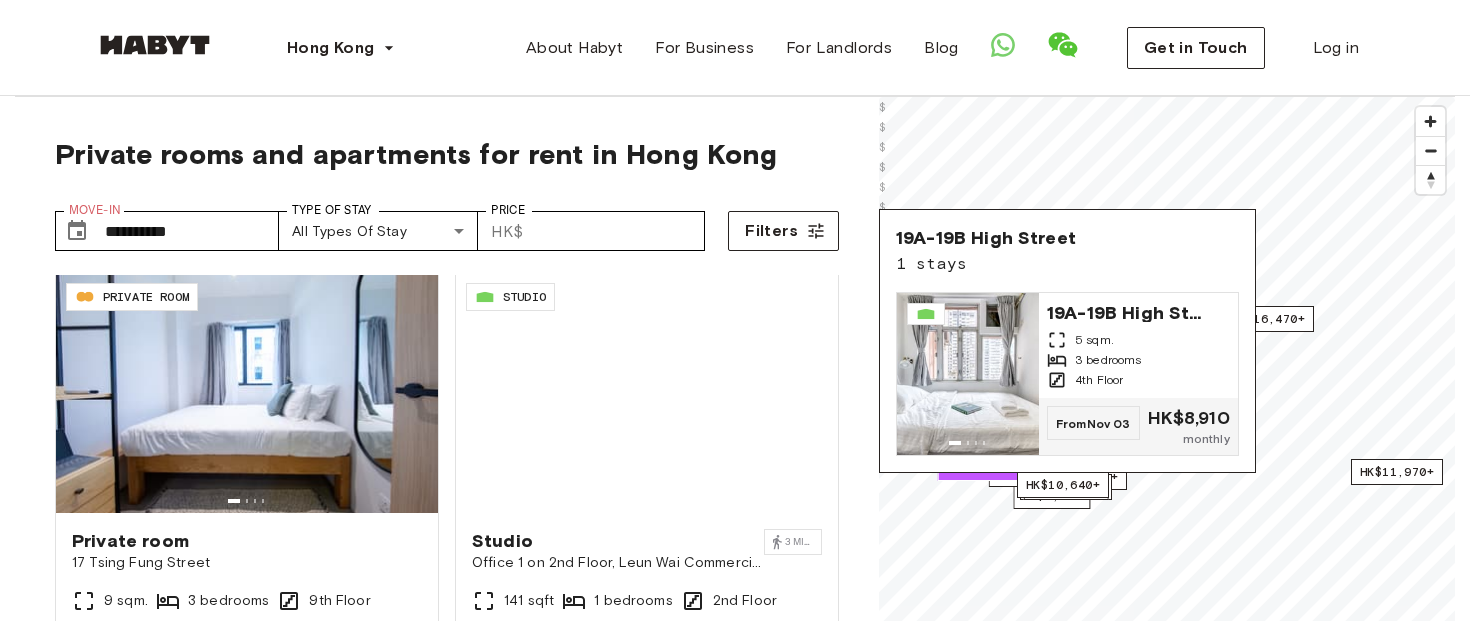 type on "**********" 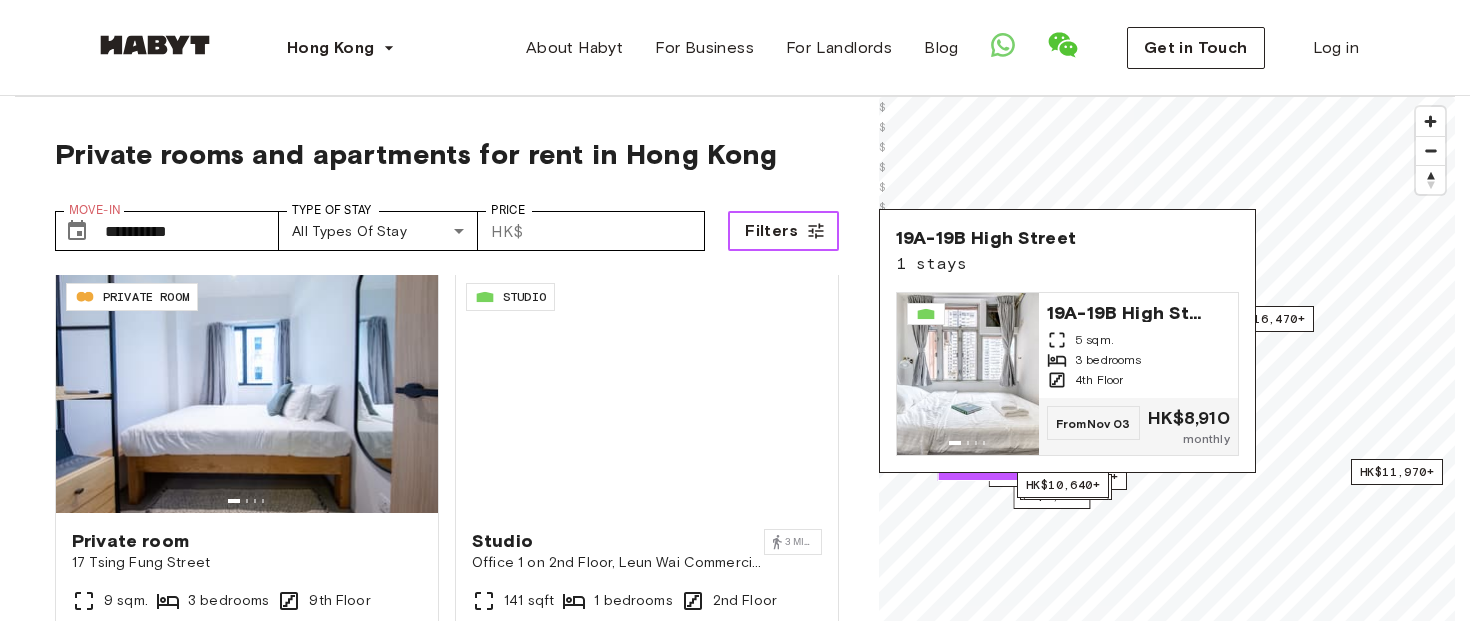 click 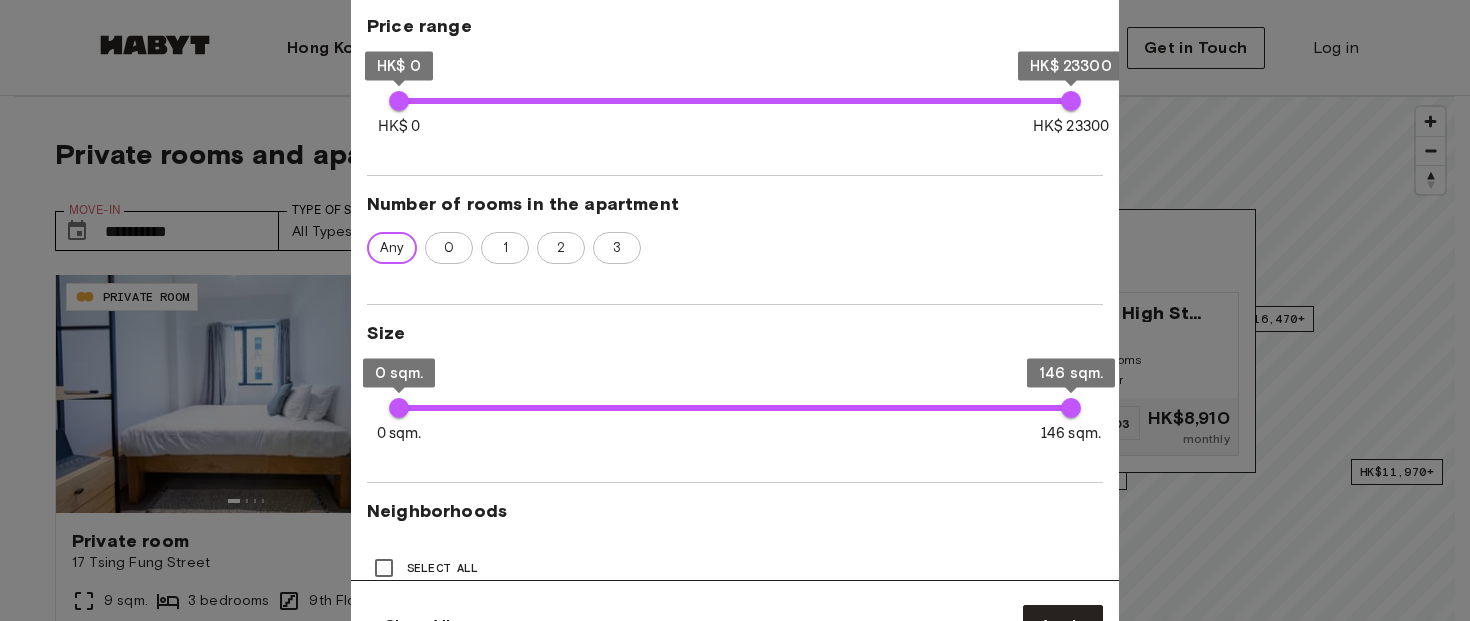 scroll, scrollTop: 720, scrollLeft: 0, axis: vertical 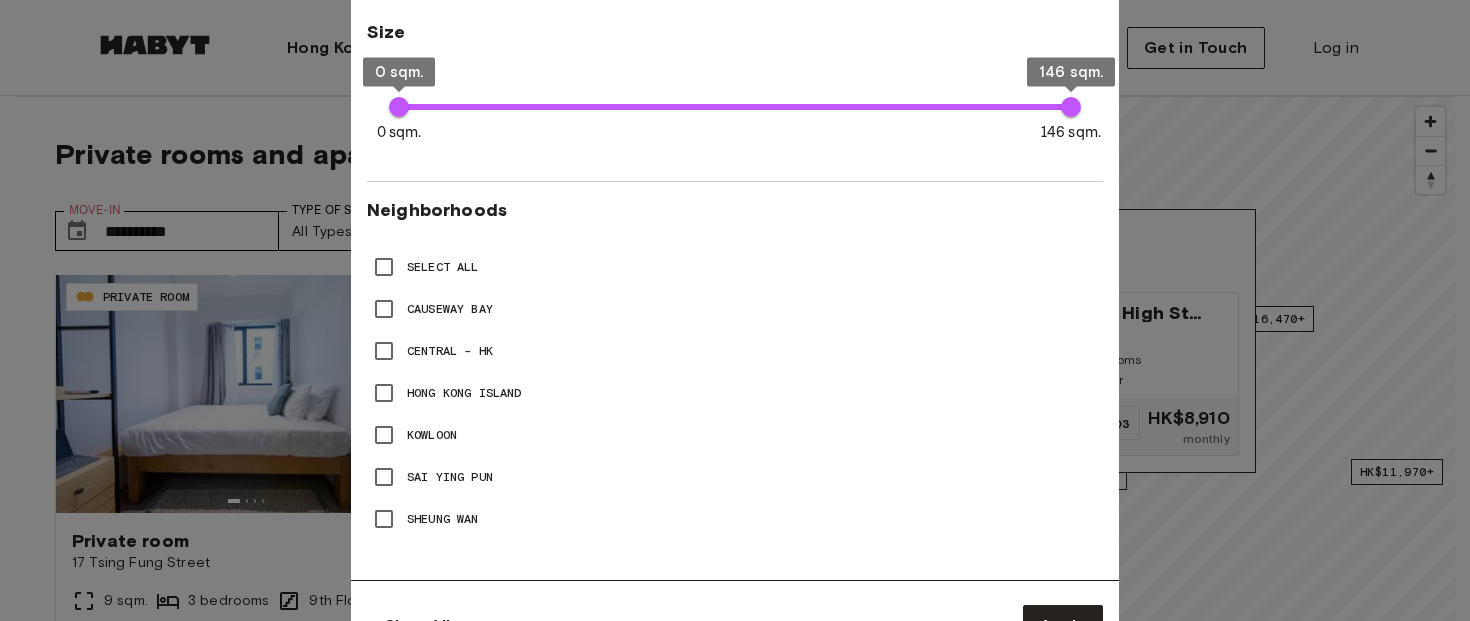 click at bounding box center (735, 310) 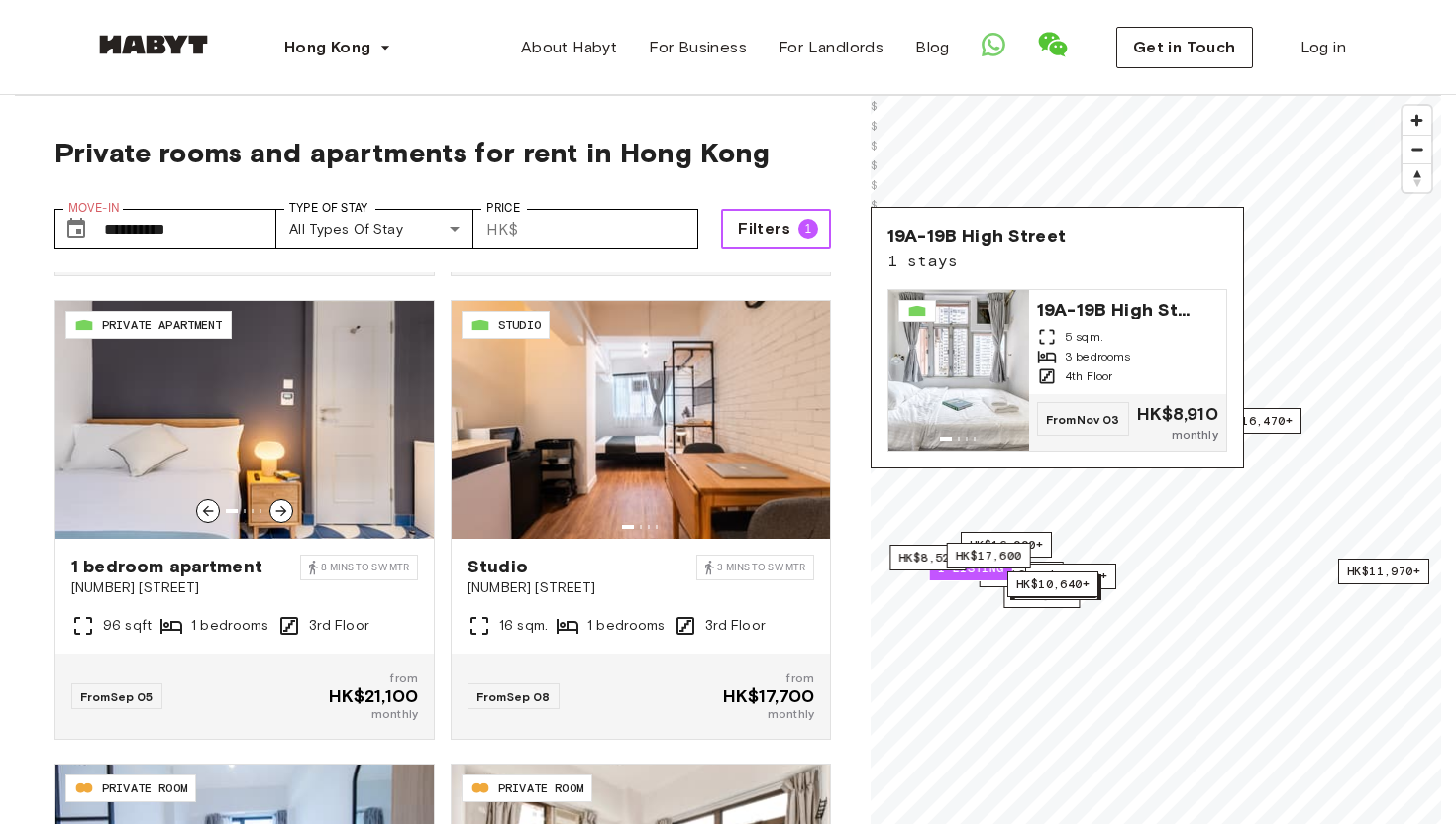 scroll, scrollTop: 1827, scrollLeft: 0, axis: vertical 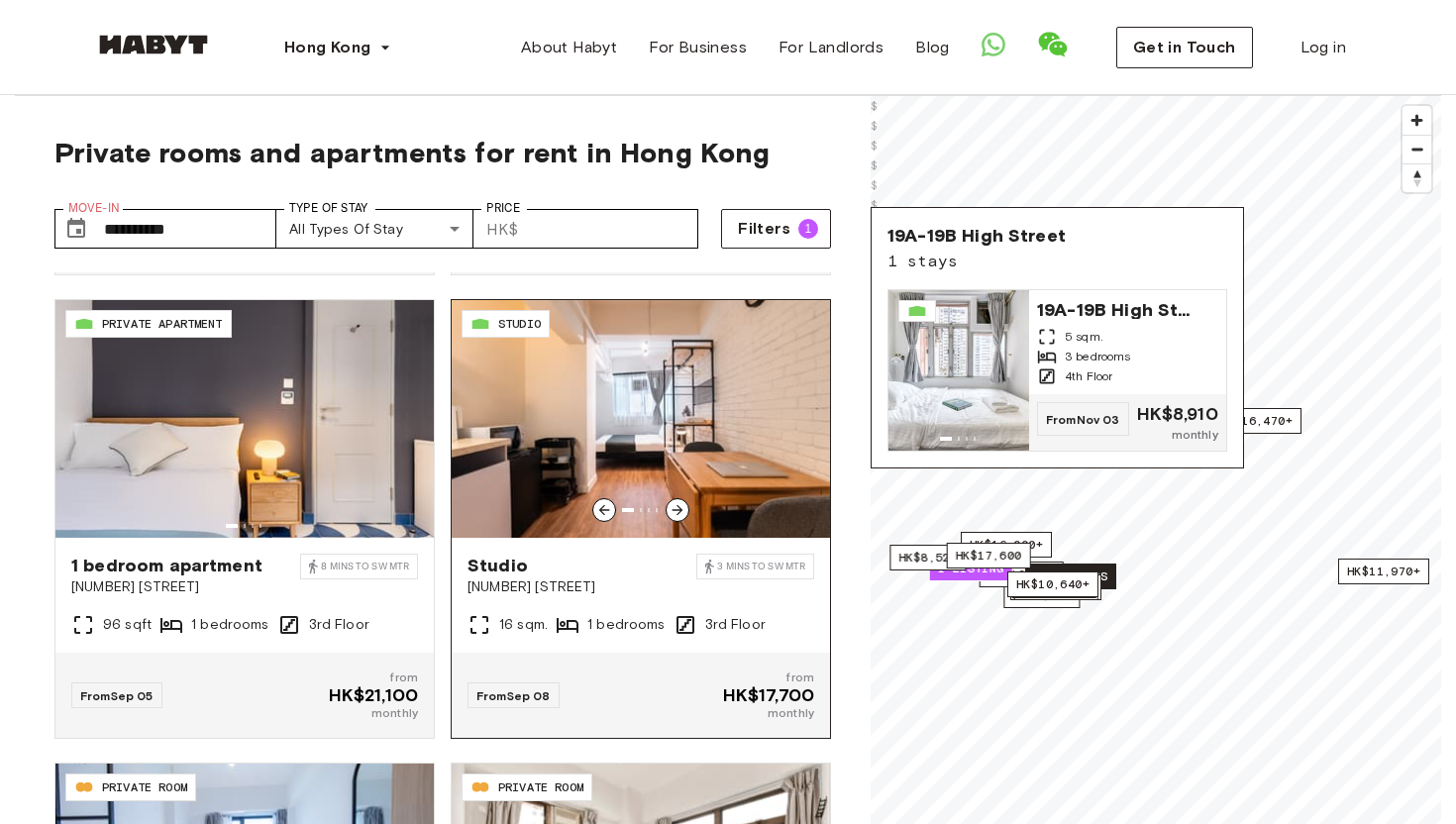 click 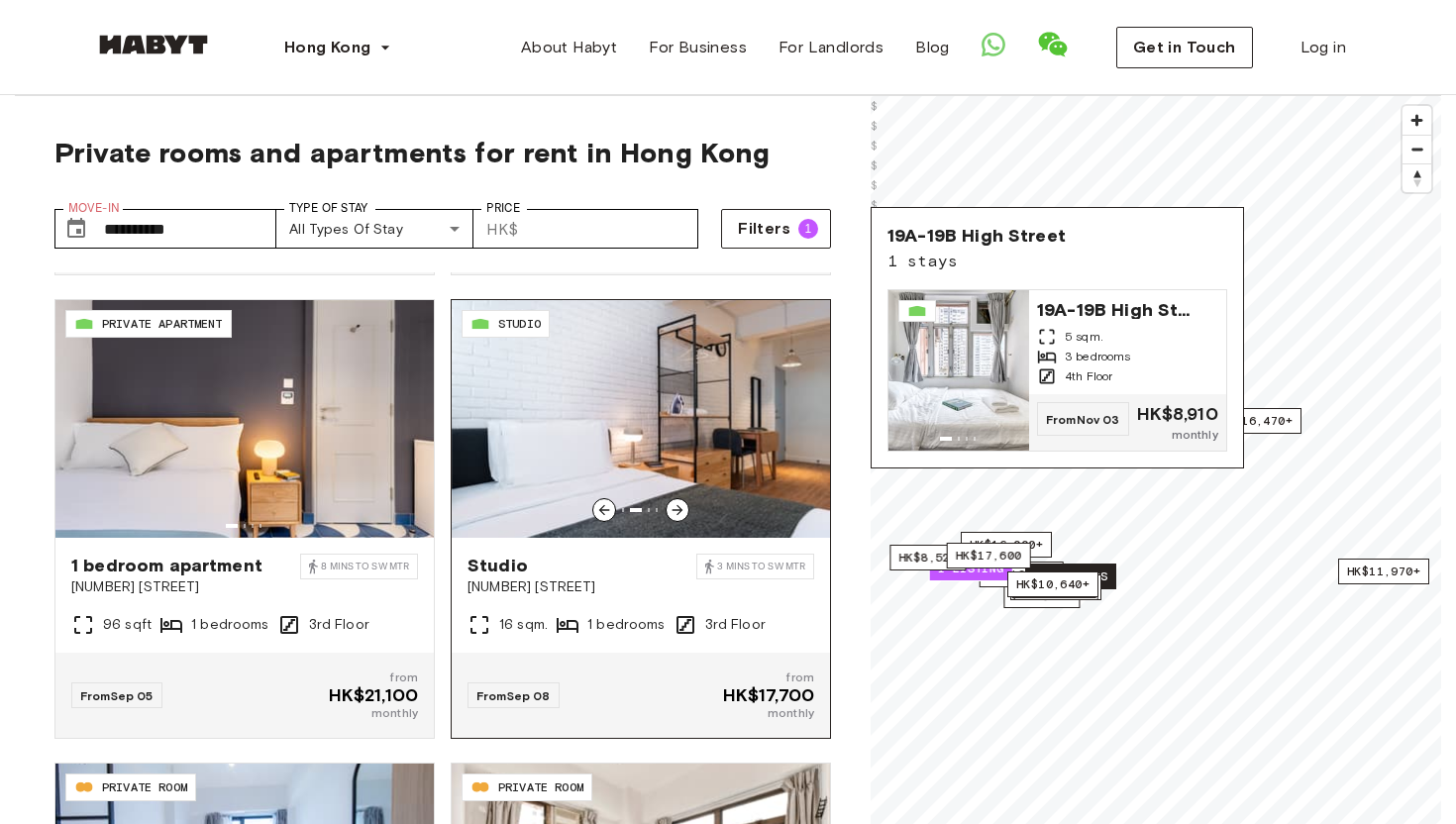 click 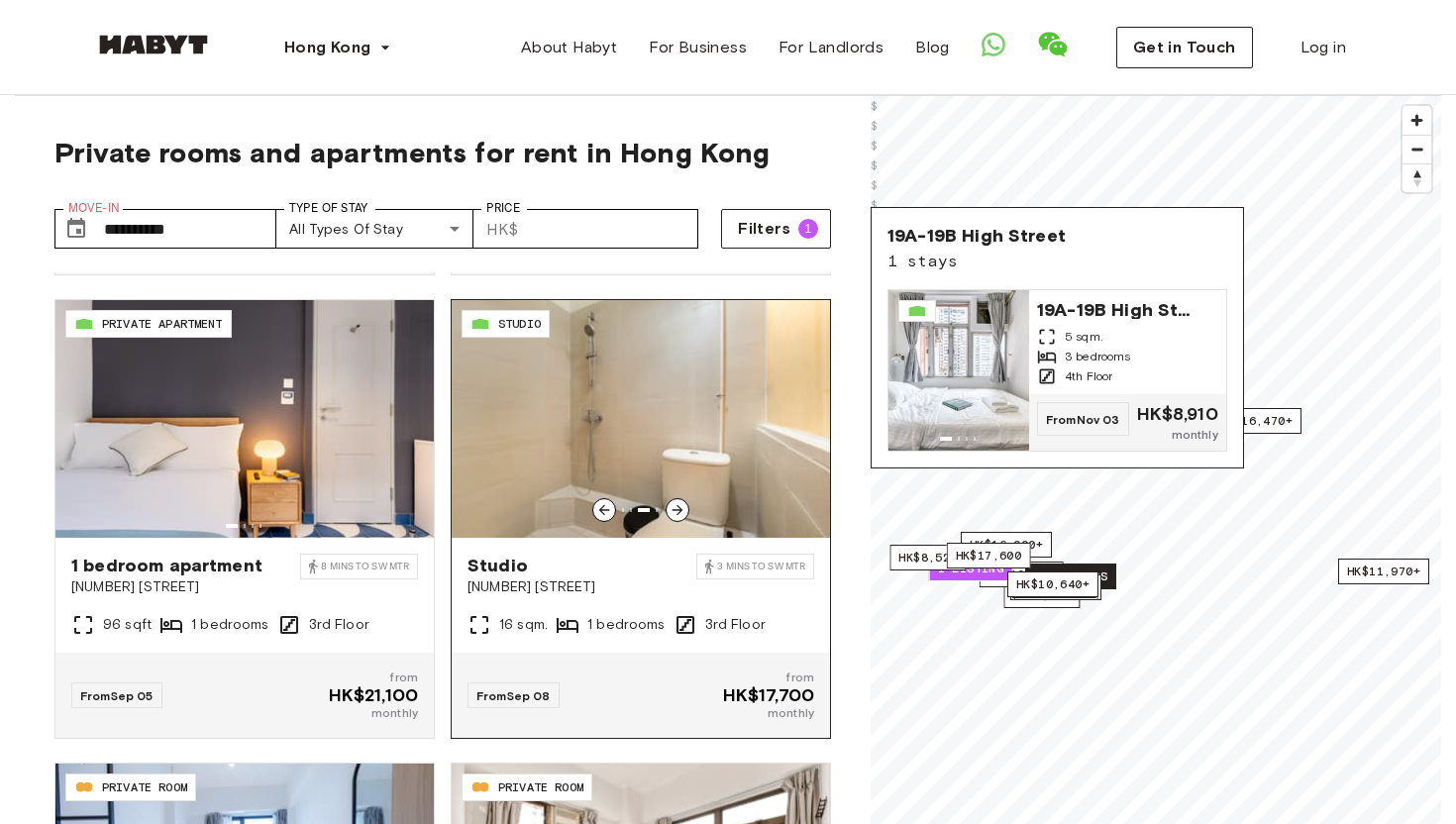 click 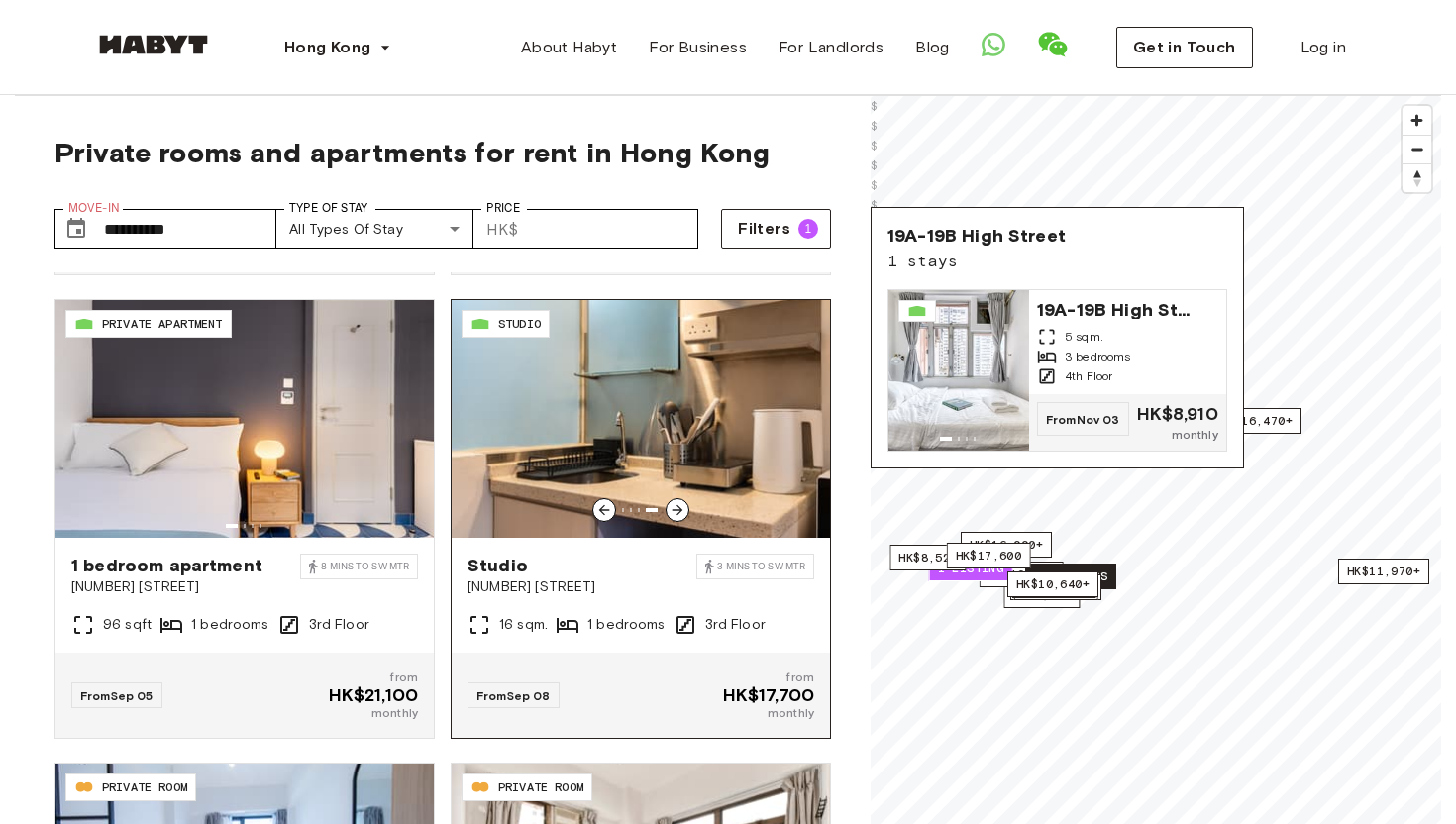 click 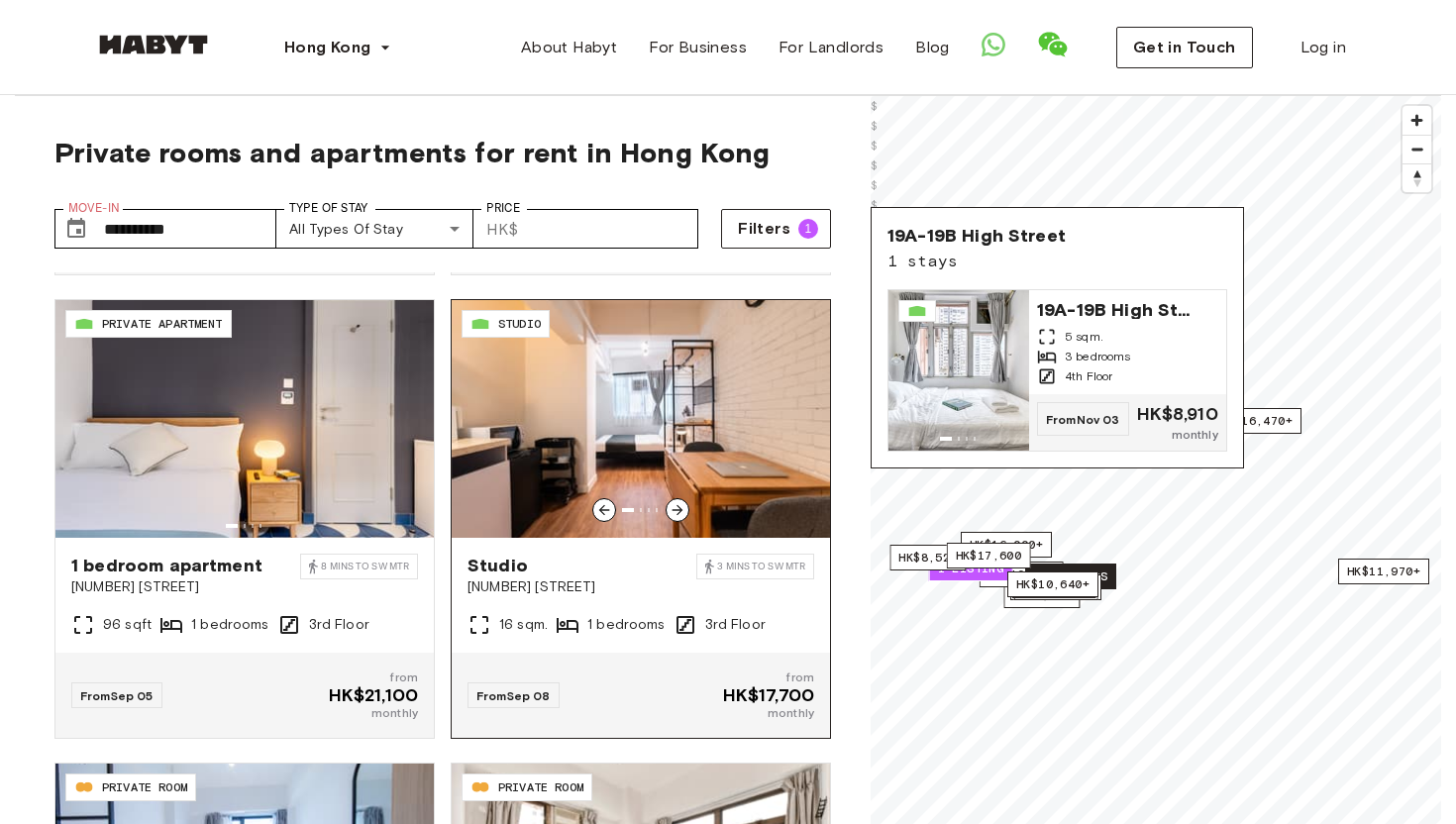 click 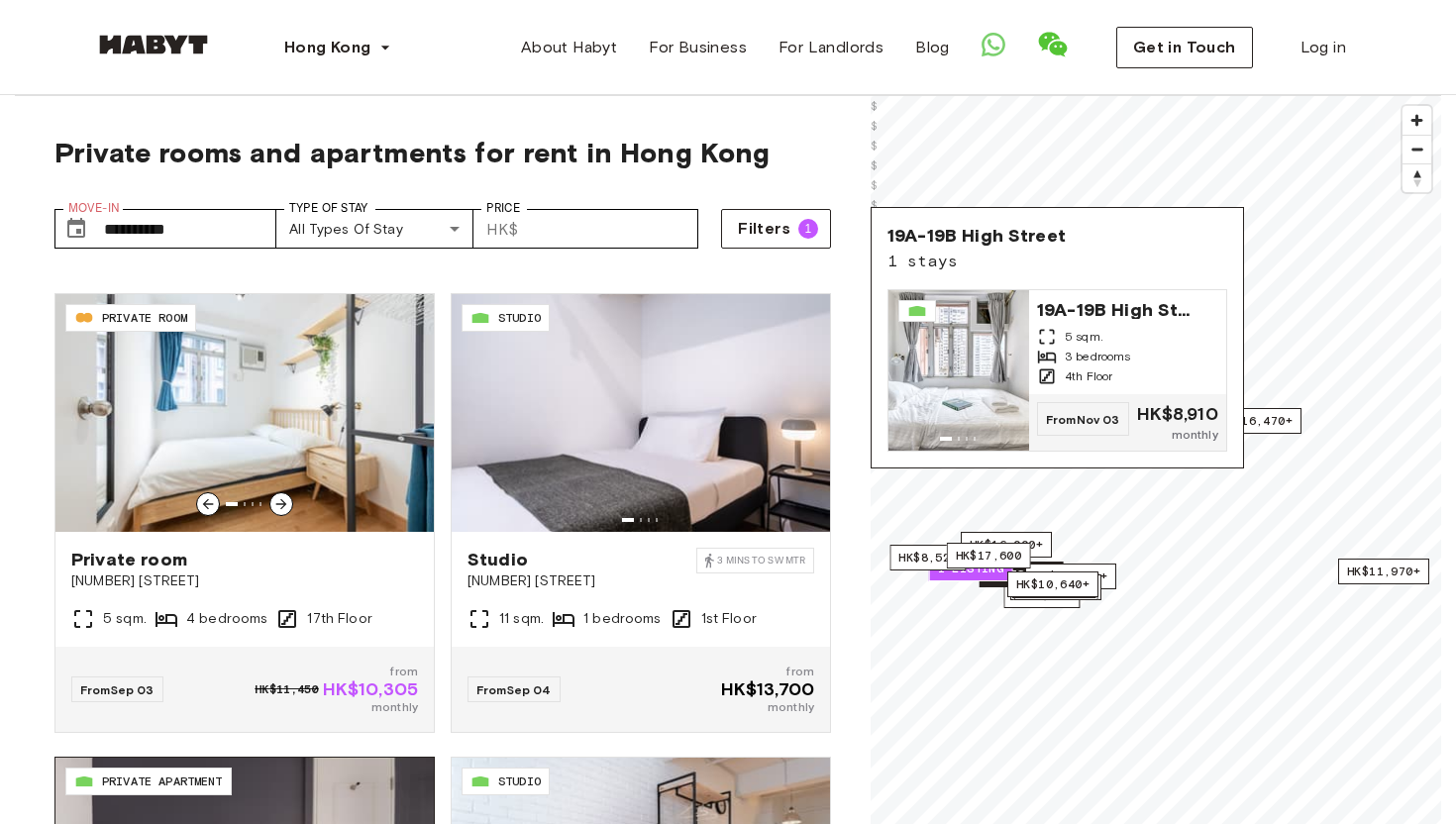 scroll, scrollTop: 1355, scrollLeft: 0, axis: vertical 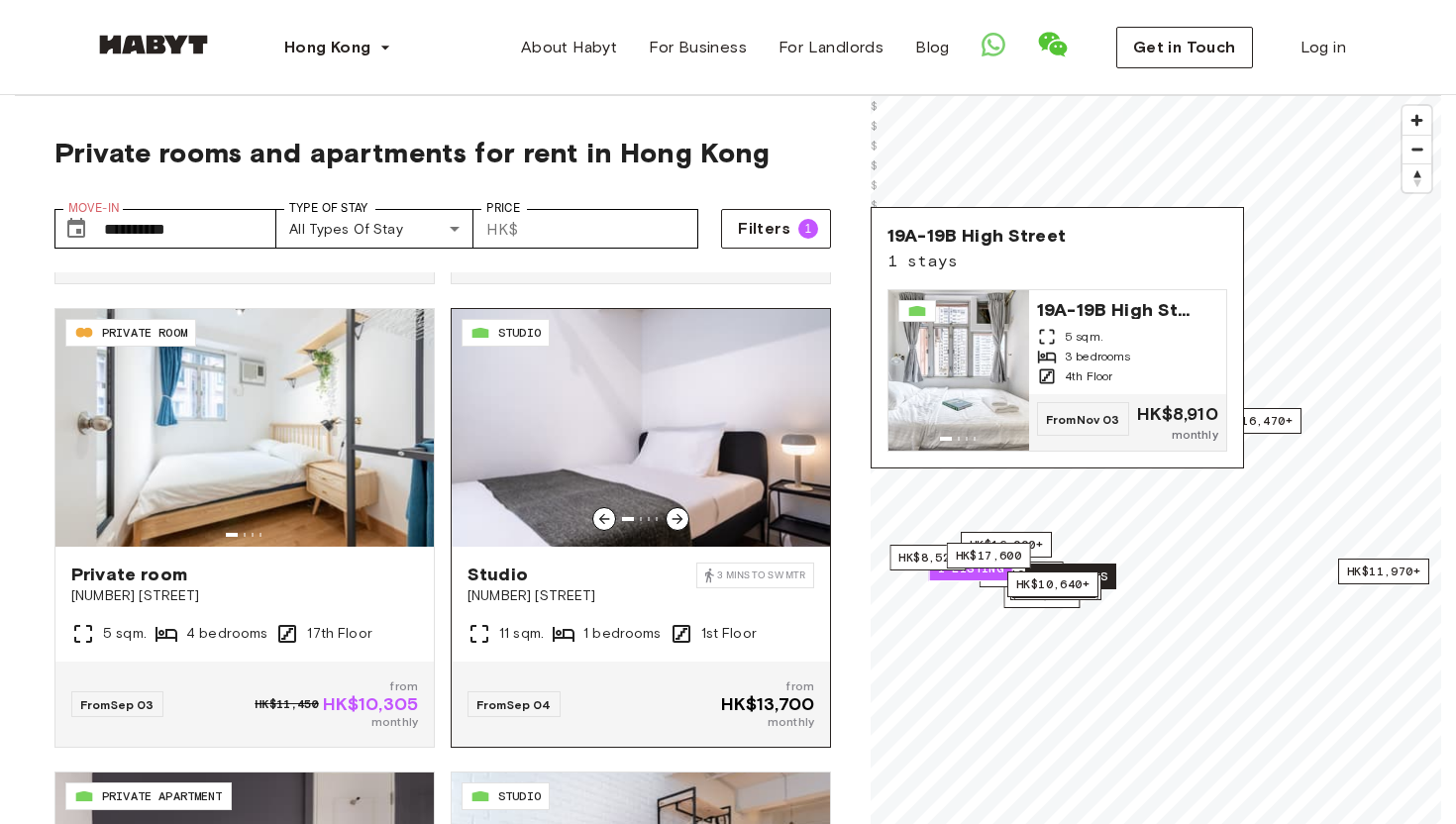 click 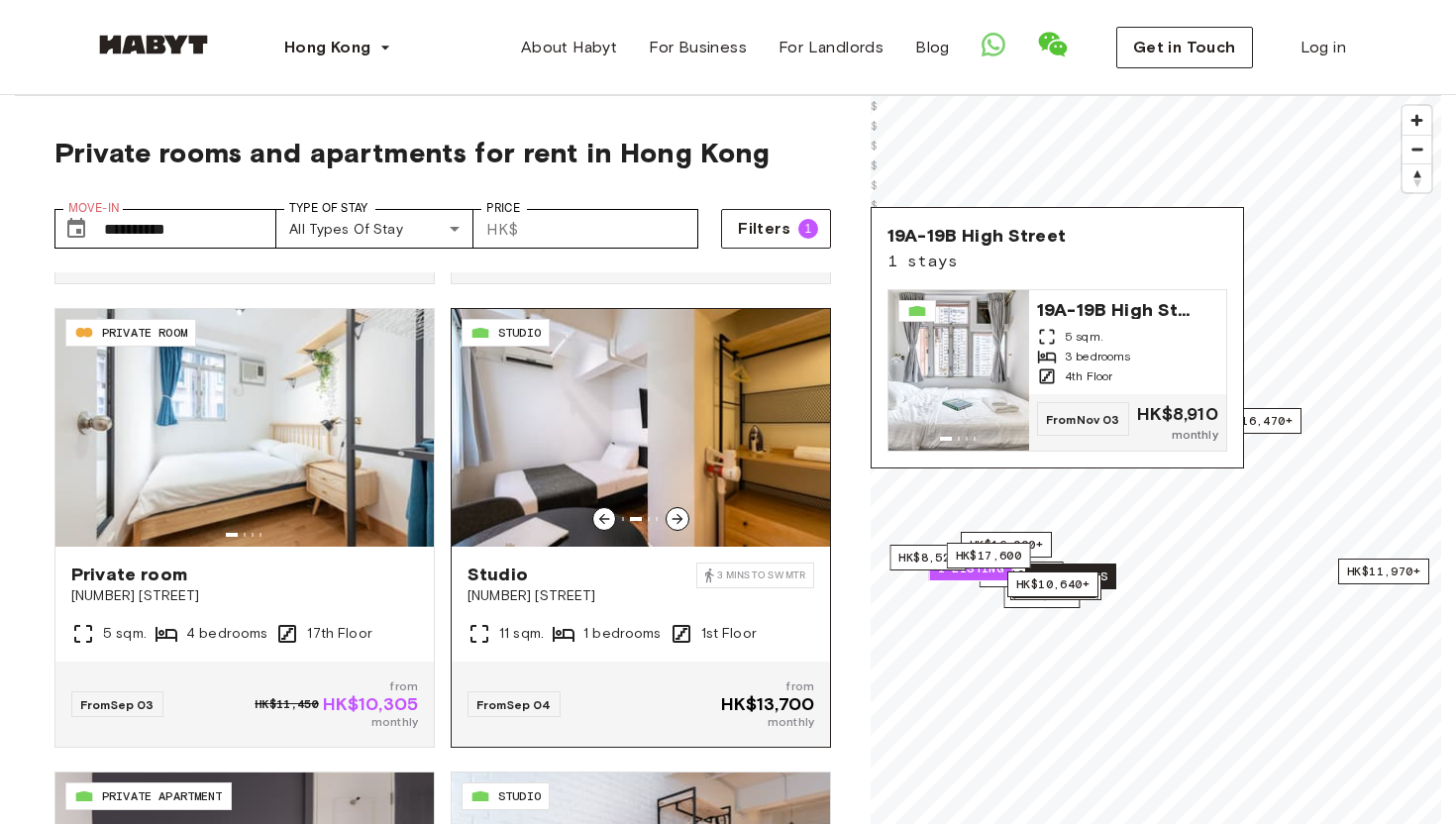 click 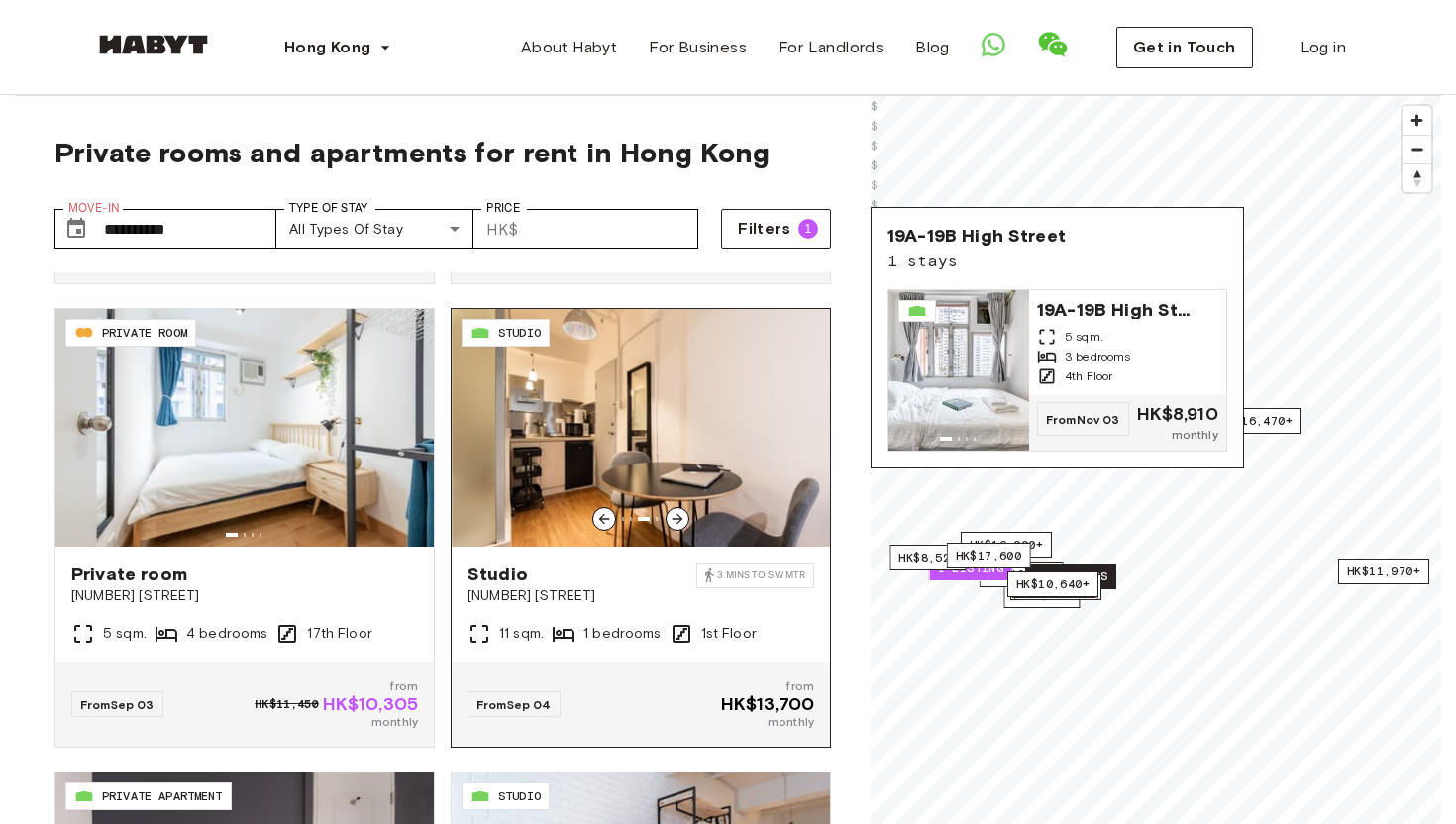 click 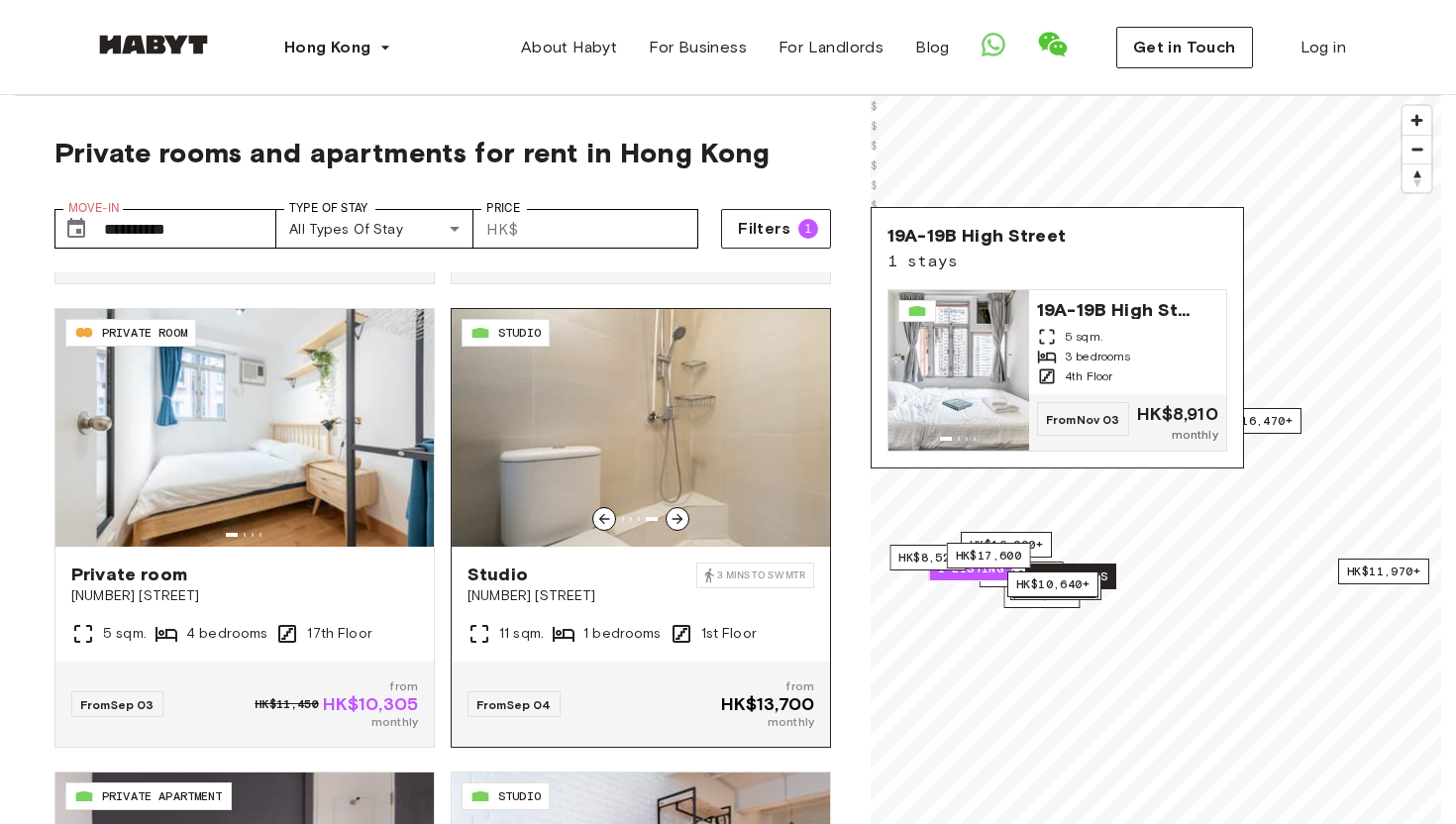 click 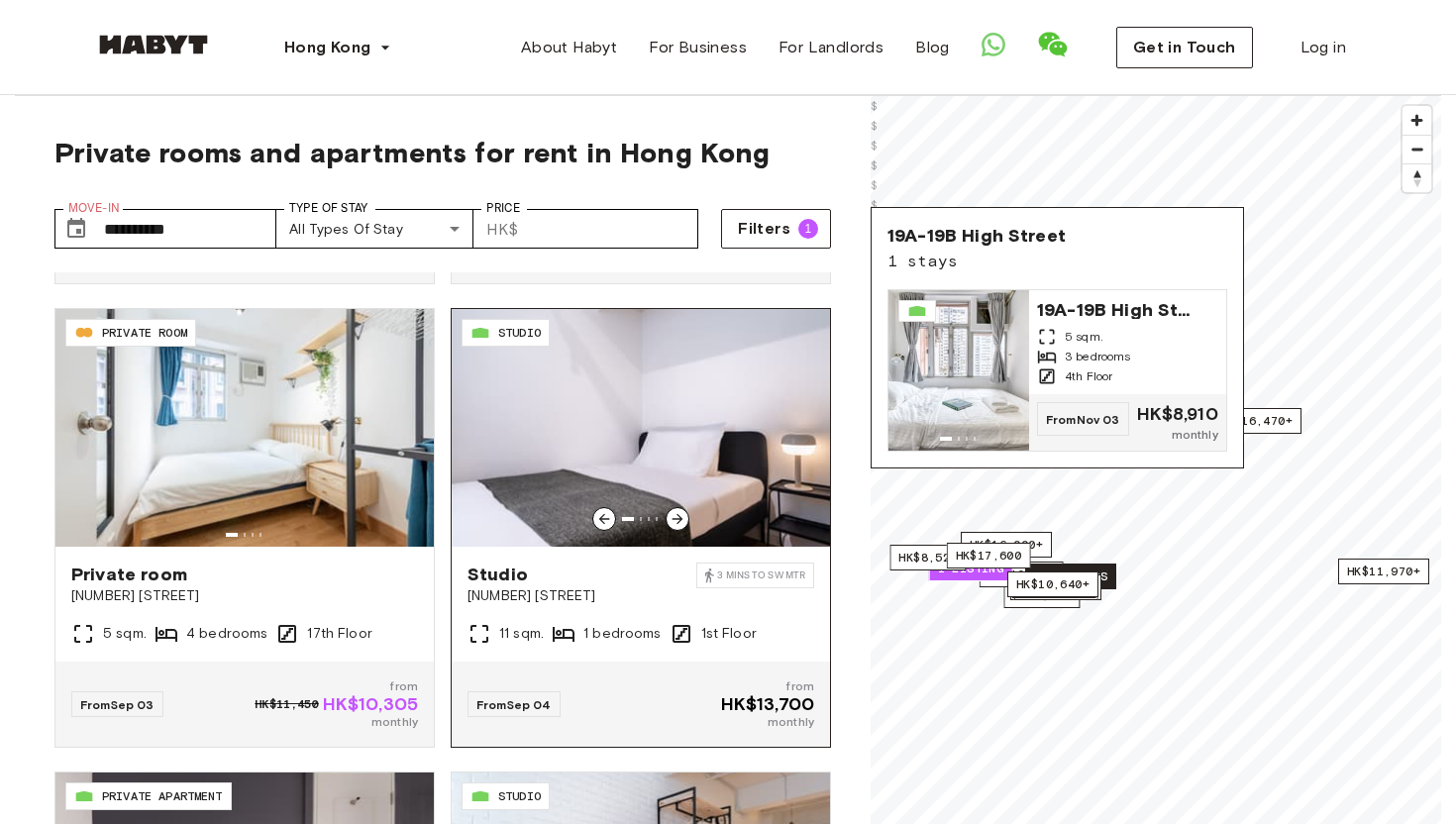 click 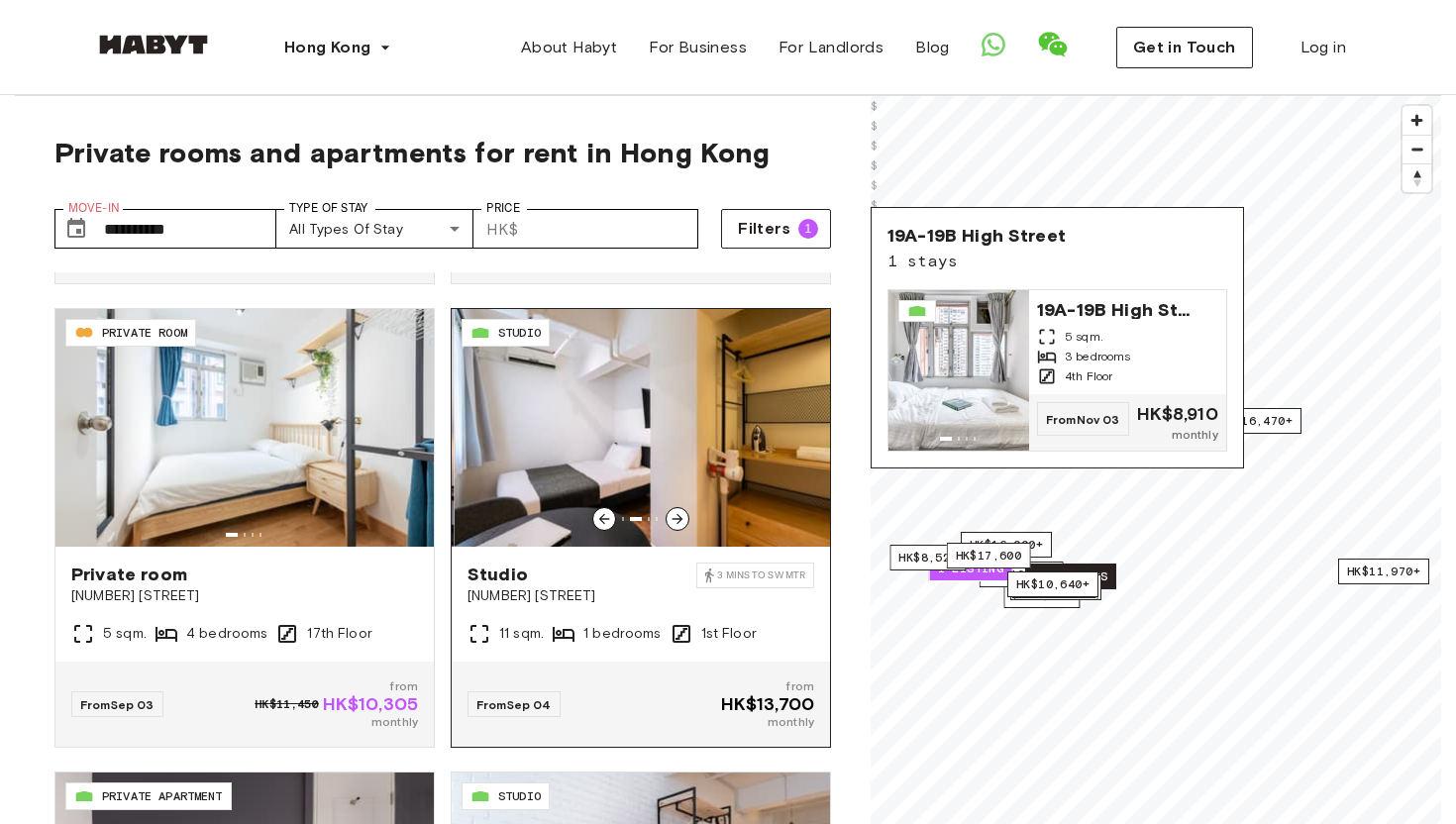click at bounding box center [644, 428] 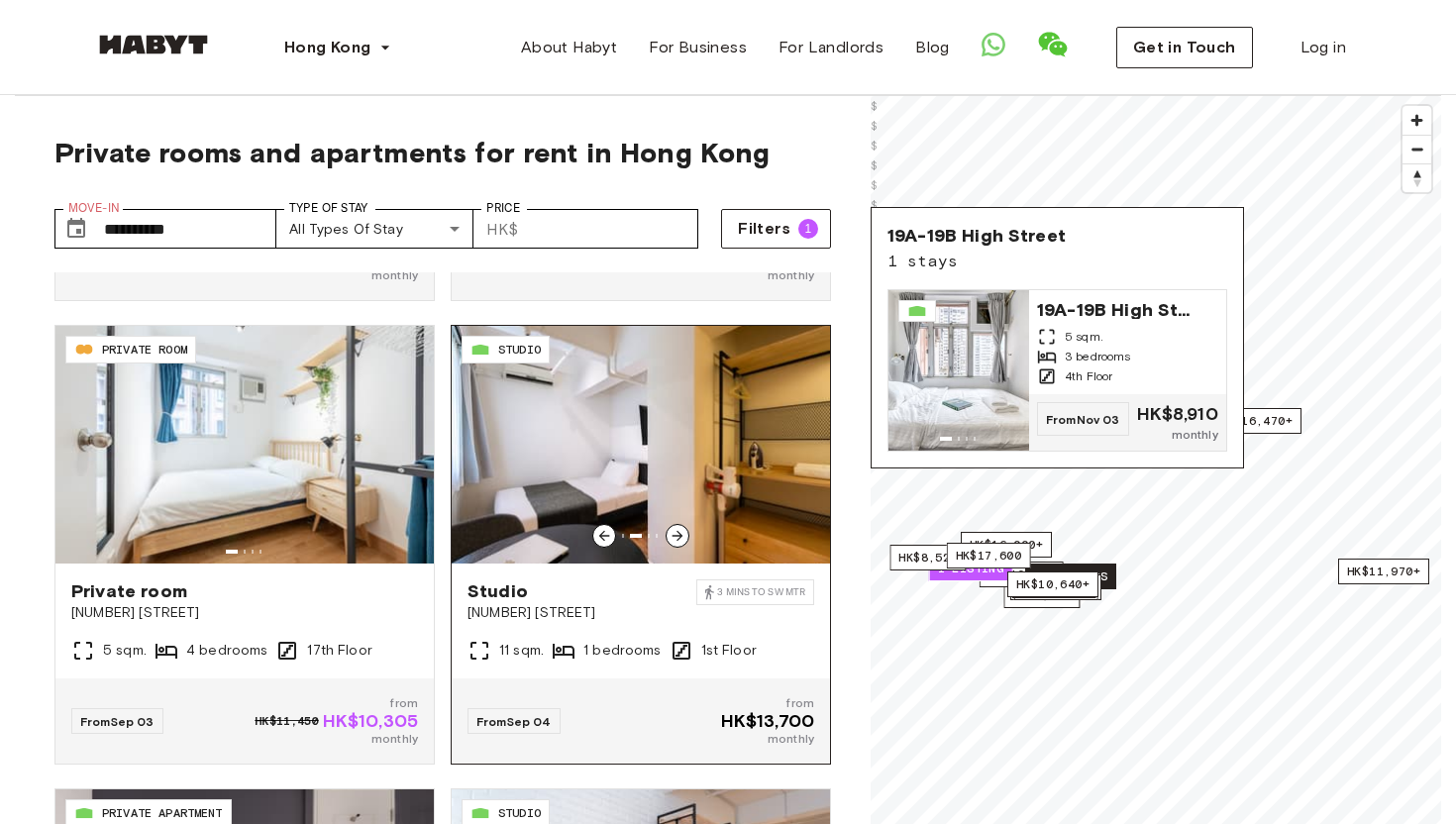 scroll, scrollTop: 1349, scrollLeft: 0, axis: vertical 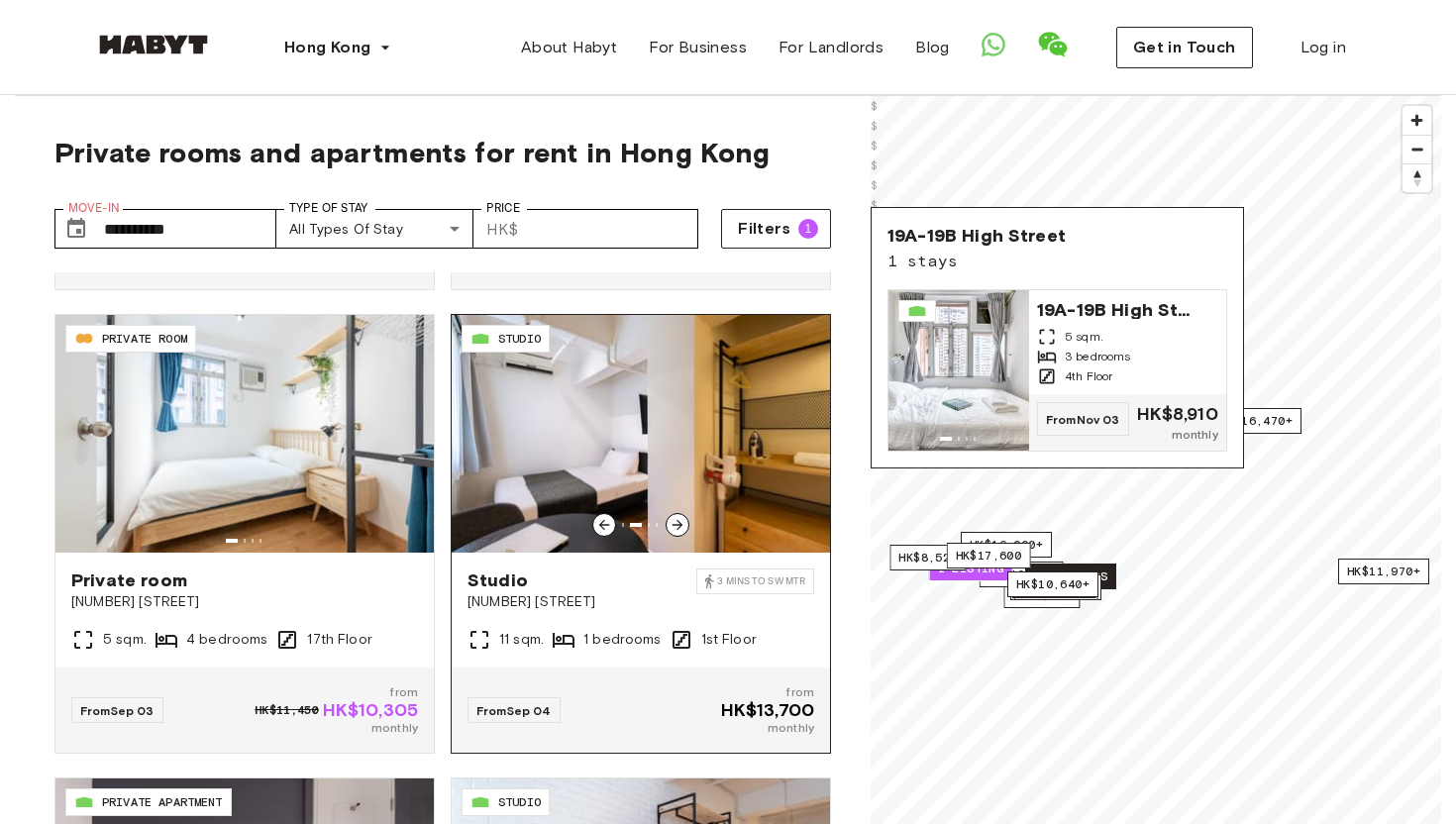 click 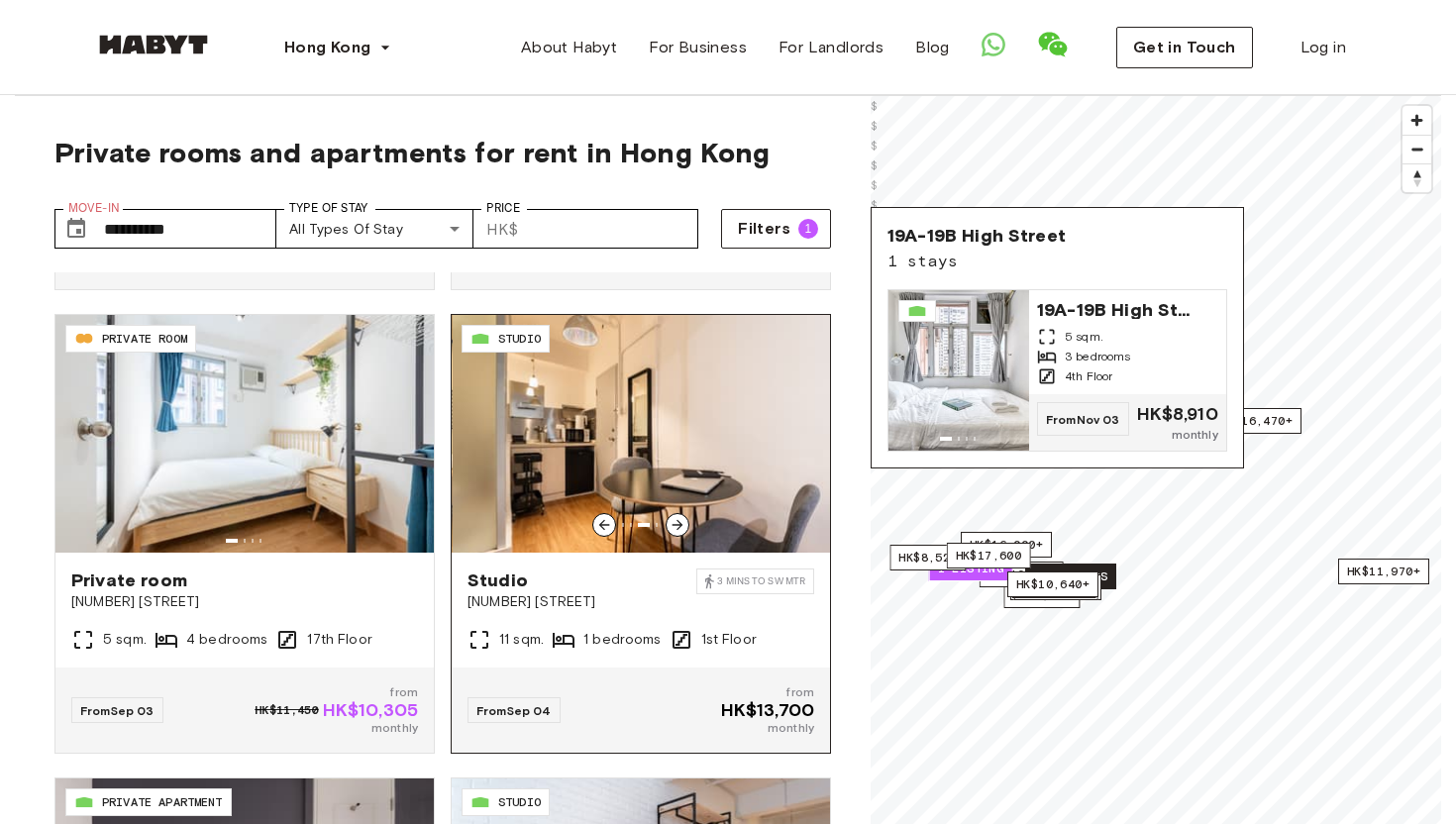 click 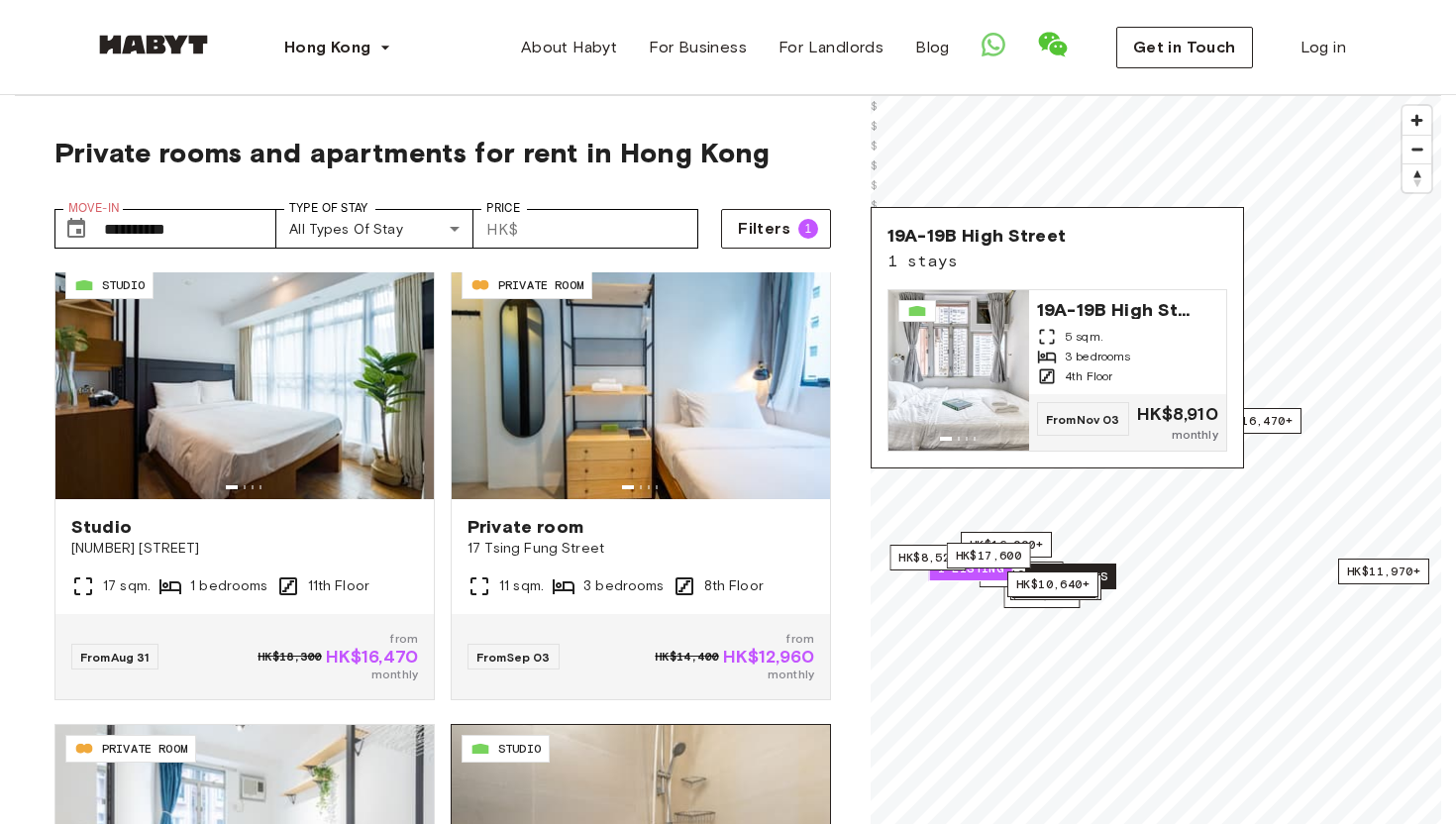 scroll, scrollTop: 938, scrollLeft: 0, axis: vertical 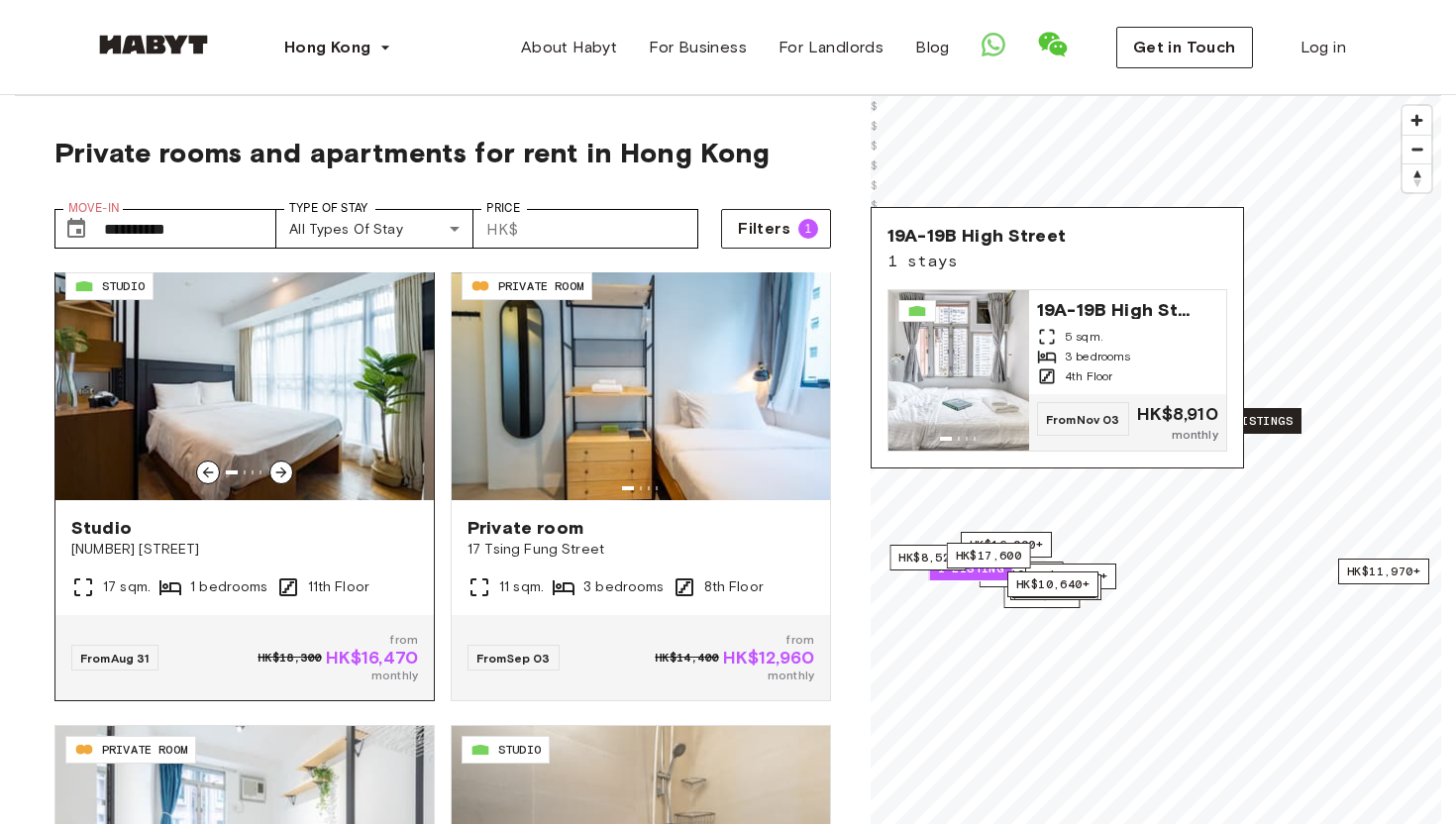 click 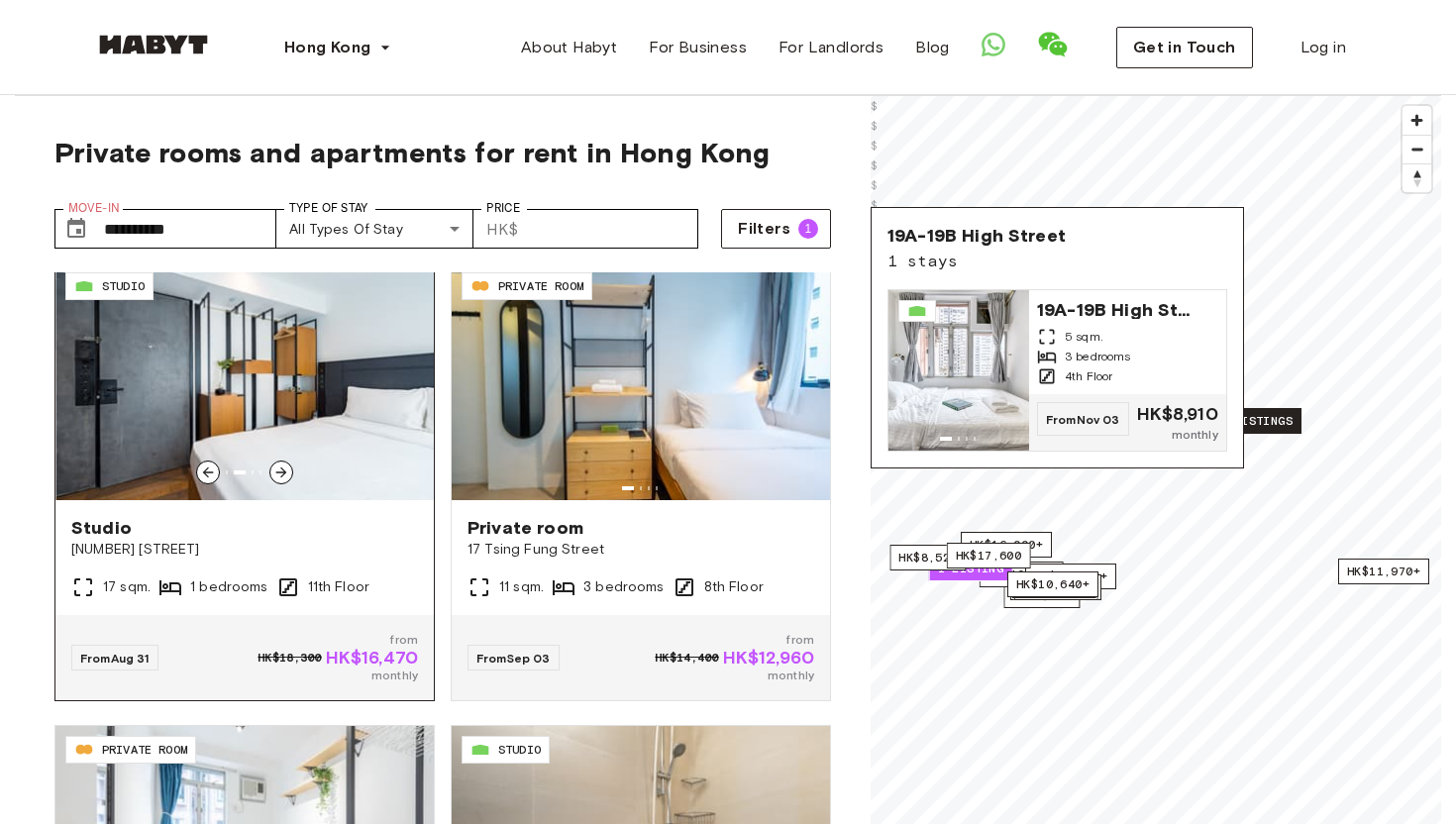 click 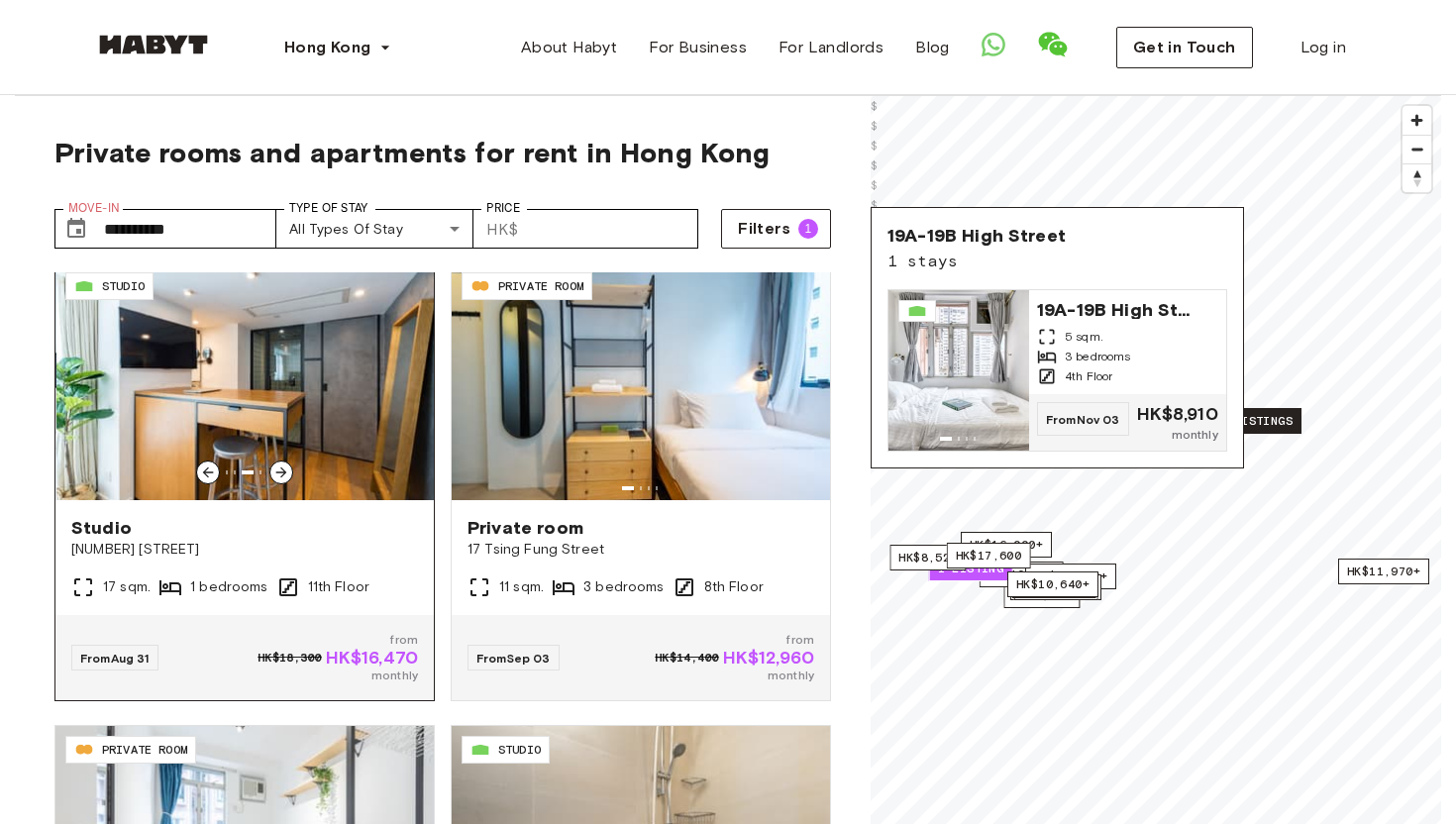 click 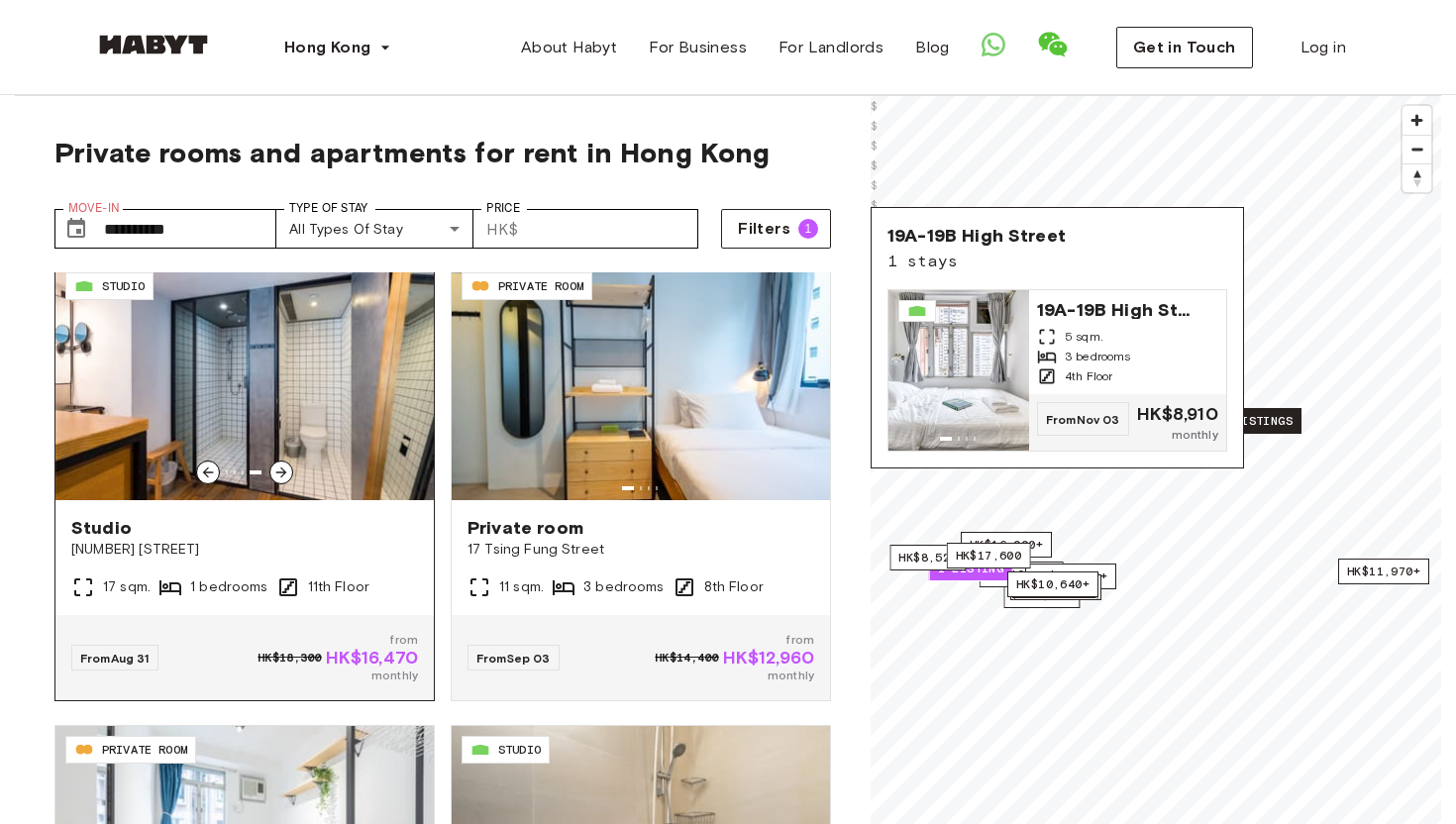 click 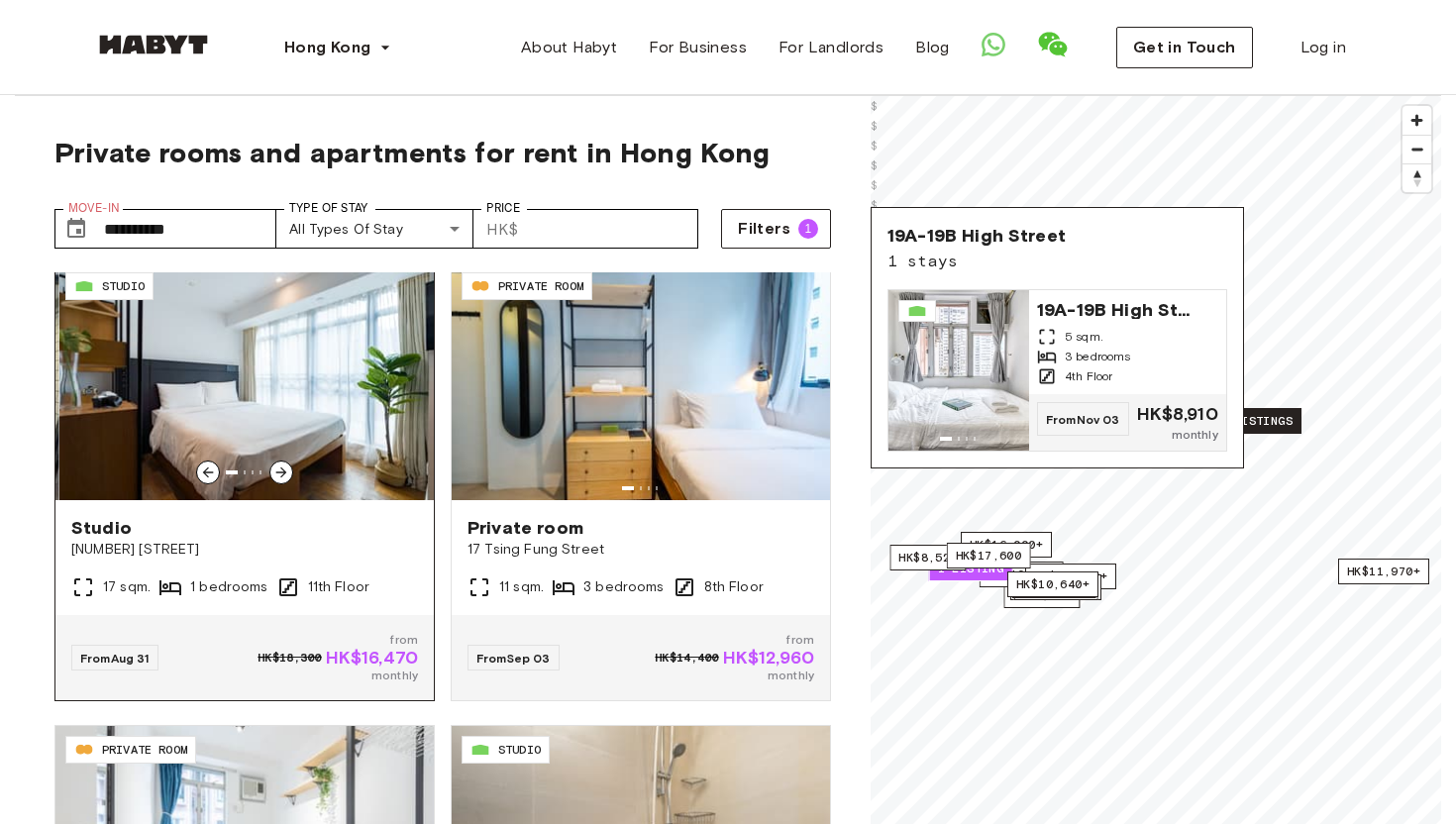 click 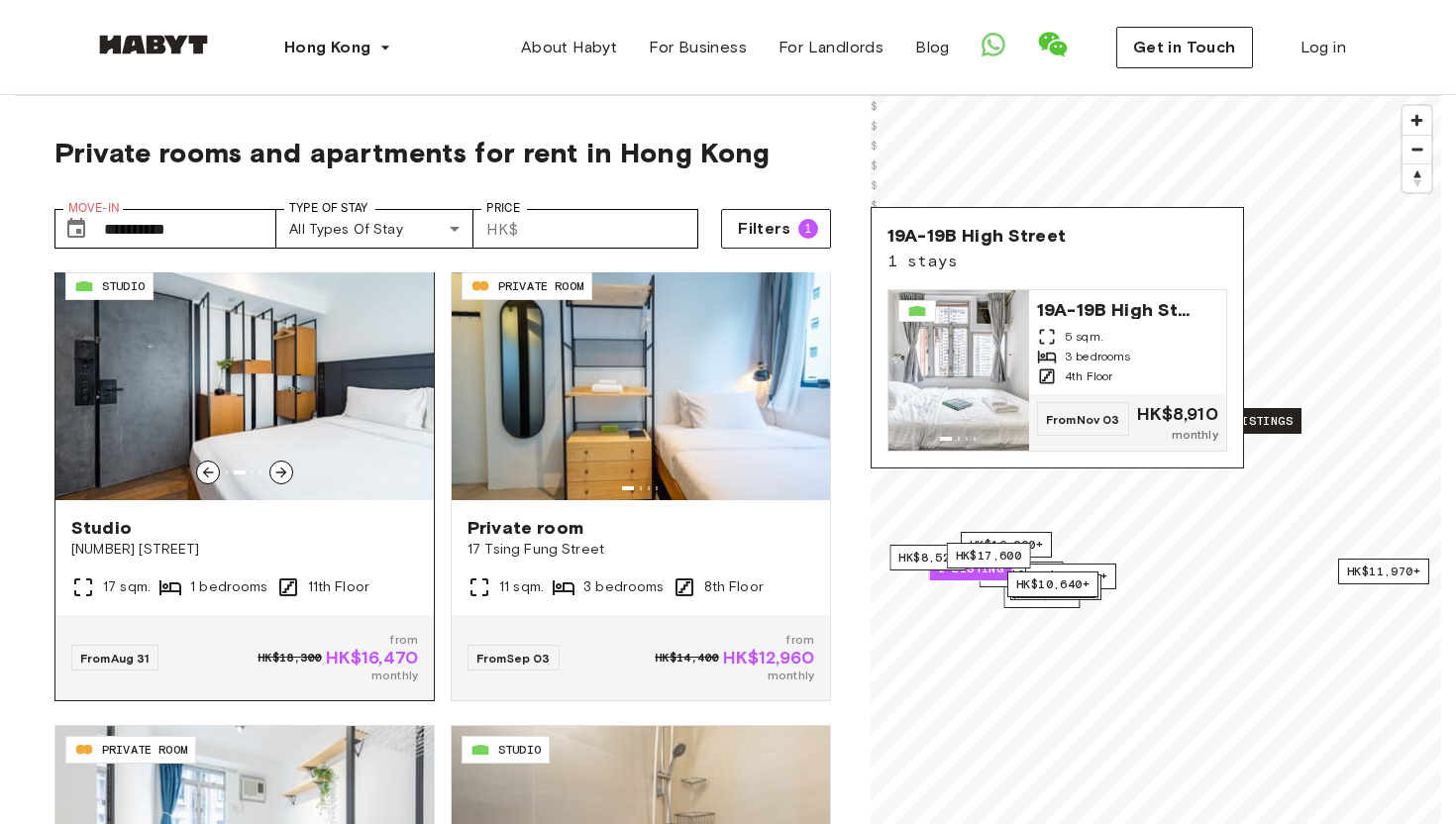 click 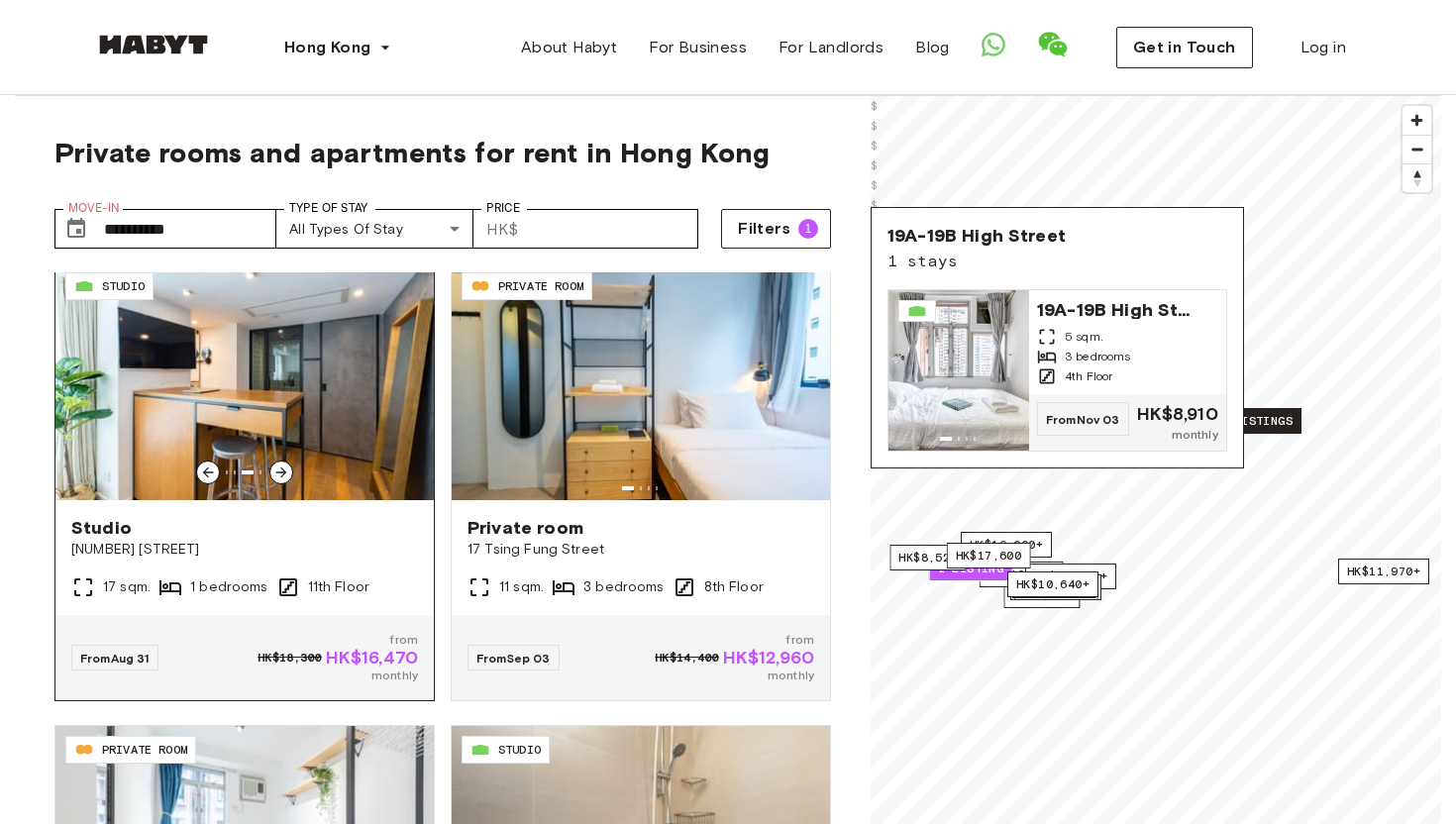 click 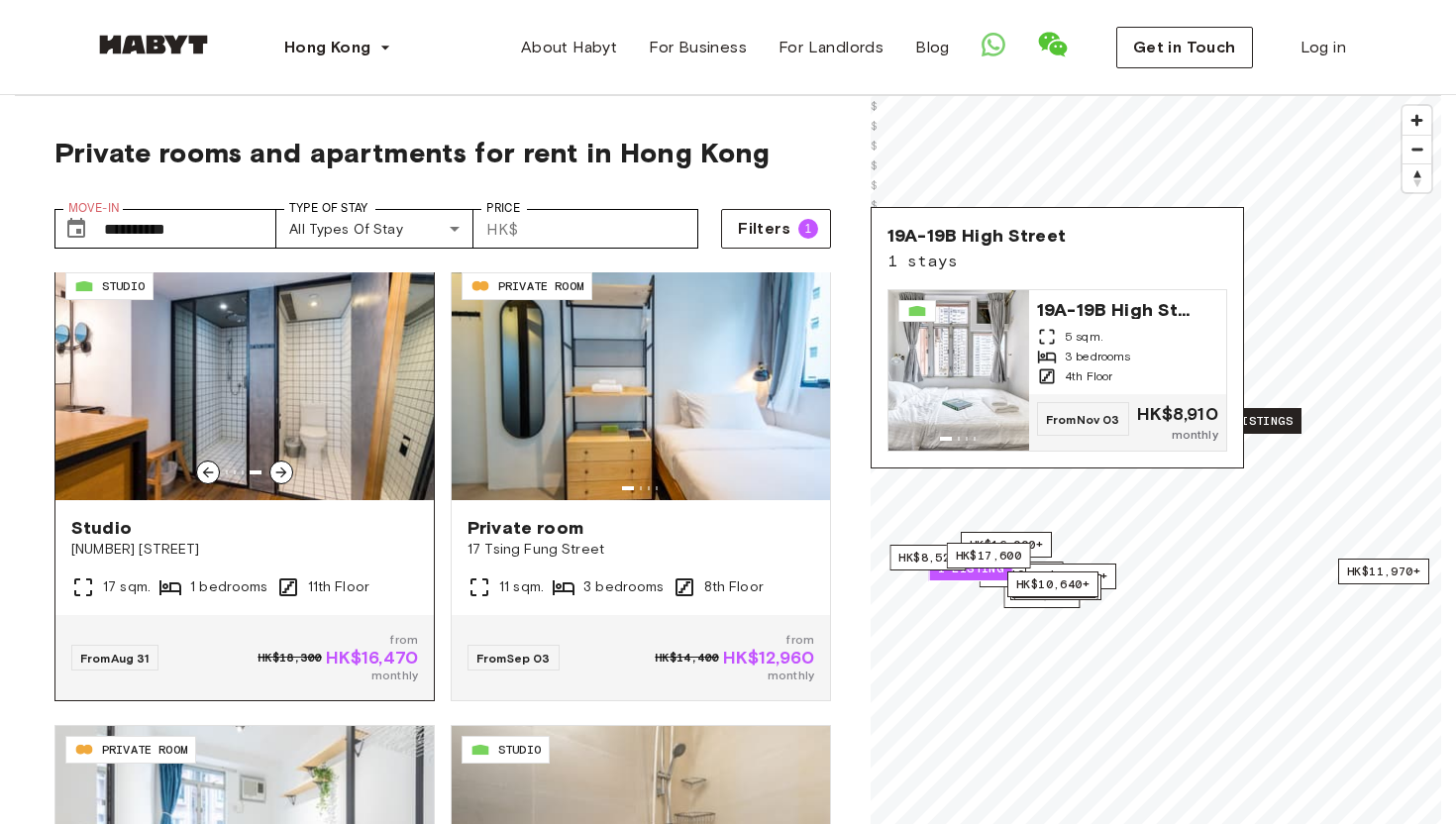 click 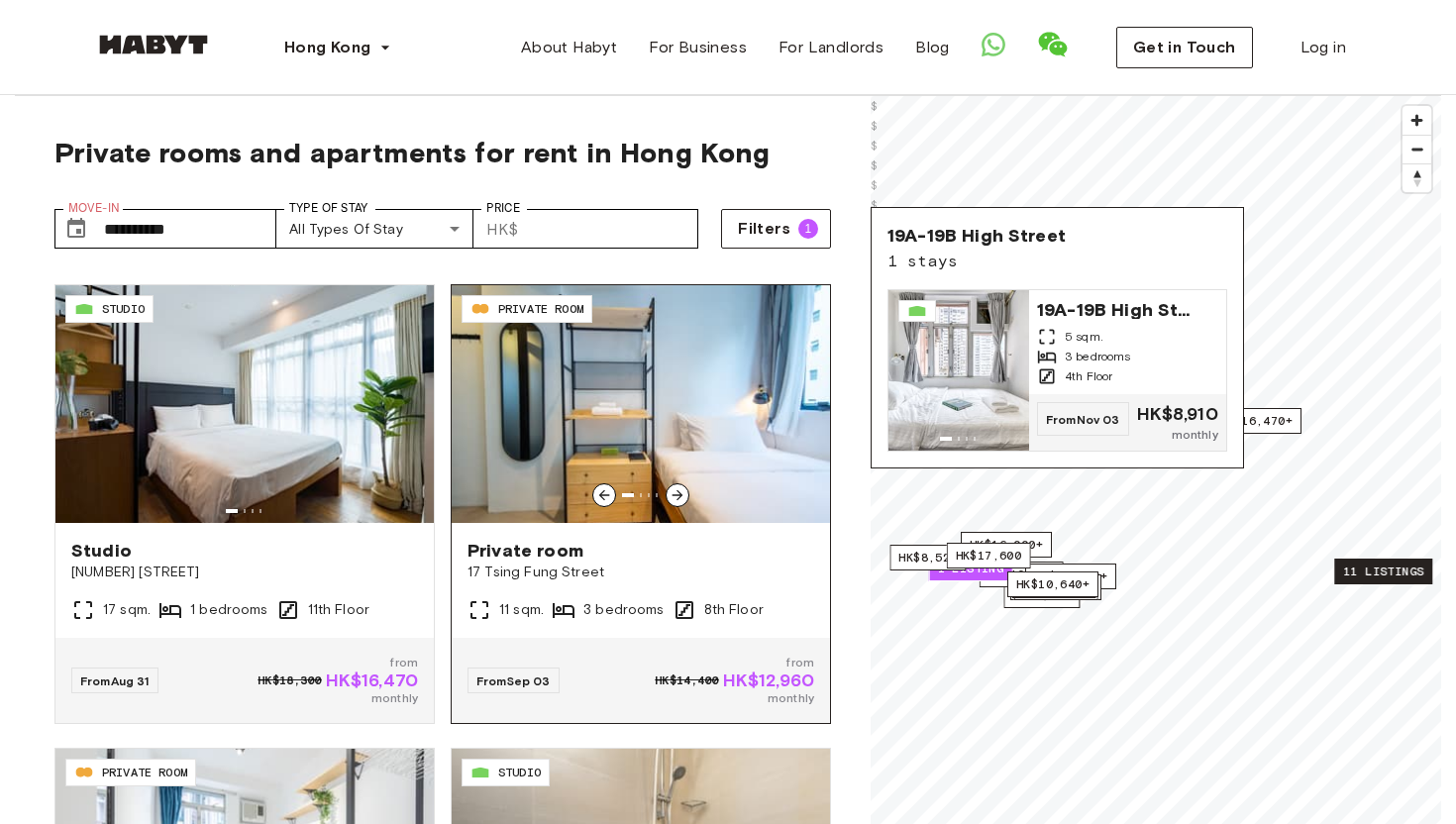 scroll, scrollTop: 905, scrollLeft: 0, axis: vertical 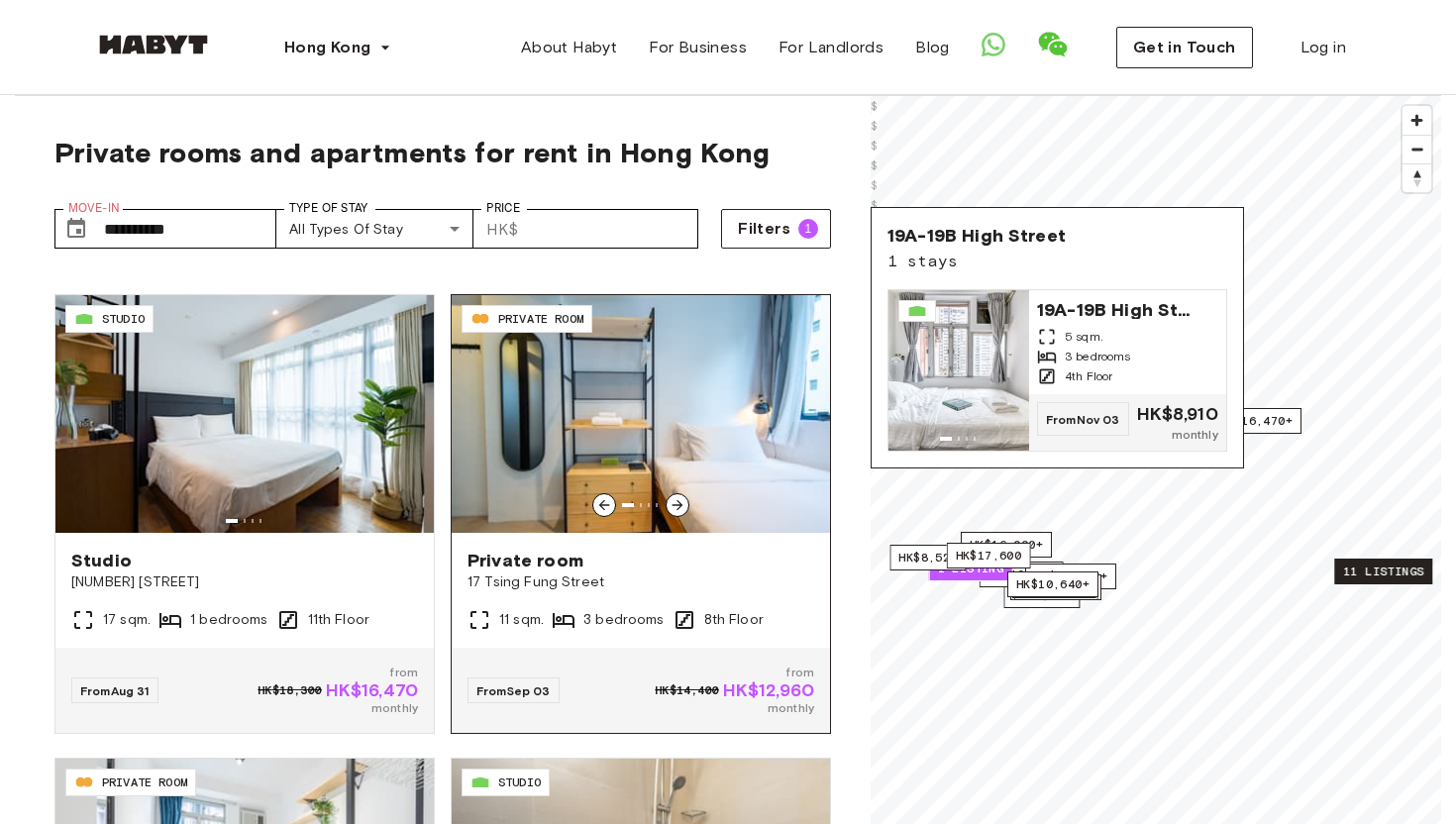click 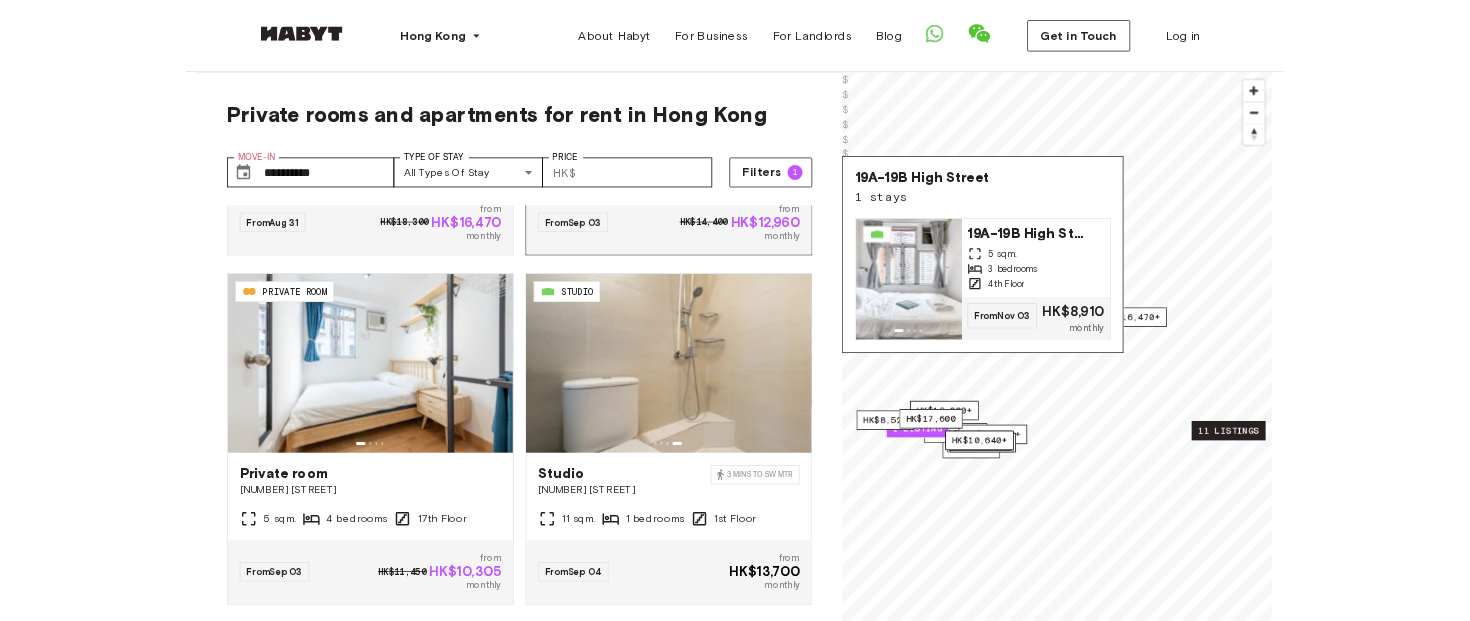 scroll, scrollTop: 1321, scrollLeft: 0, axis: vertical 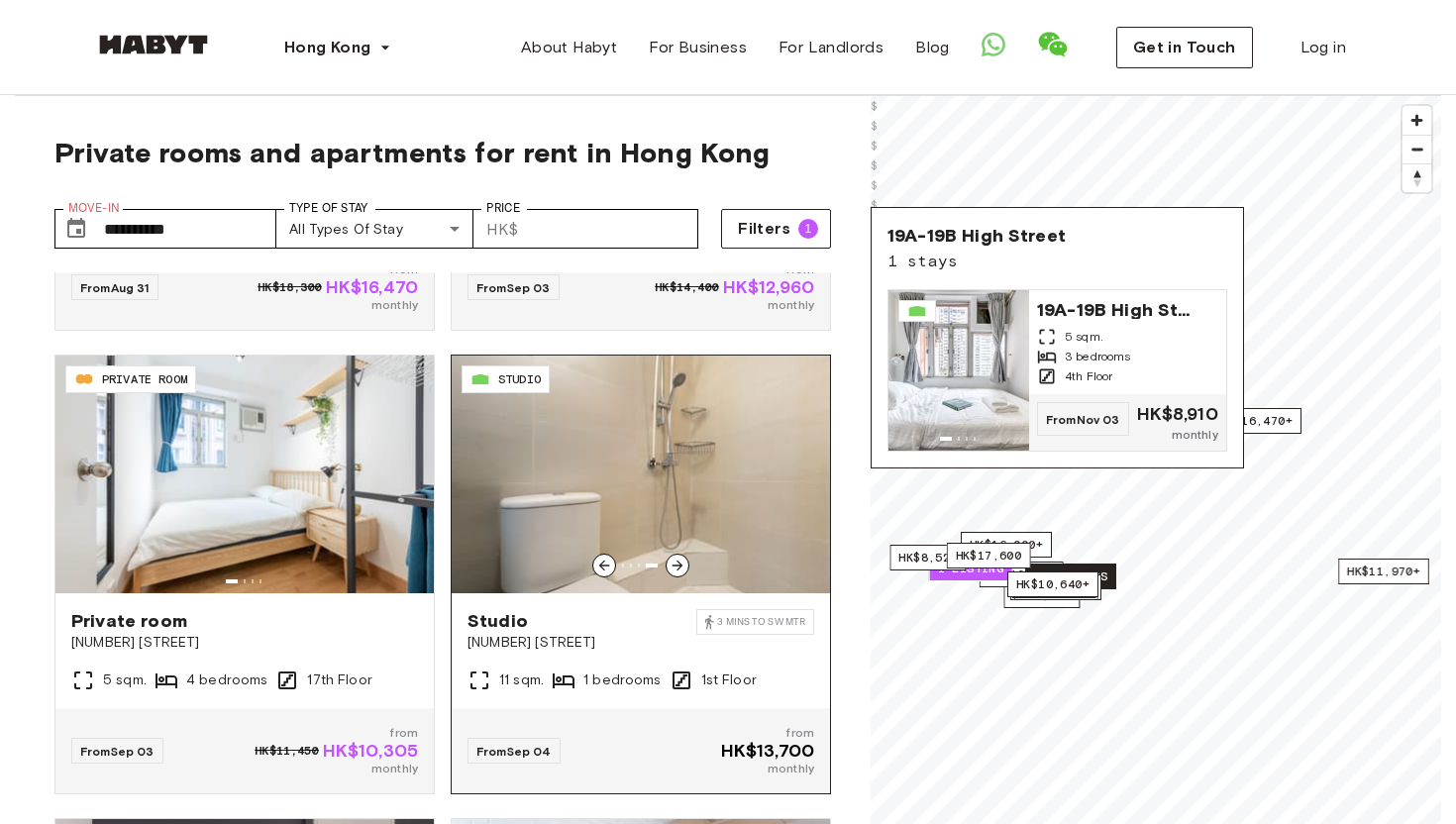 click 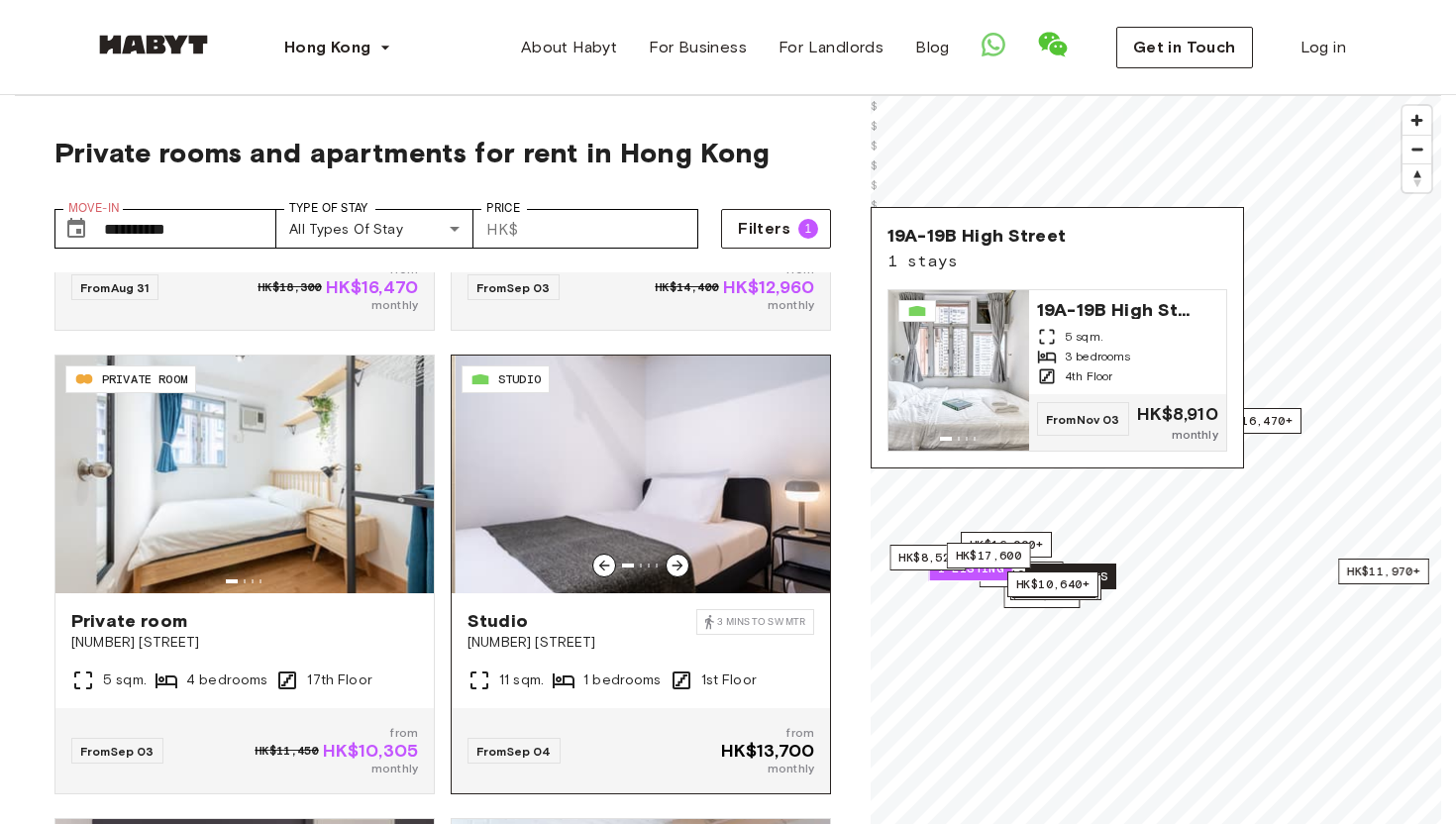 click 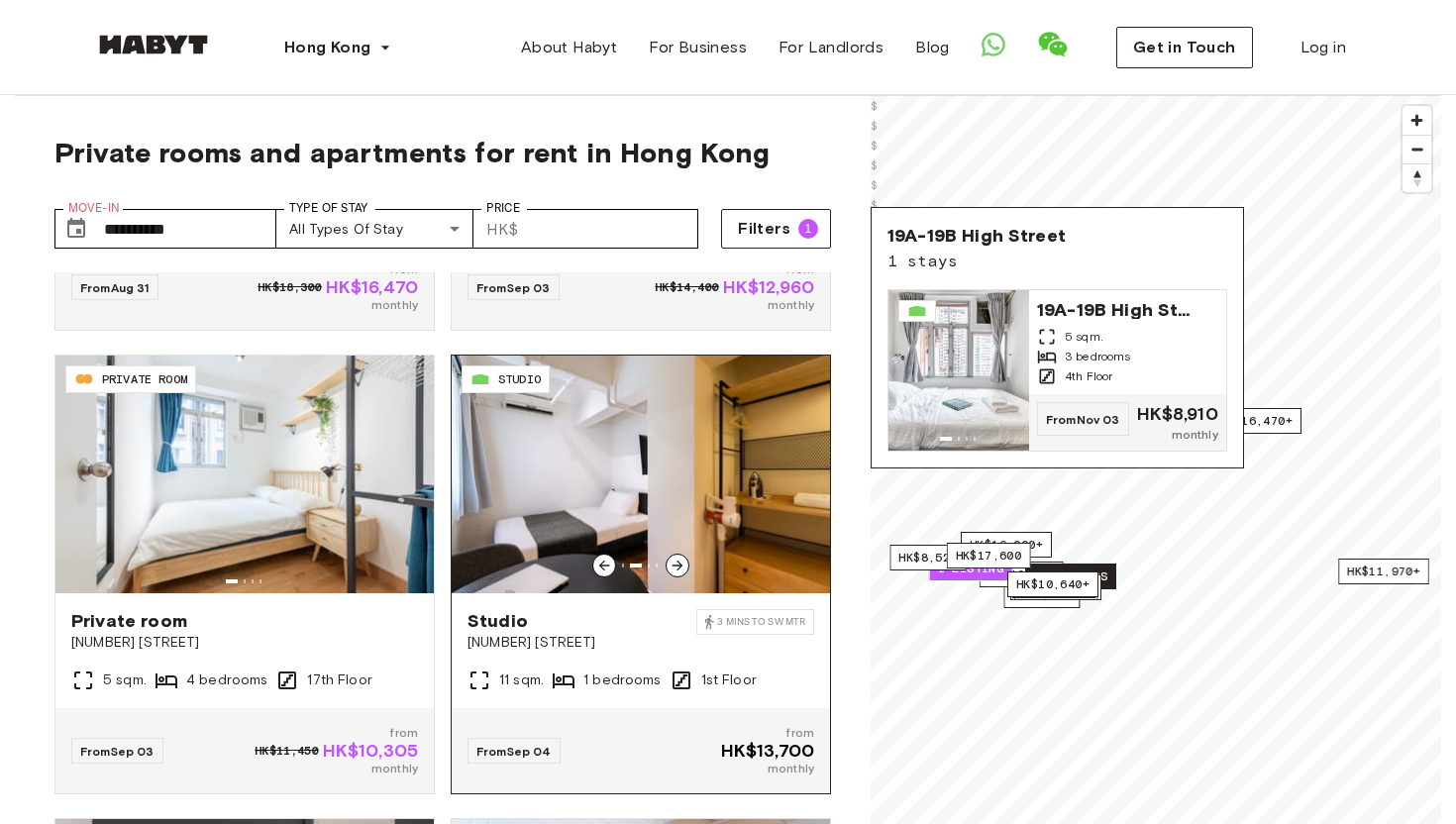 click 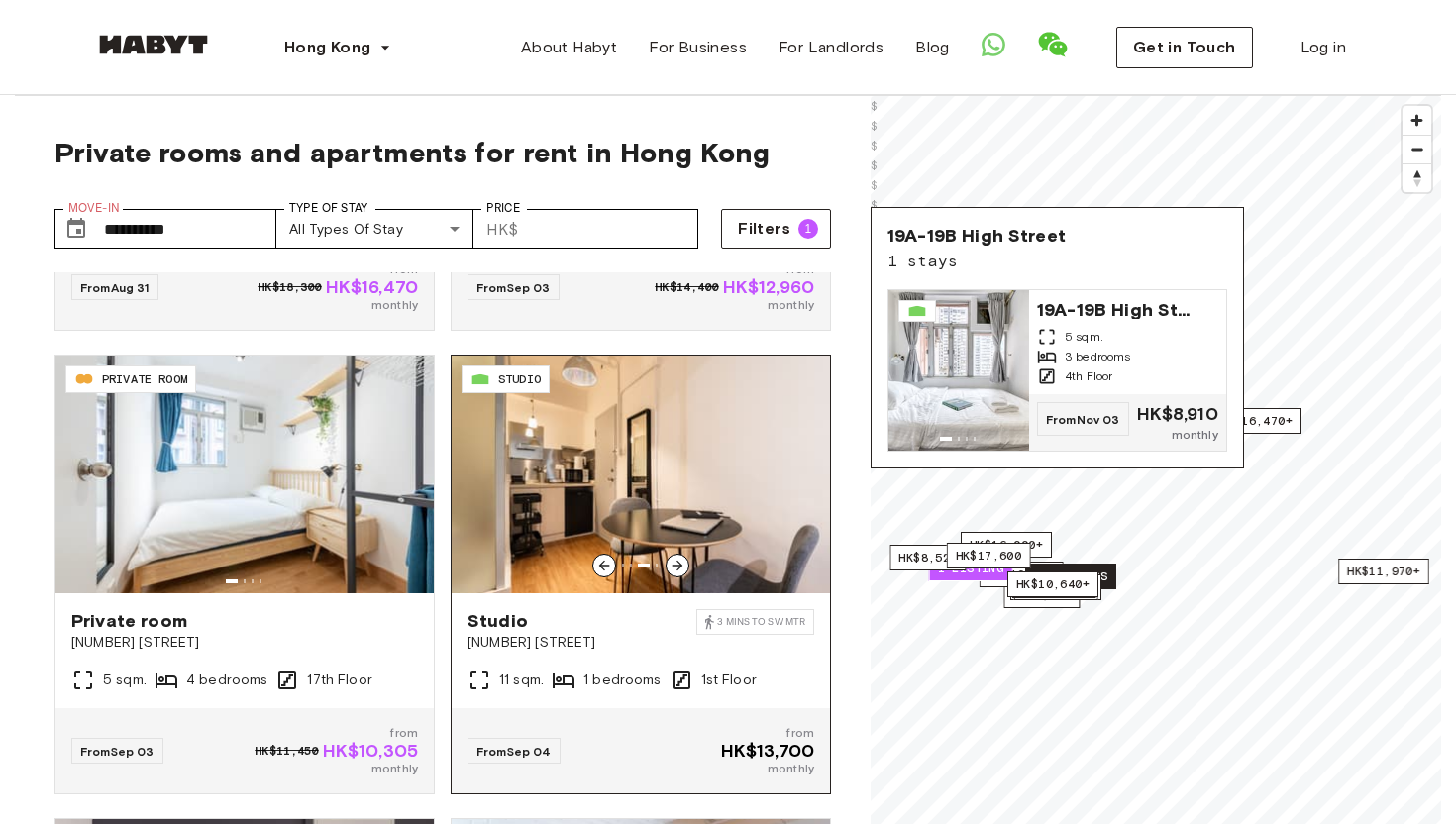 click at bounding box center (641, 474) 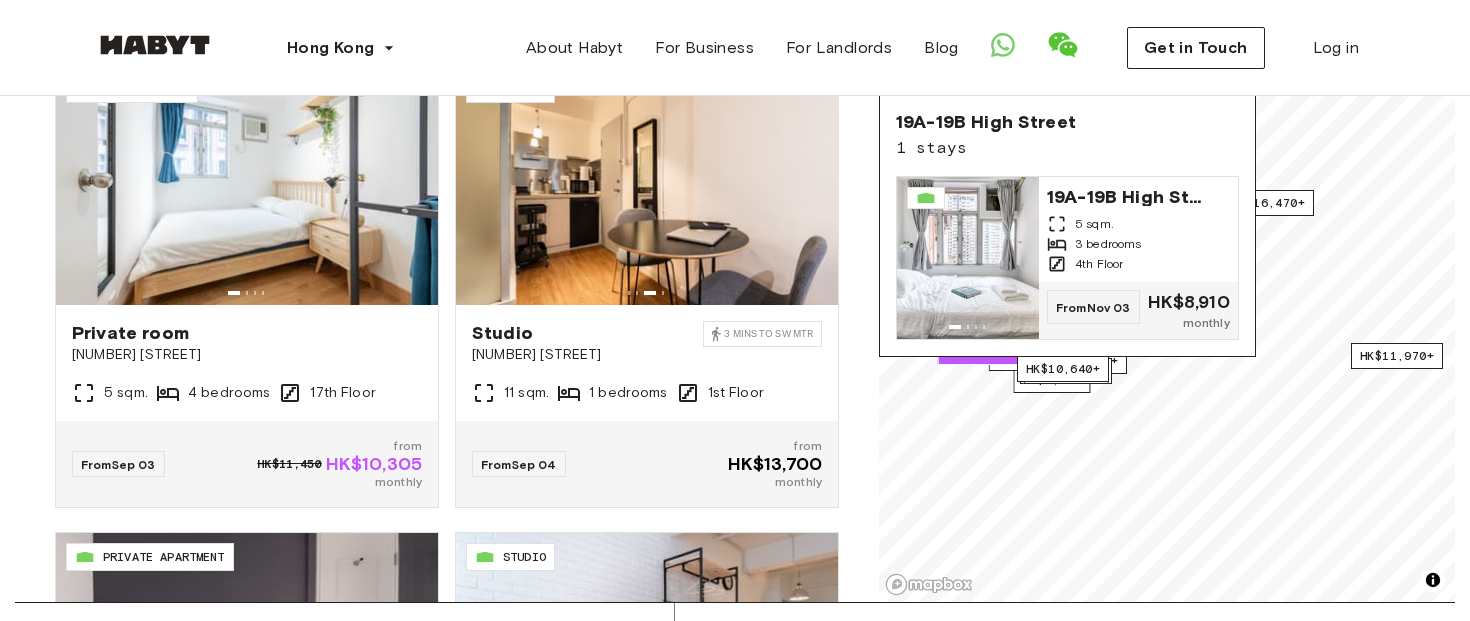 scroll, scrollTop: 295, scrollLeft: 0, axis: vertical 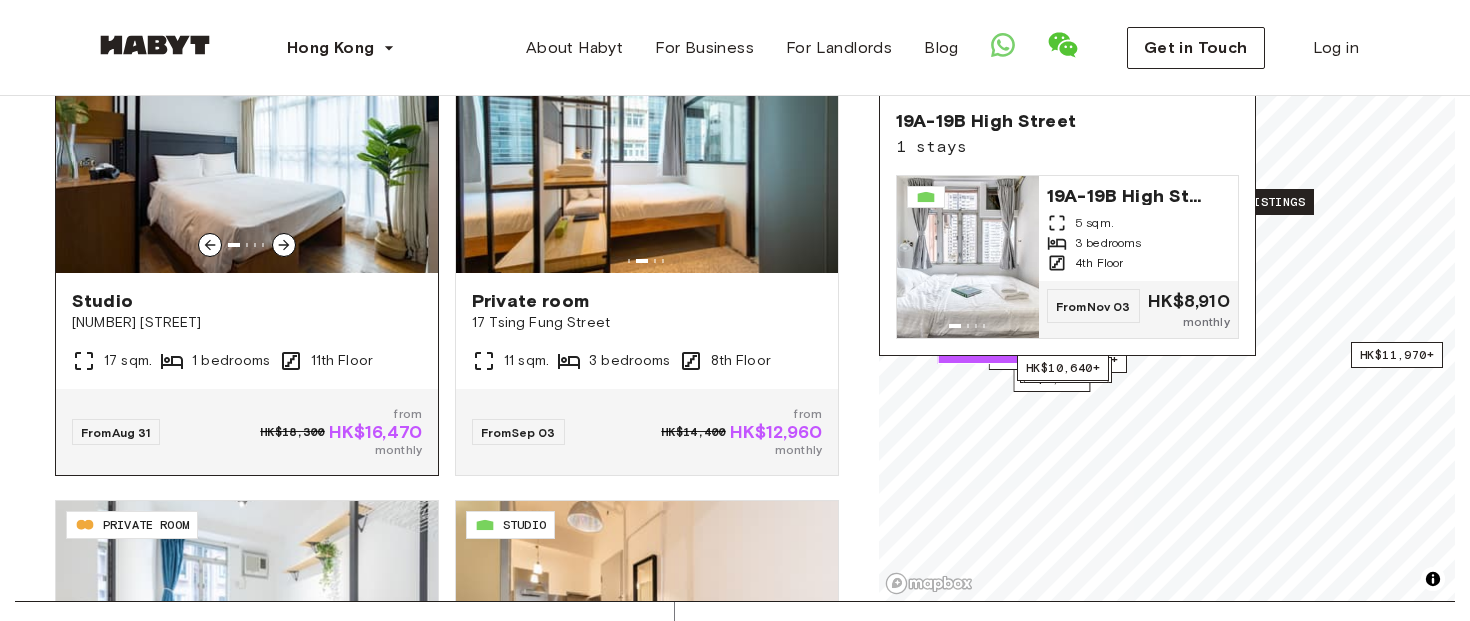 click on "Studio" at bounding box center (247, 301) 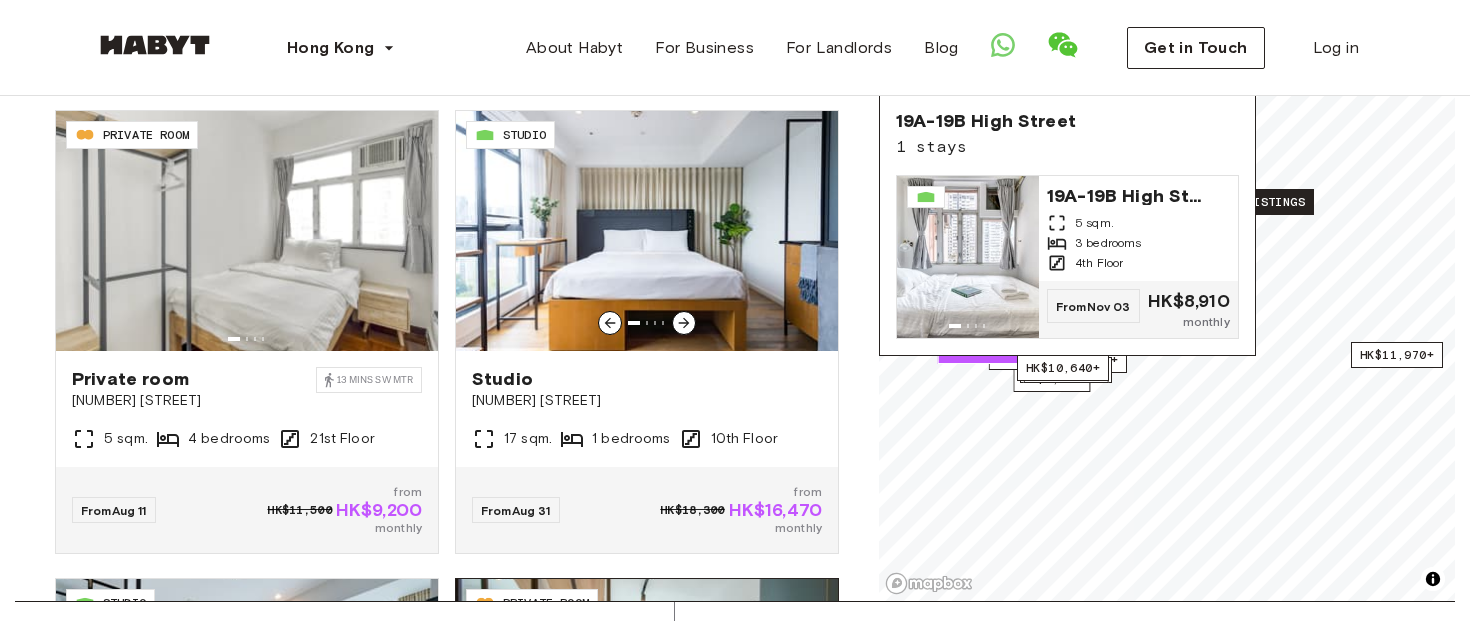 scroll, scrollTop: 340, scrollLeft: 0, axis: vertical 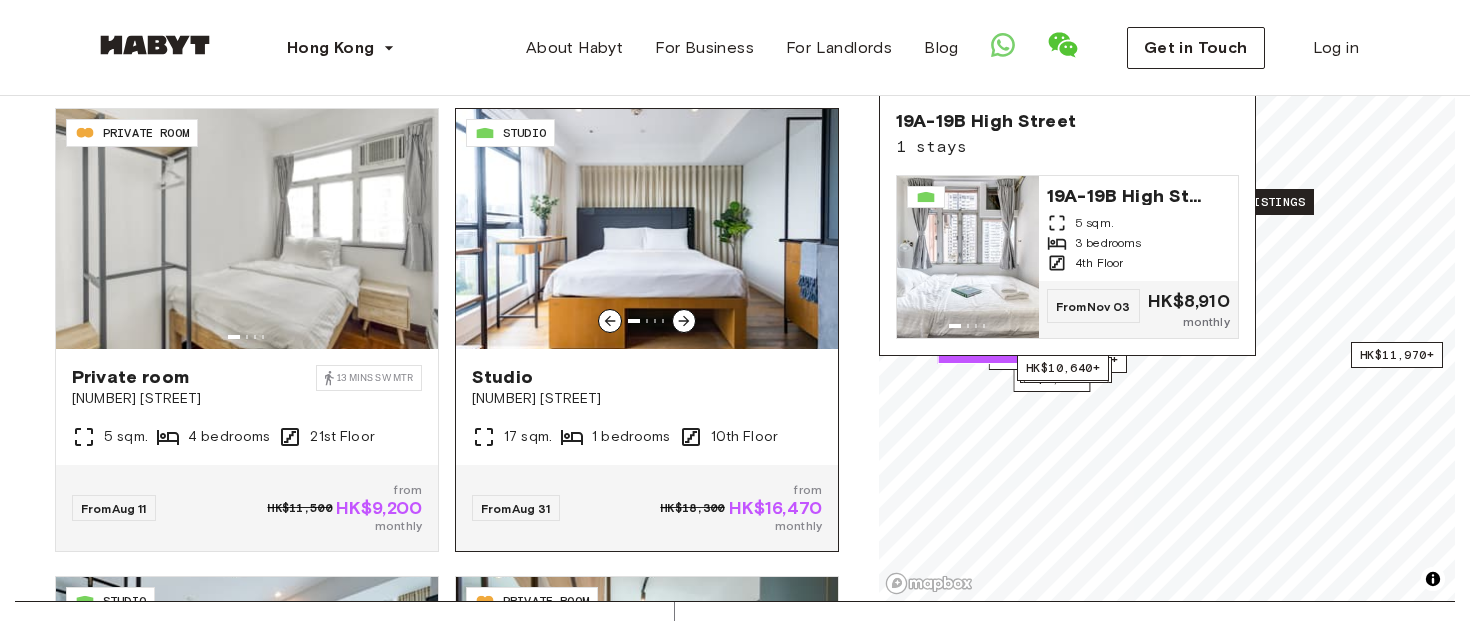 click 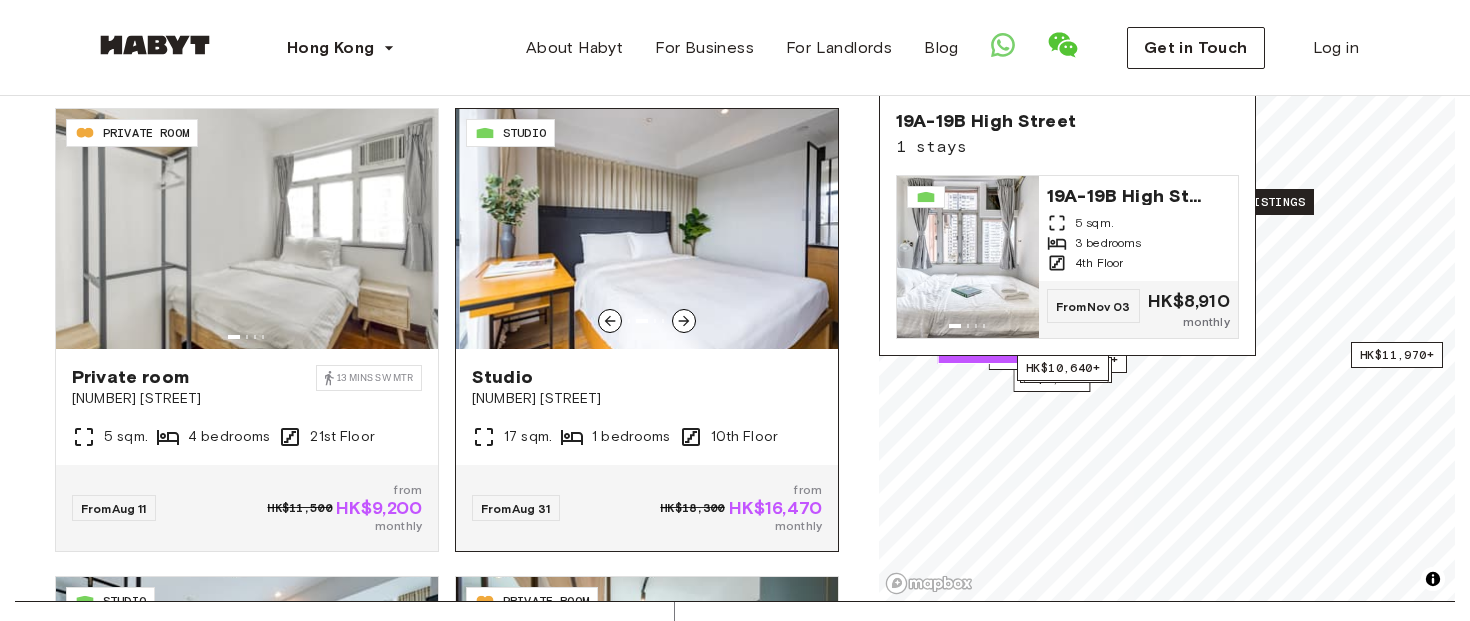 click 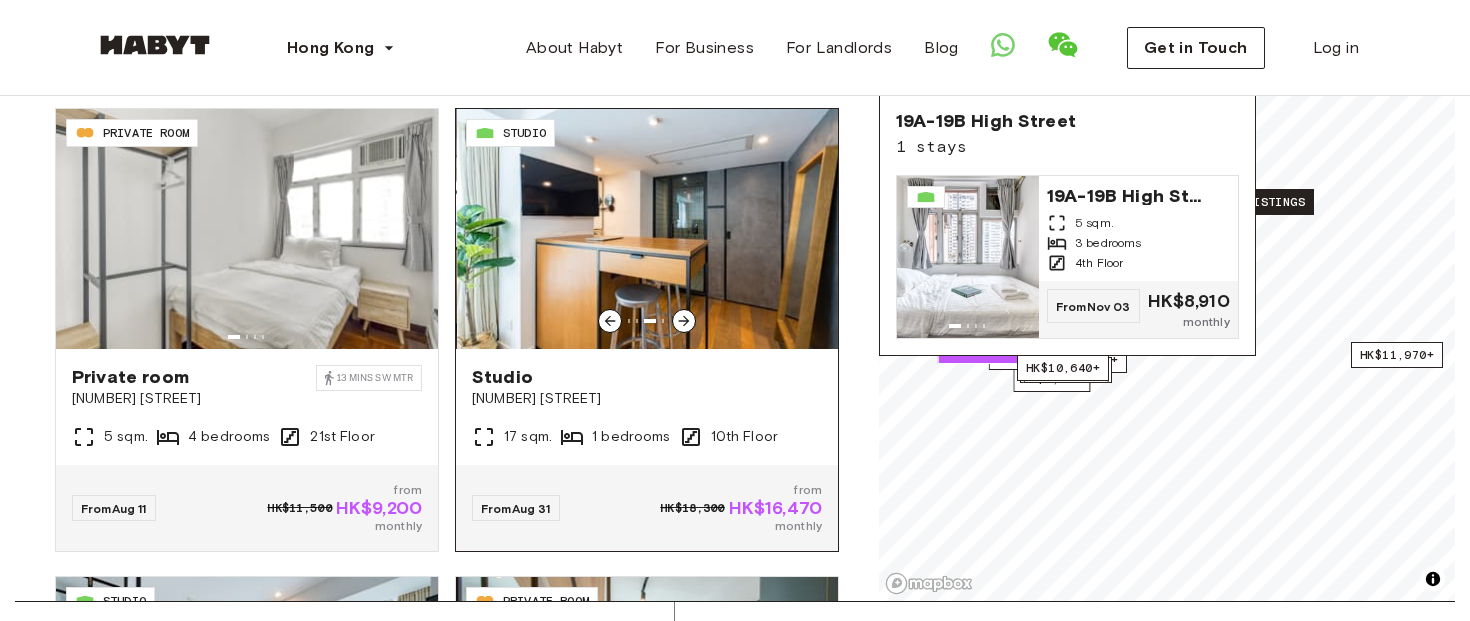 click 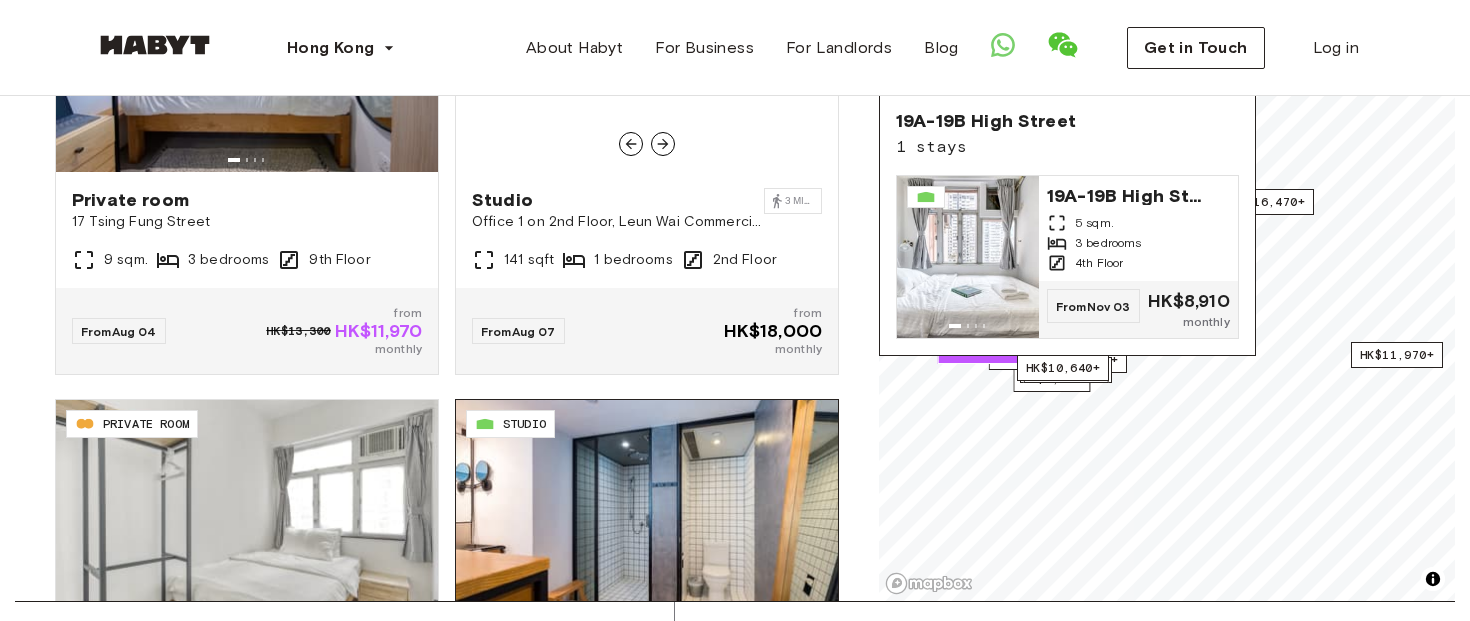 scroll, scrollTop: 0, scrollLeft: 0, axis: both 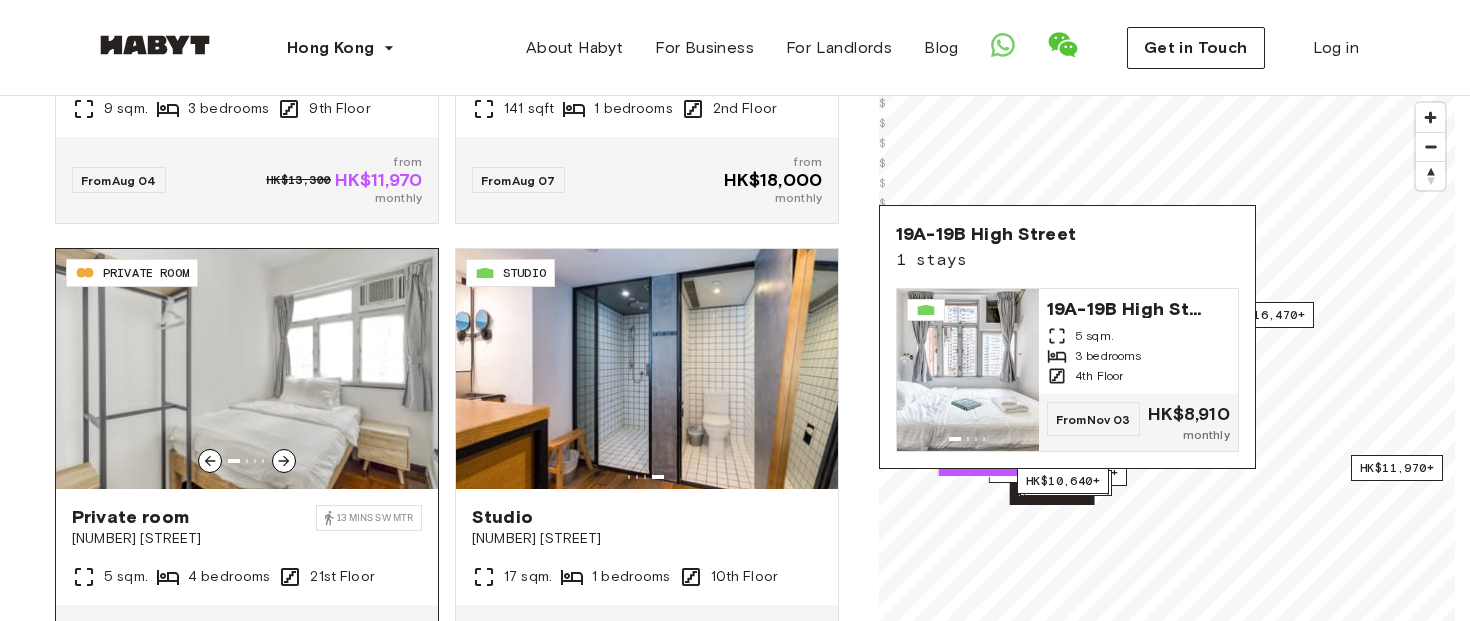 click 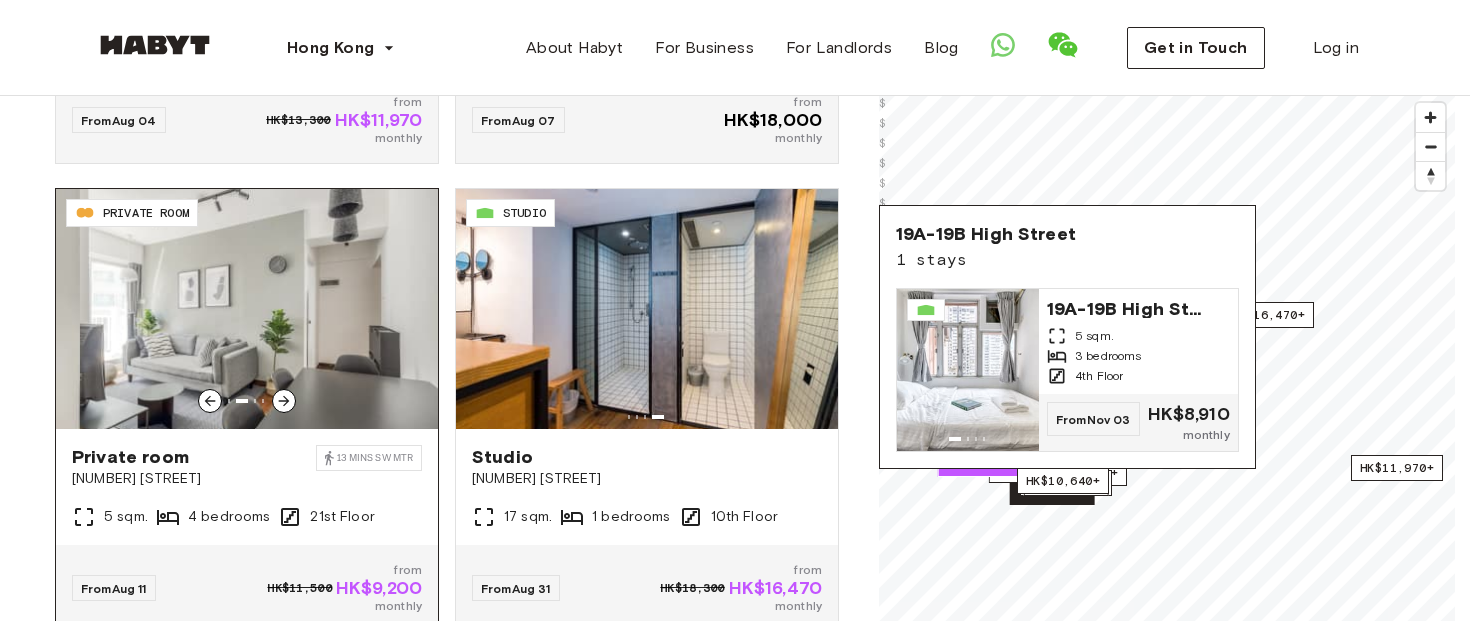 scroll, scrollTop: 384, scrollLeft: 0, axis: vertical 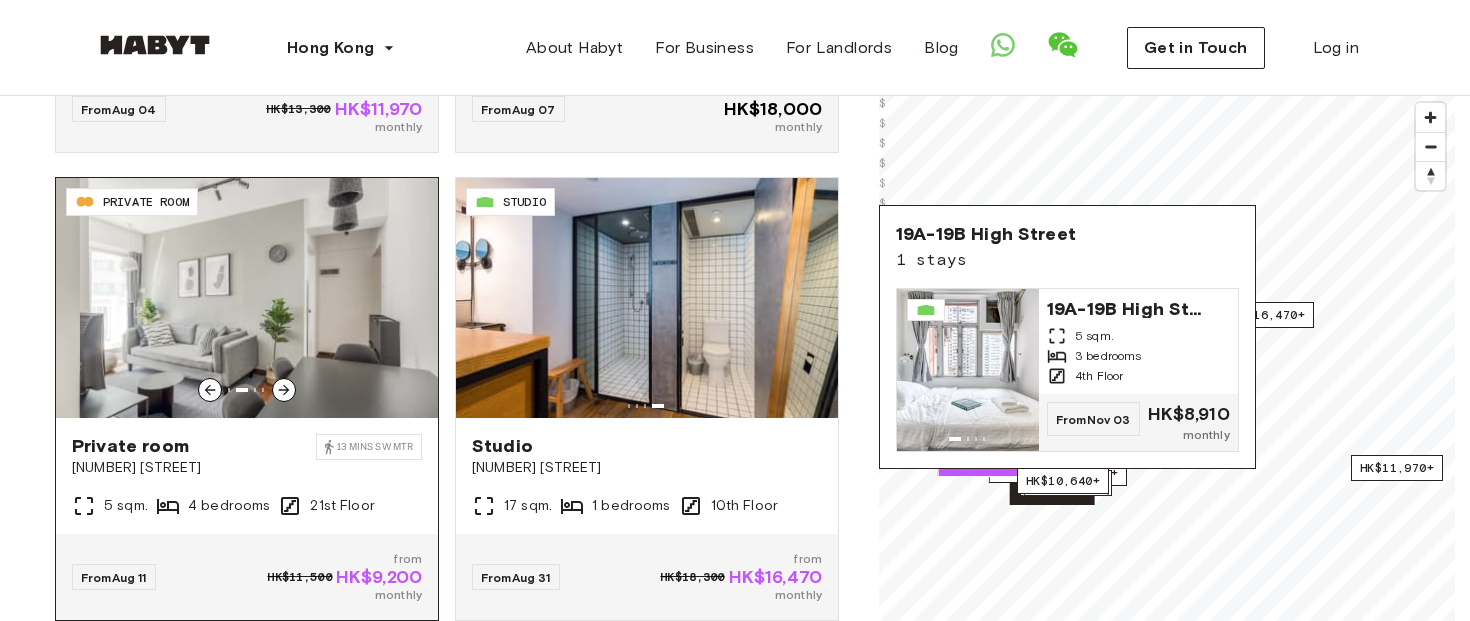click 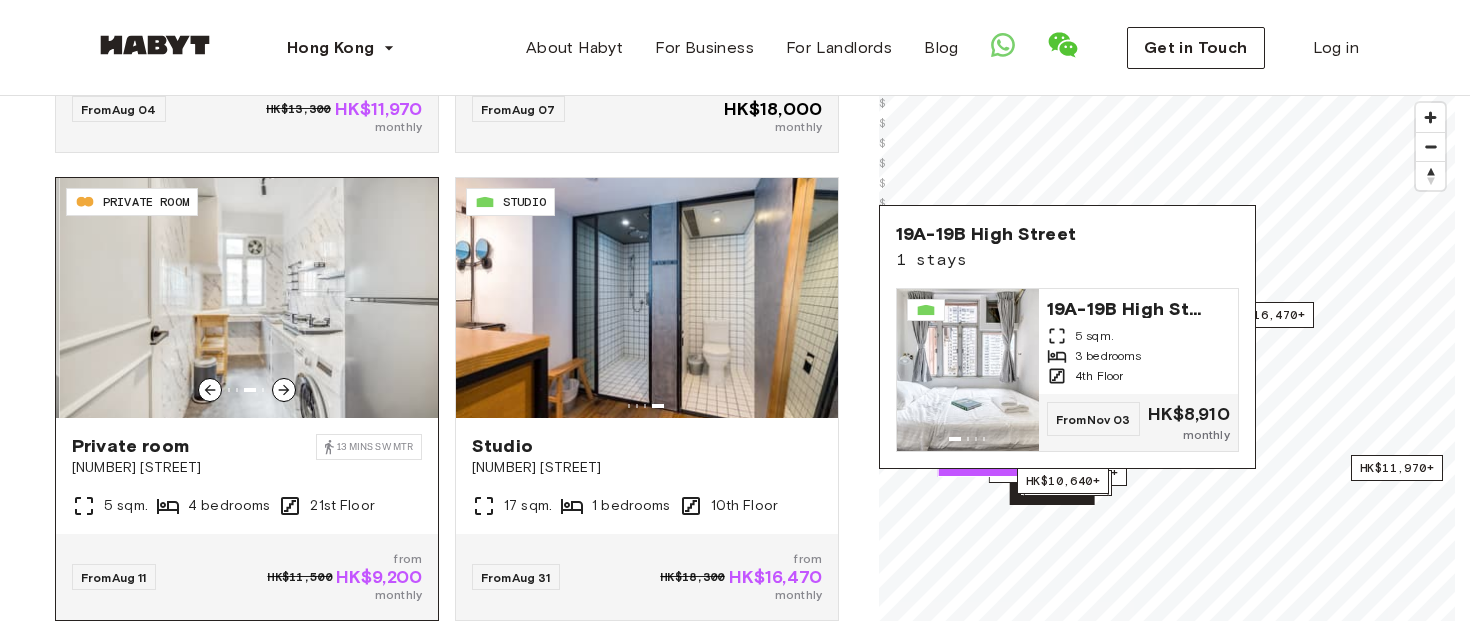 click 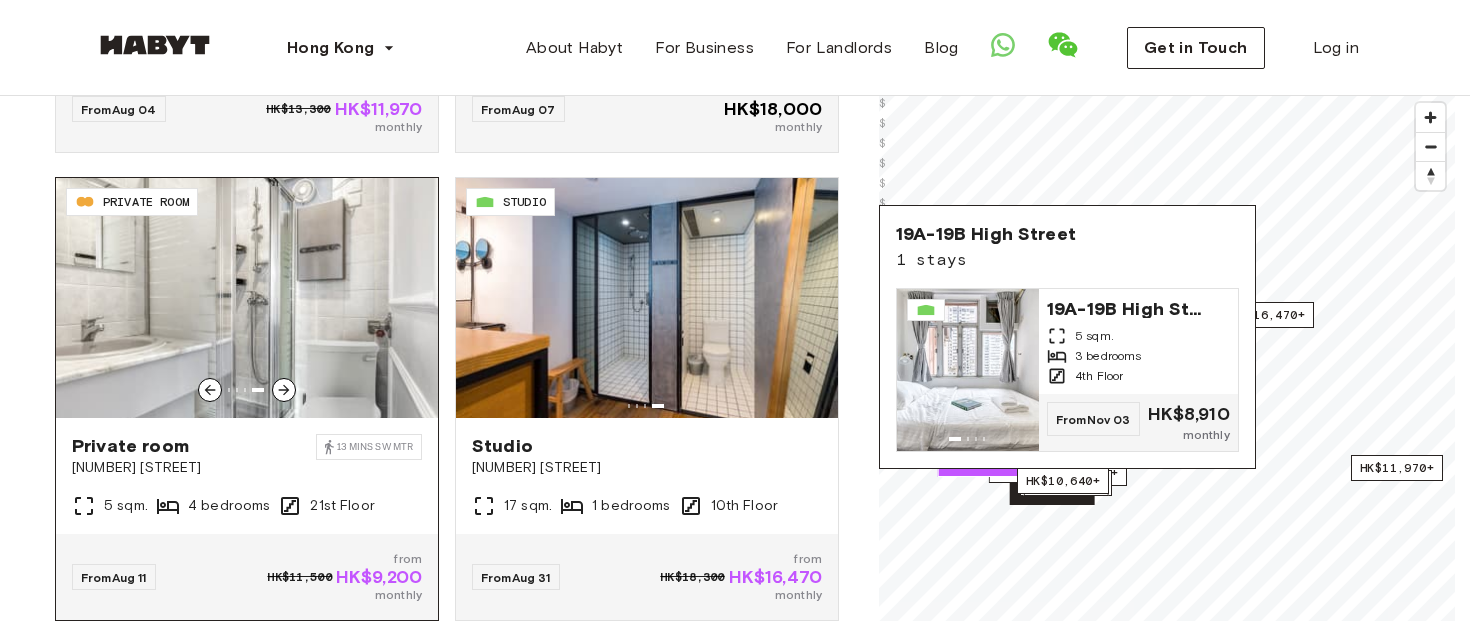 click 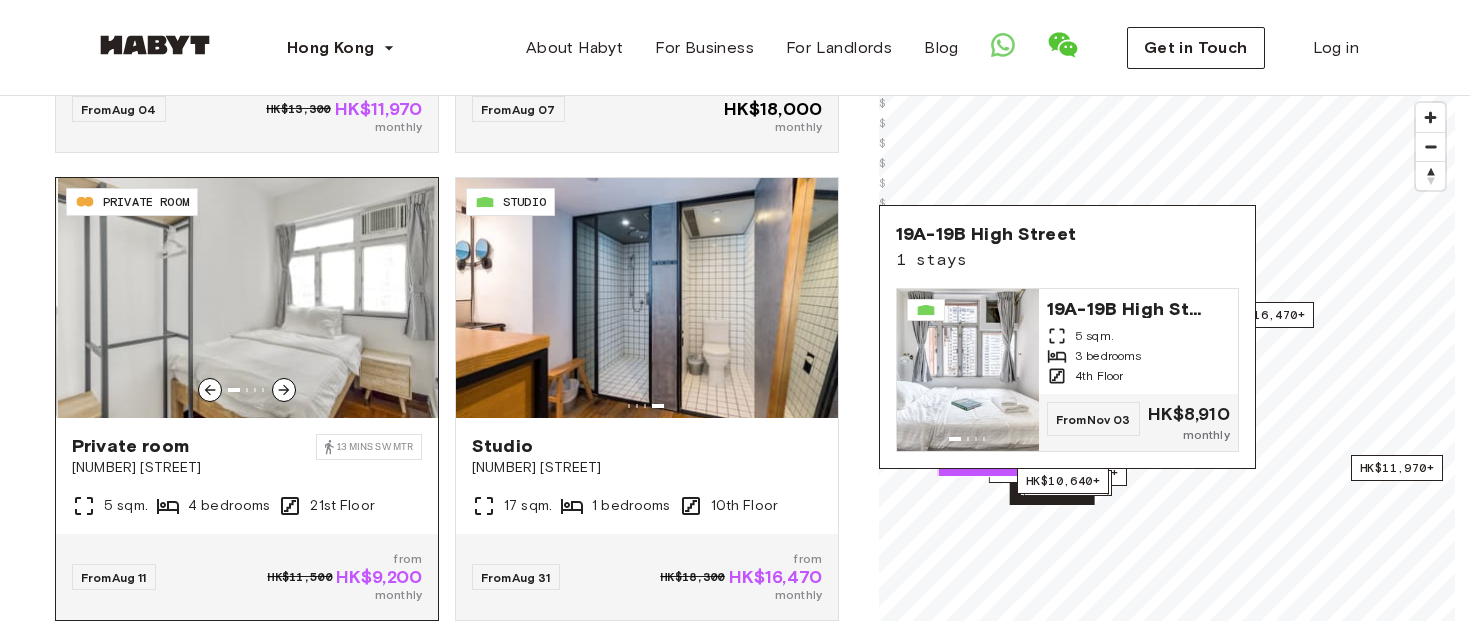 click 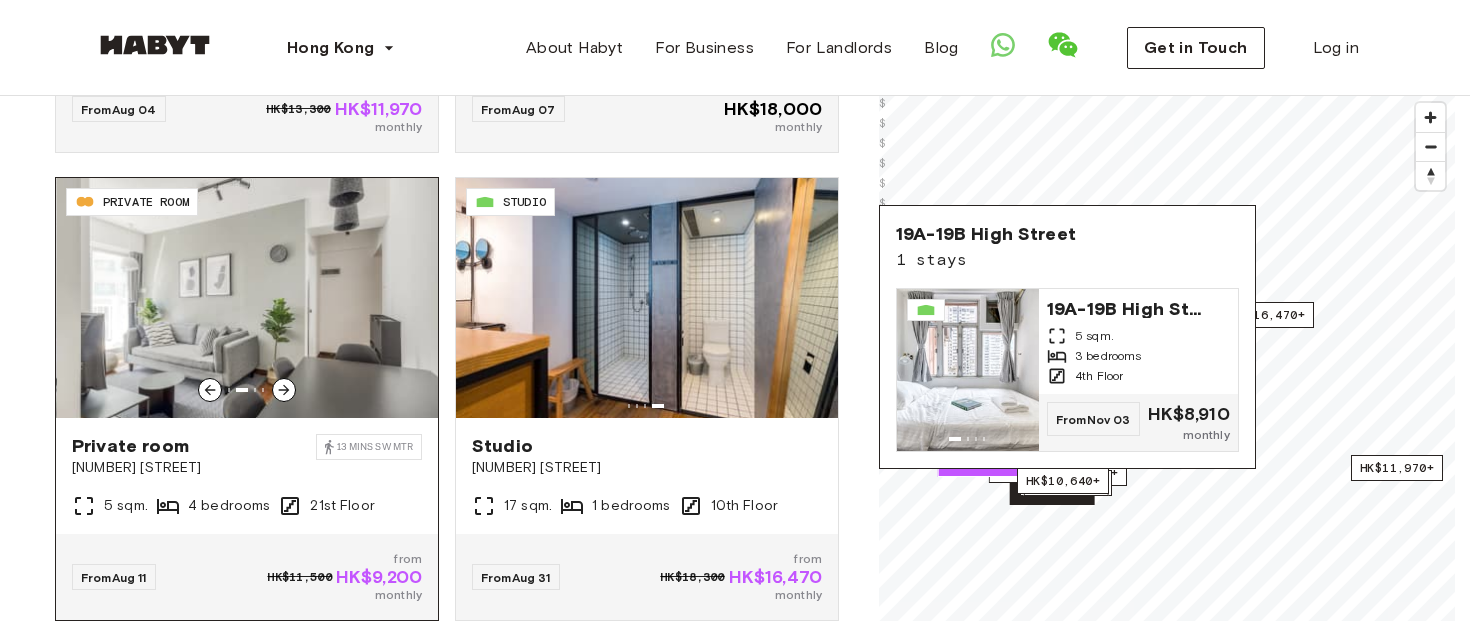 click 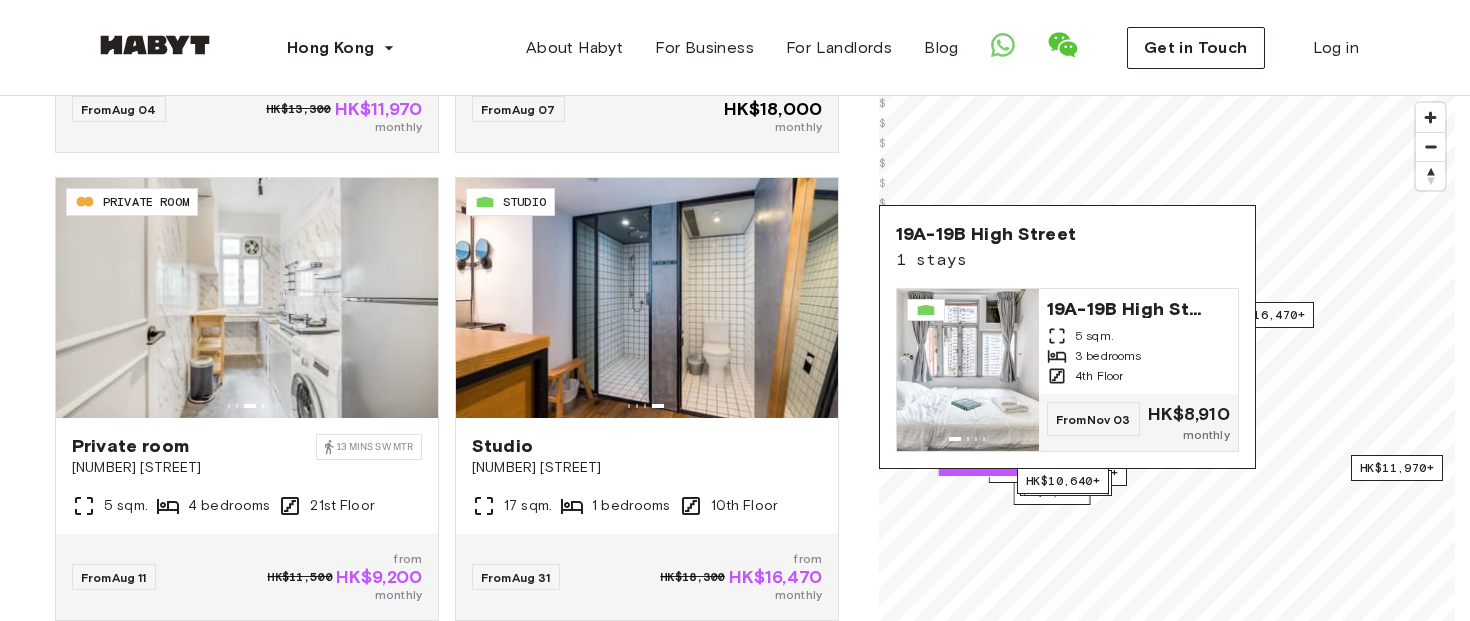 scroll, scrollTop: 185, scrollLeft: 0, axis: vertical 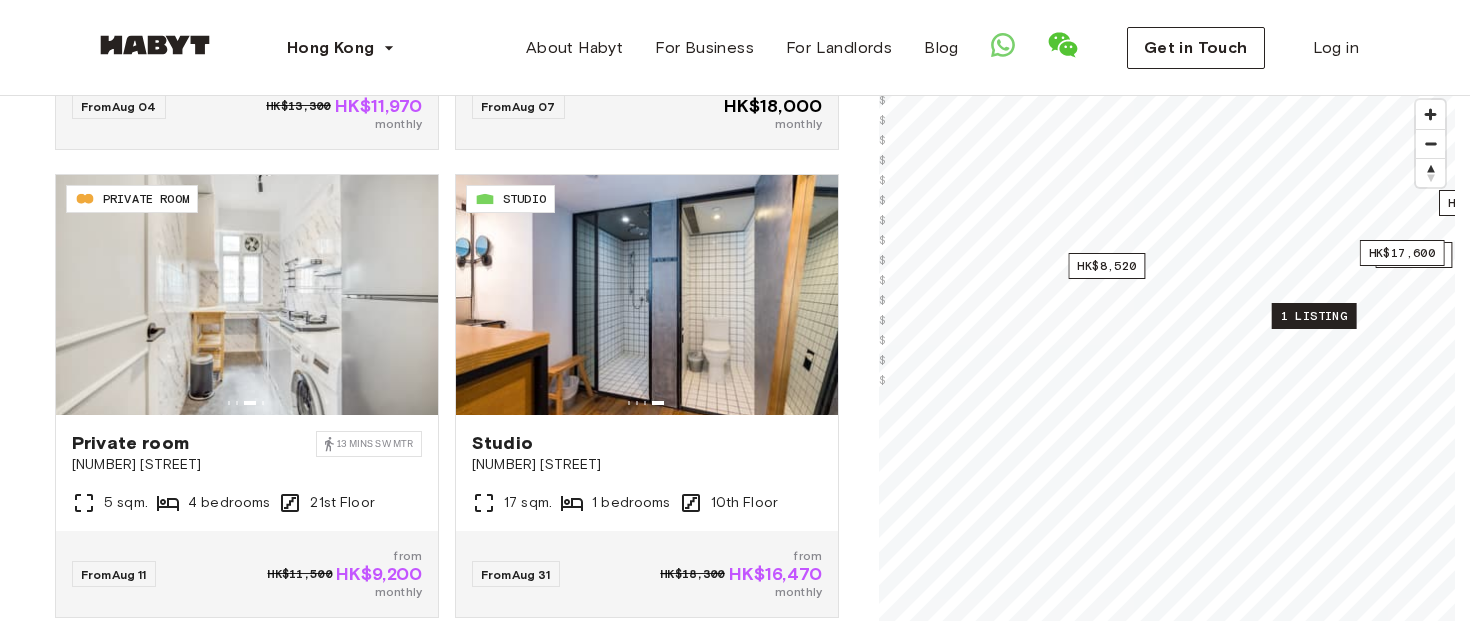 click on "1 listing" at bounding box center [1314, 316] 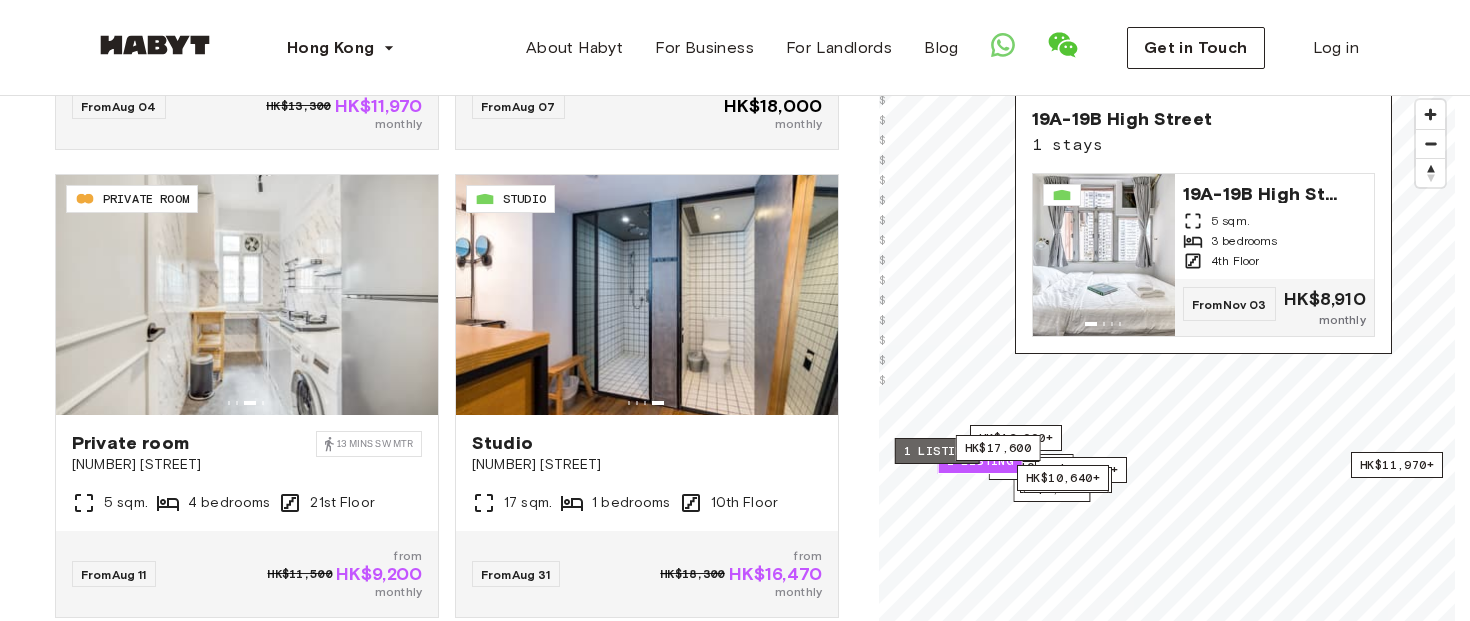click on "1 listing" at bounding box center (937, 451) 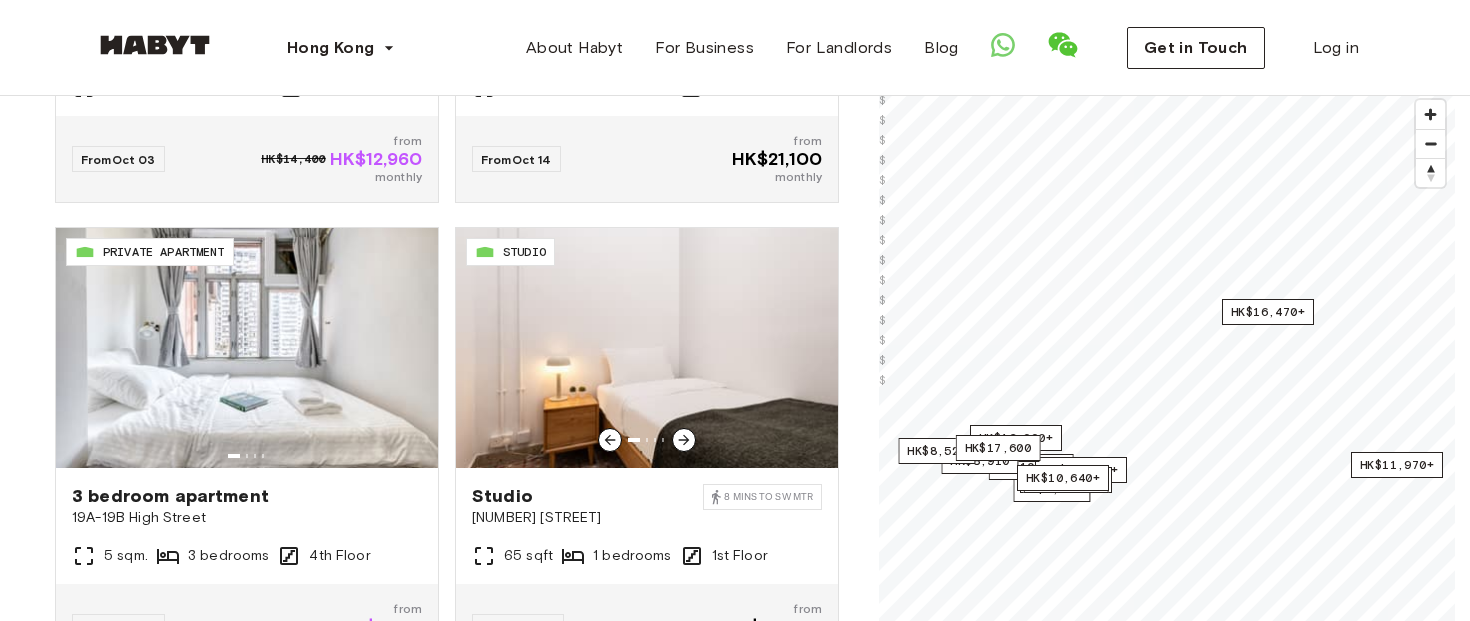 scroll, scrollTop: 4149, scrollLeft: 0, axis: vertical 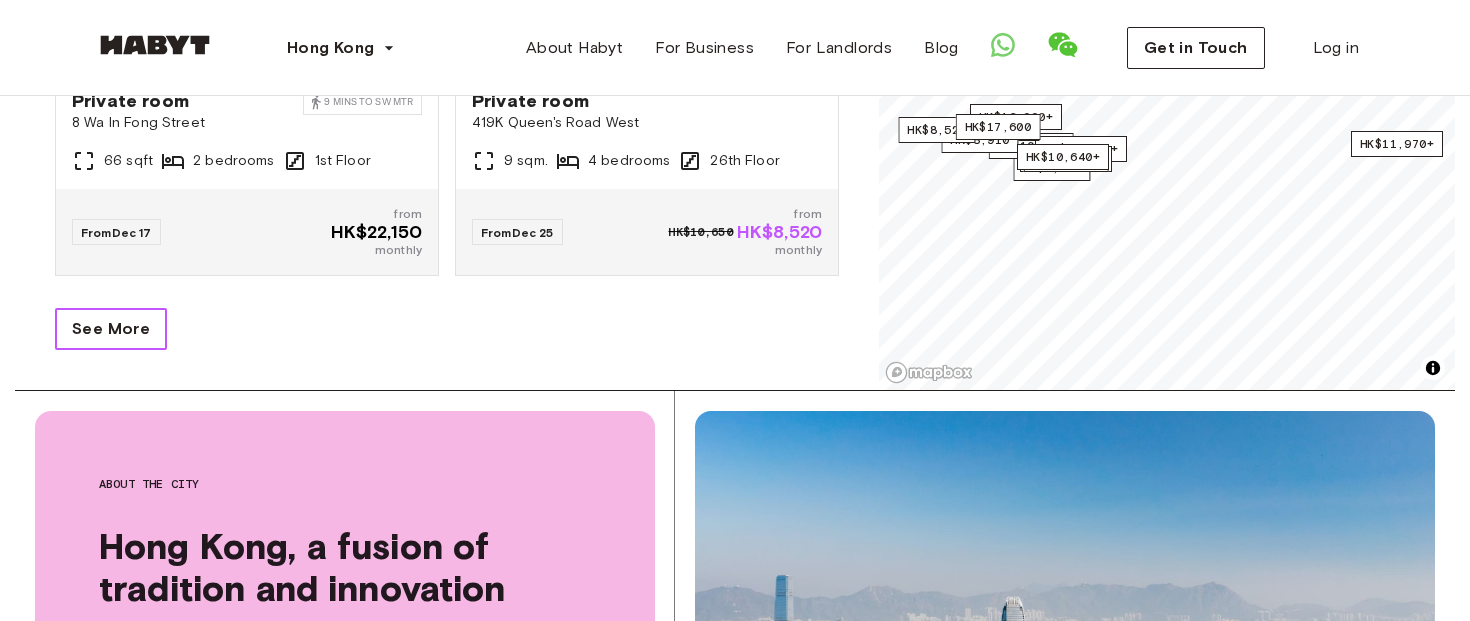 click on "See More" at bounding box center (111, 329) 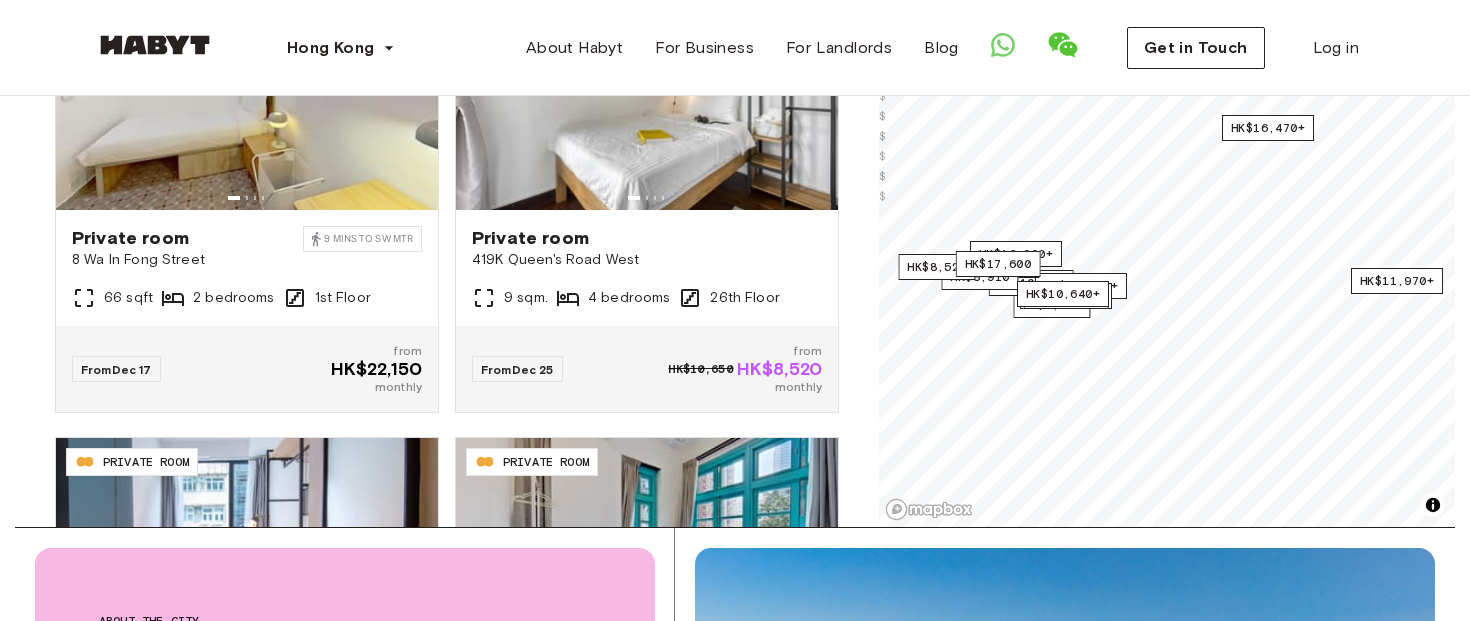 scroll, scrollTop: 0, scrollLeft: 0, axis: both 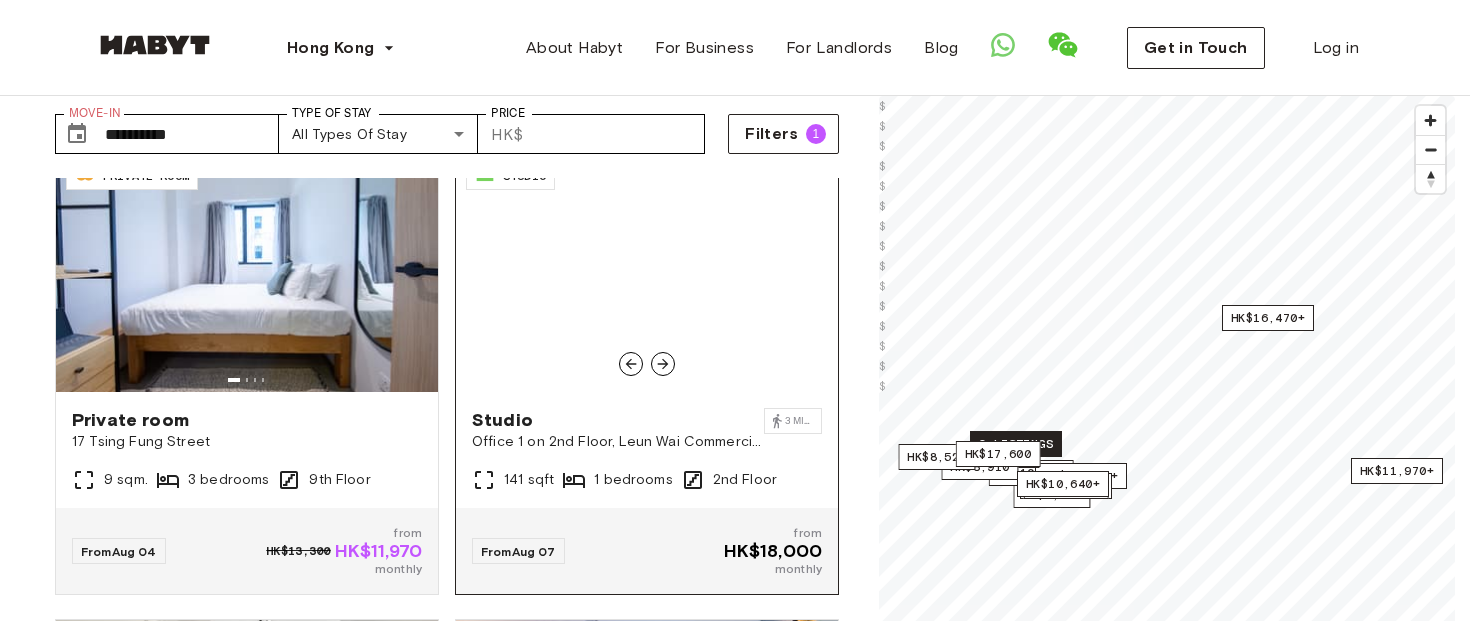 click 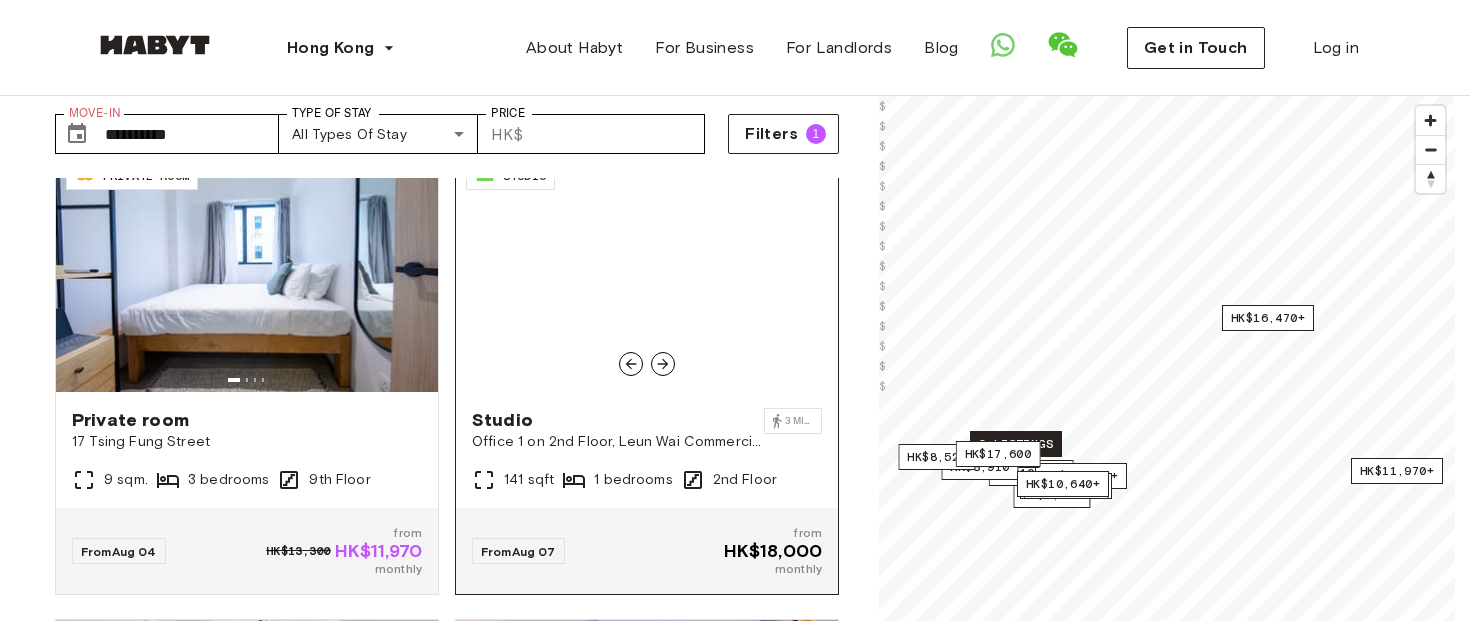 click 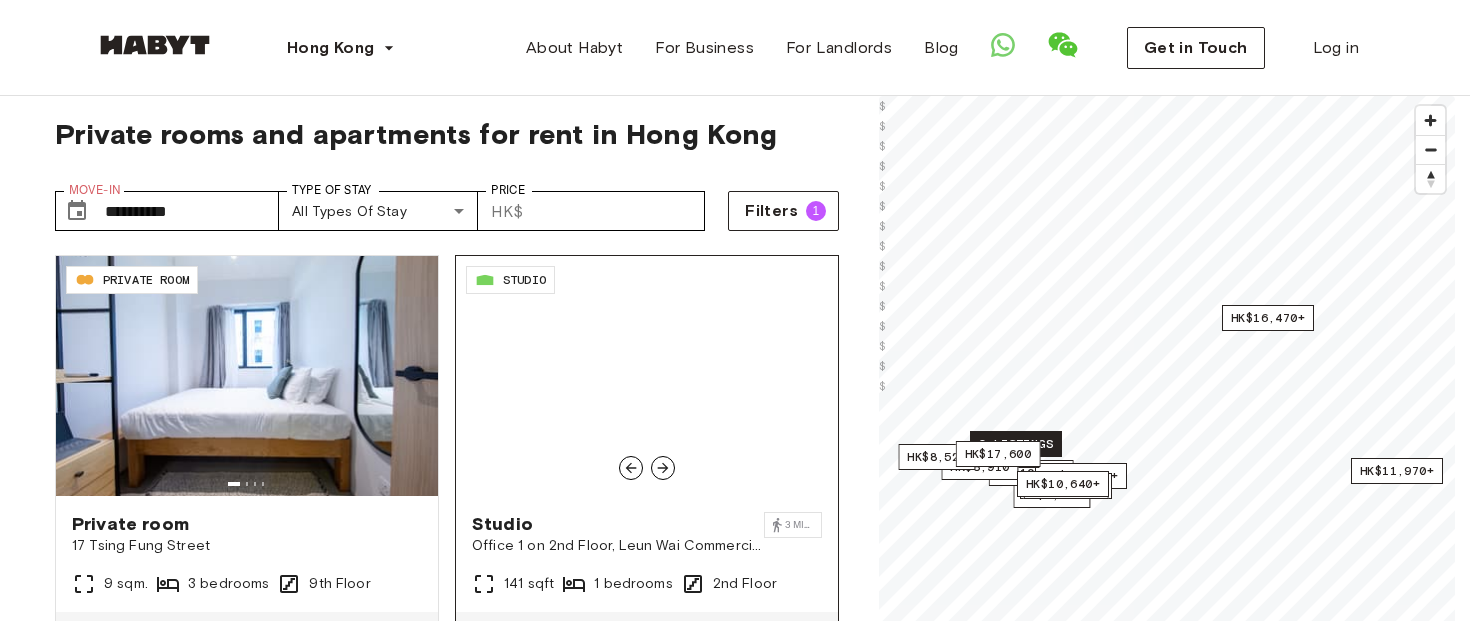 scroll, scrollTop: 1, scrollLeft: 0, axis: vertical 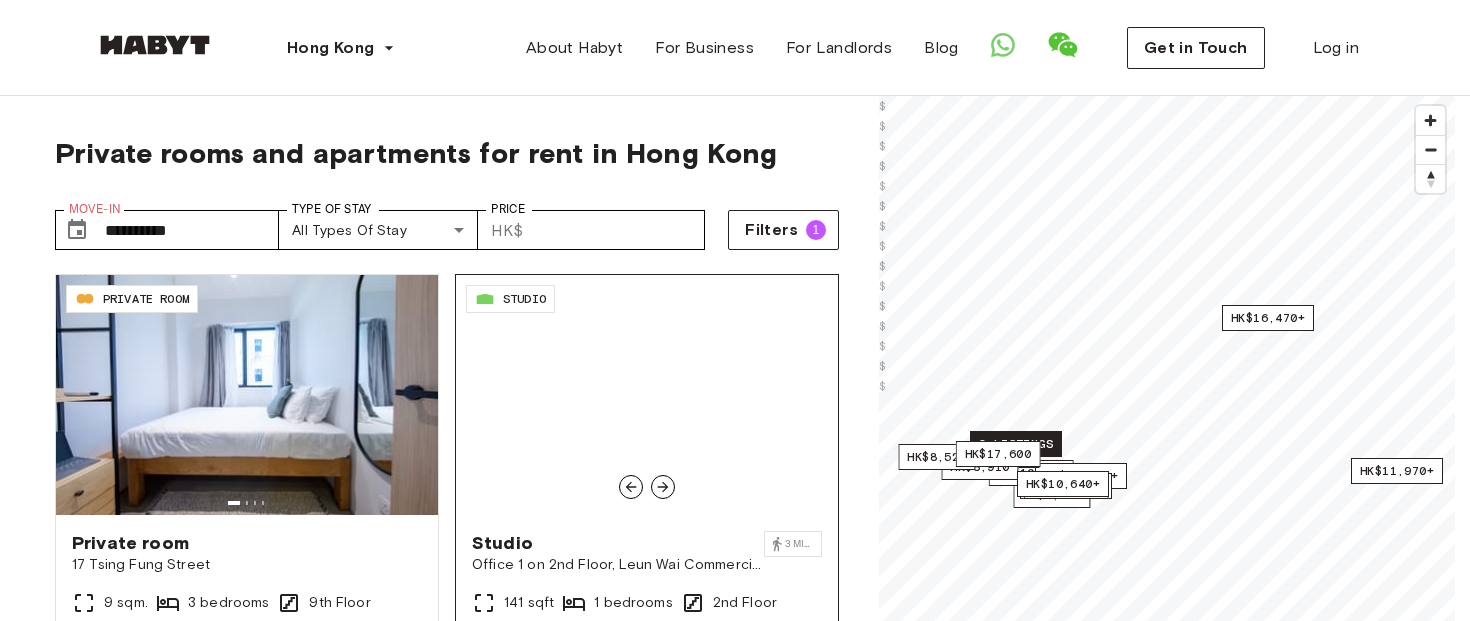 click at bounding box center [647, 395] 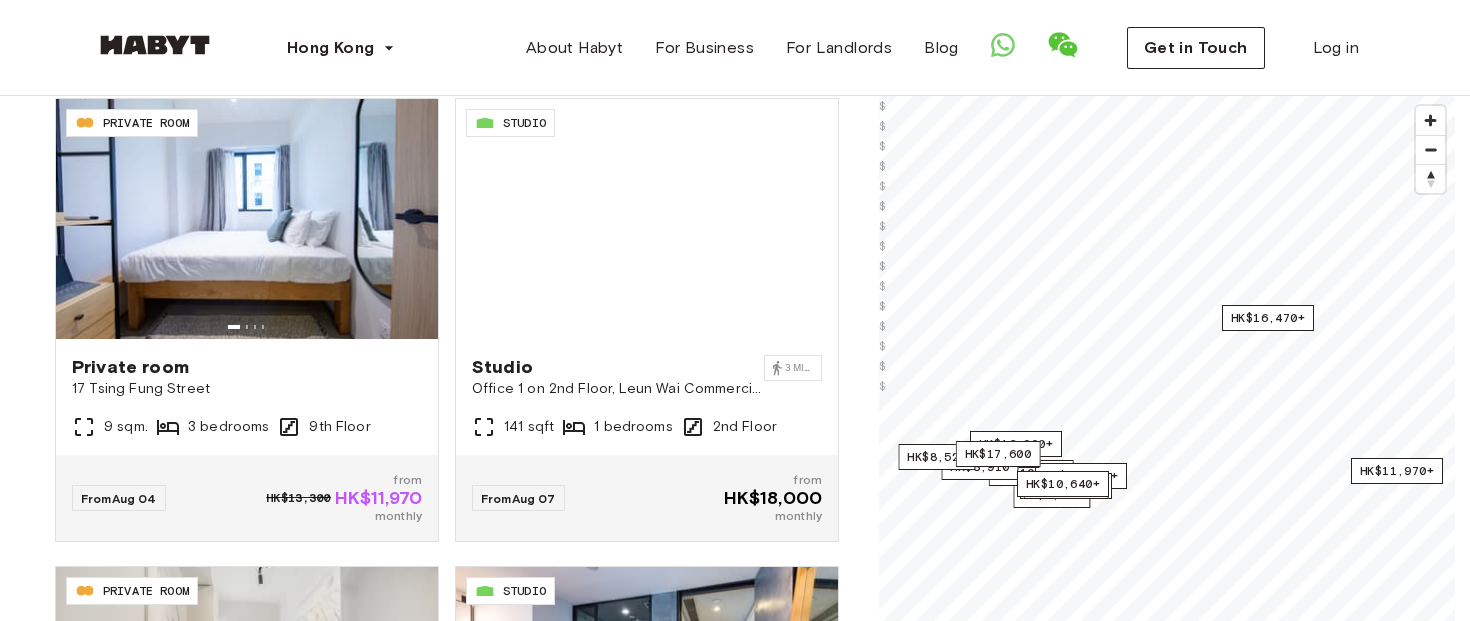 scroll, scrollTop: 241, scrollLeft: 0, axis: vertical 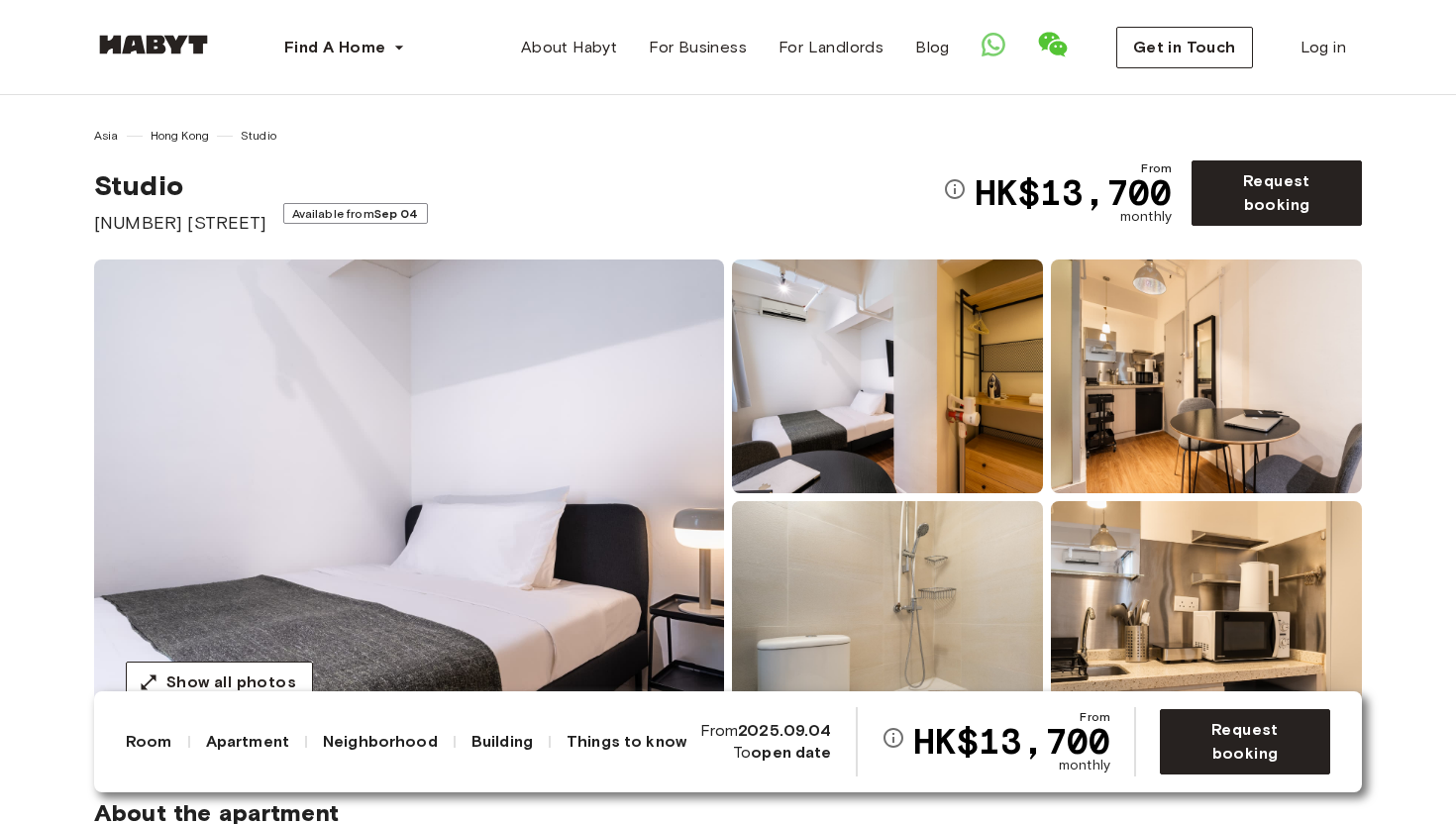 click at bounding box center [1206, 376] 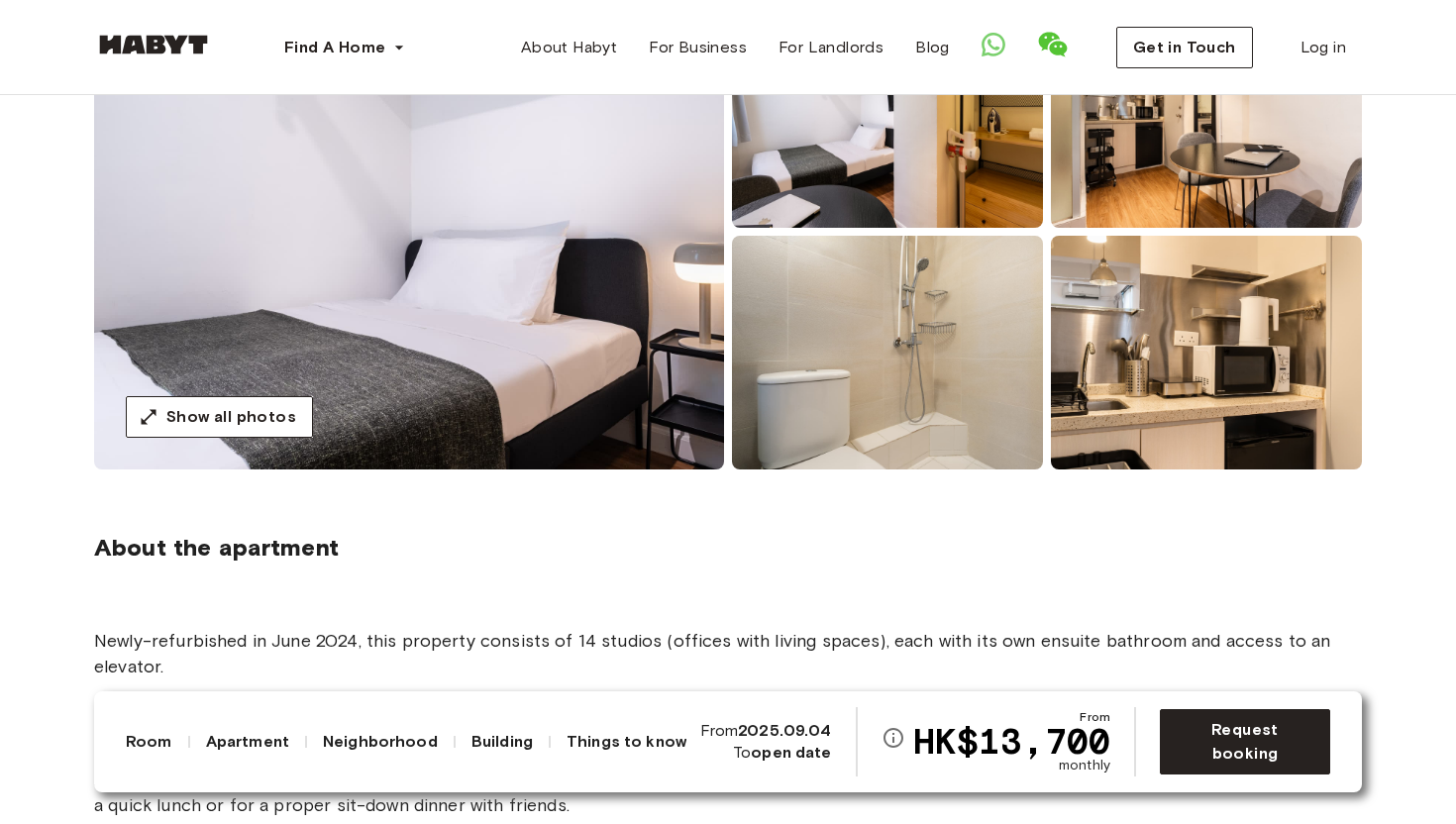 scroll, scrollTop: 268, scrollLeft: 0, axis: vertical 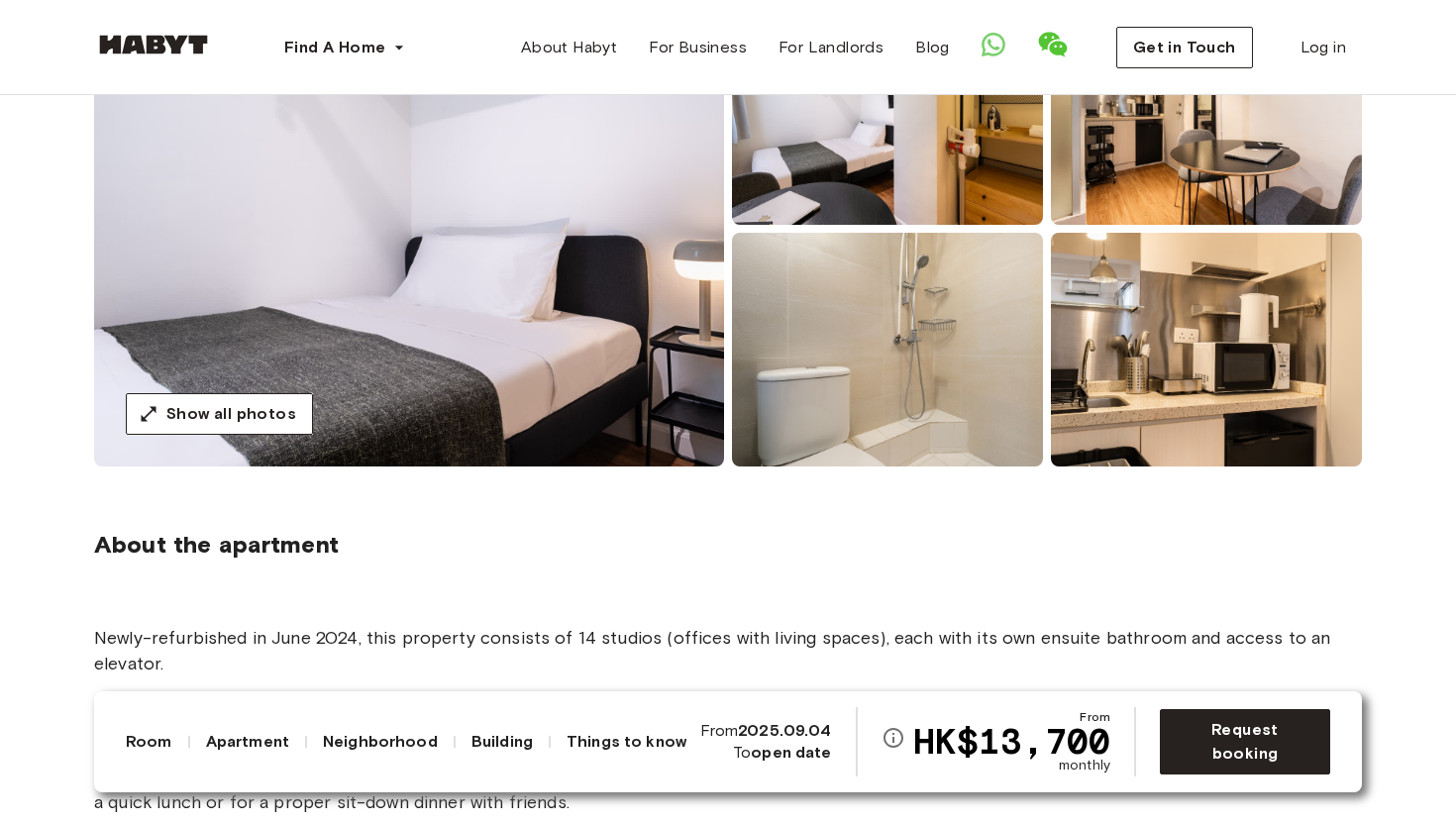 click at bounding box center (1206, 350) 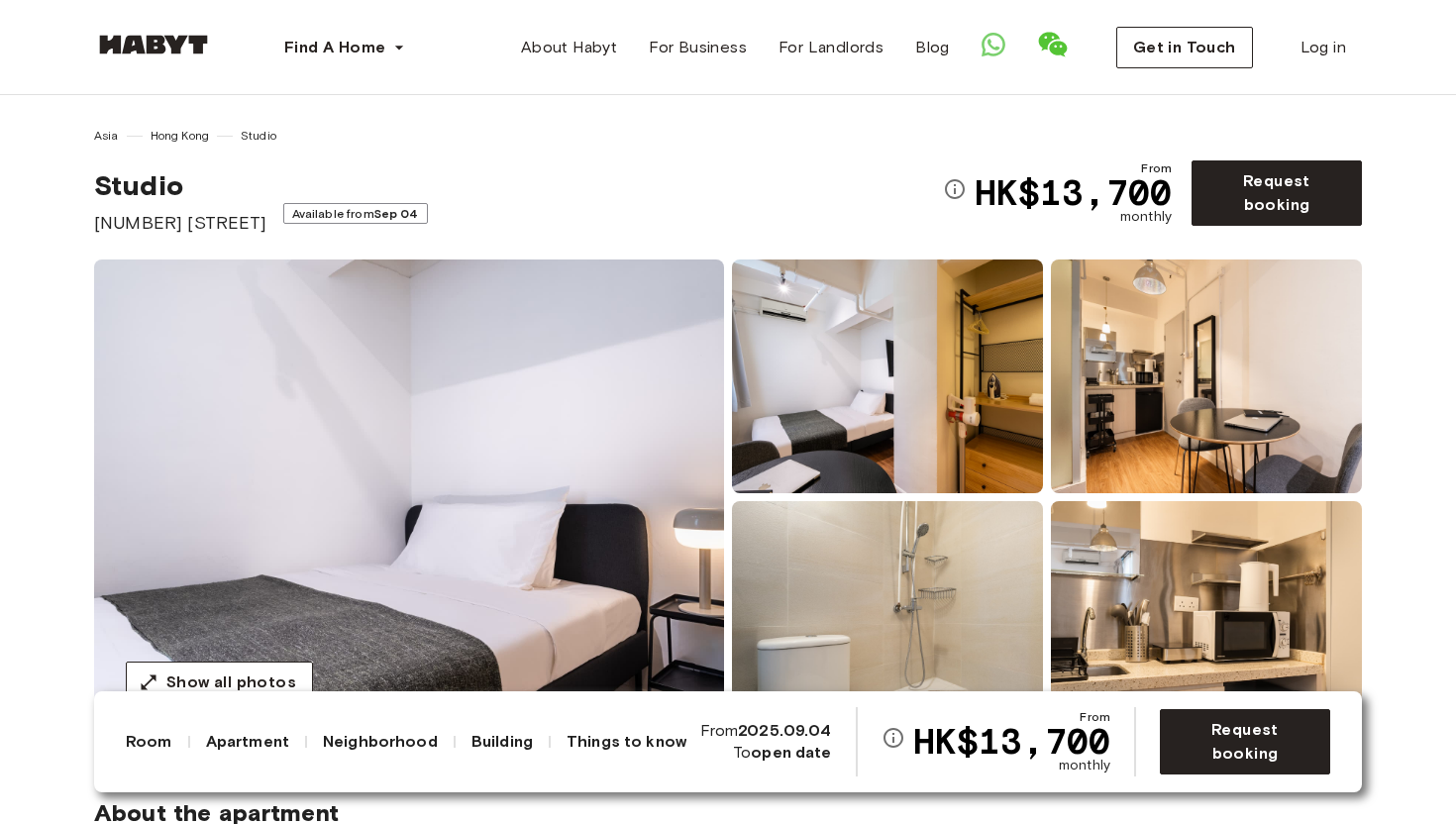 scroll, scrollTop: 216, scrollLeft: 0, axis: vertical 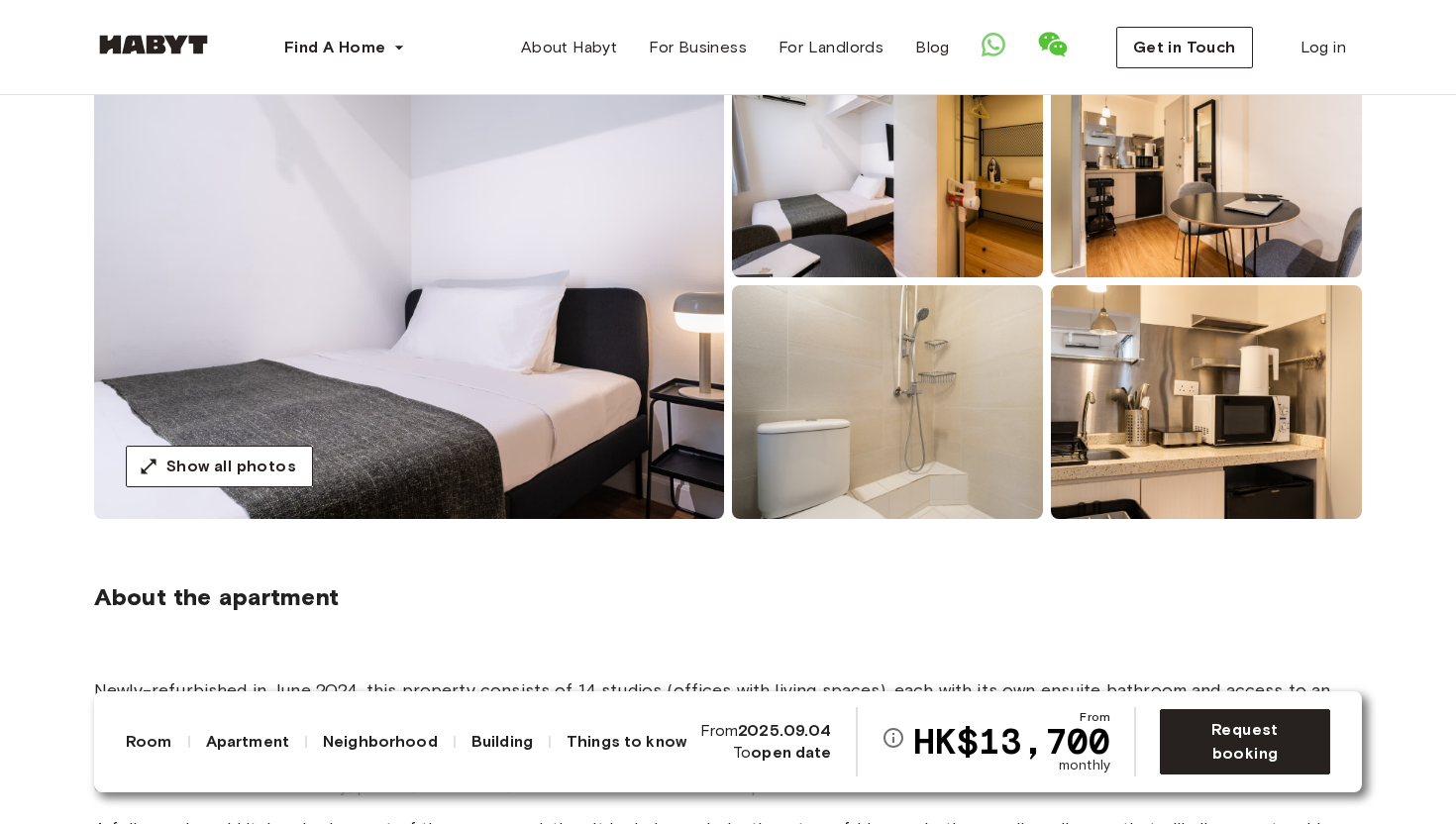 click at bounding box center [409, 281] 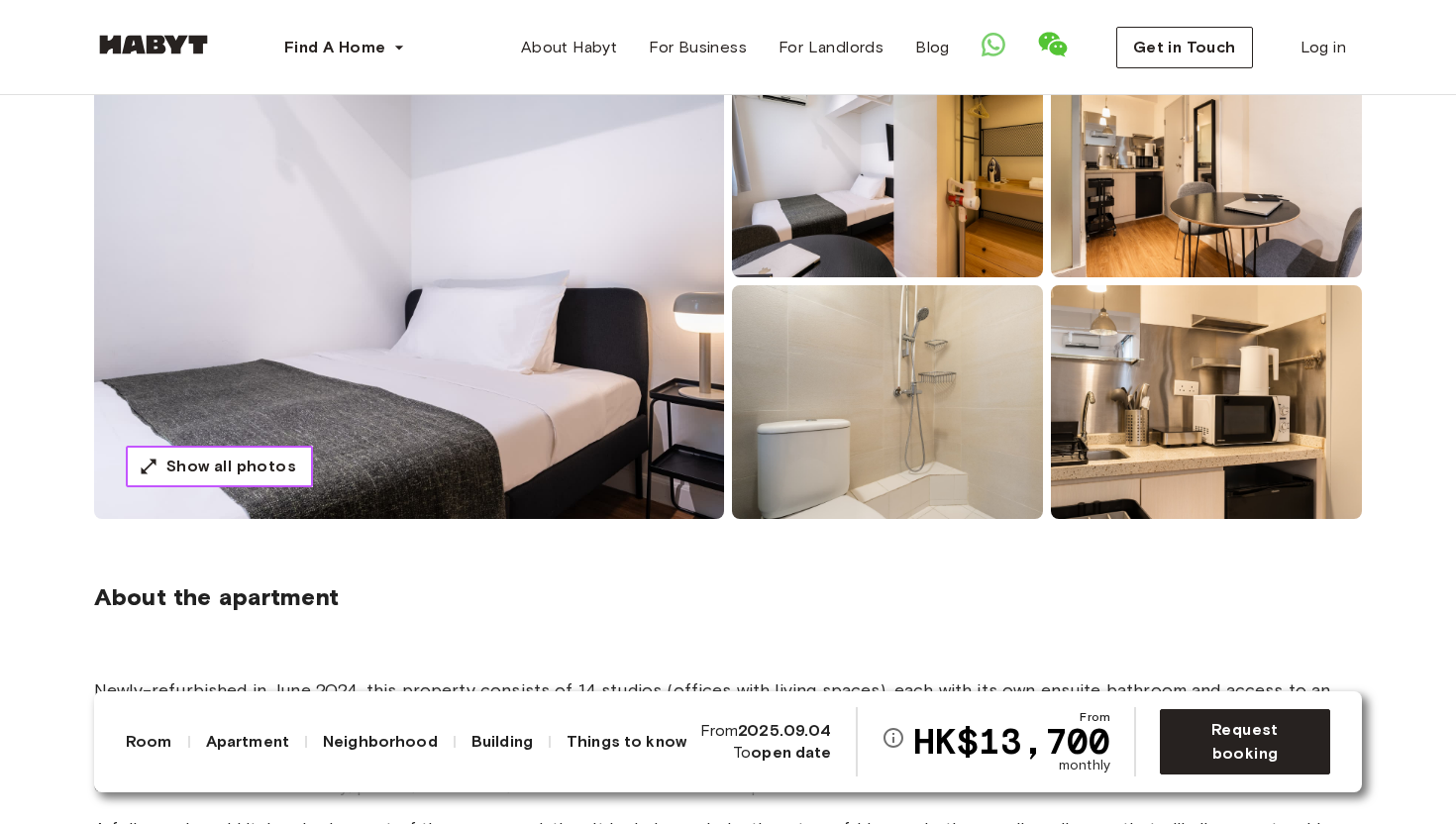 click on "Show all photos" at bounding box center [219, 466] 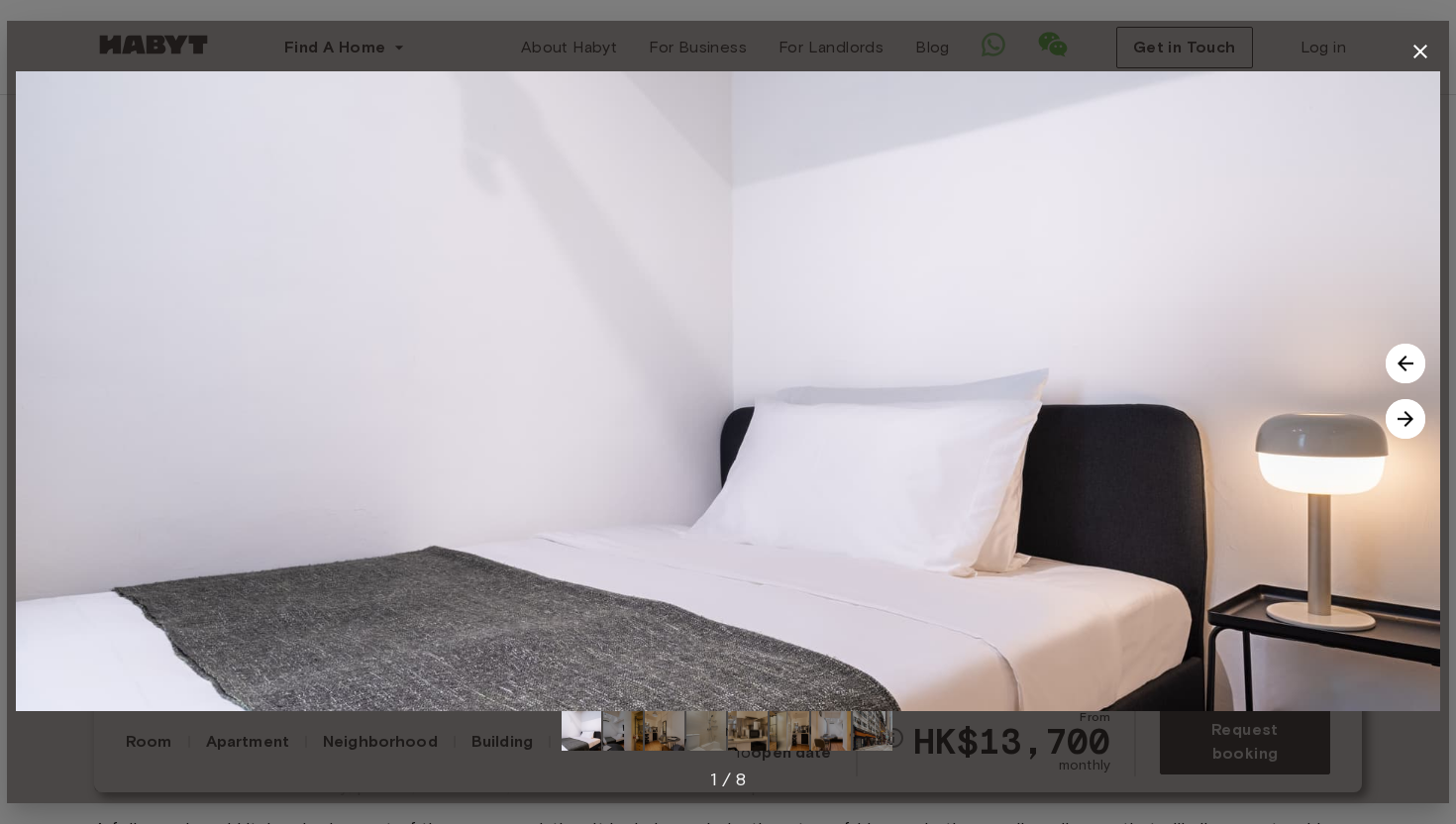 click at bounding box center (1405, 419) 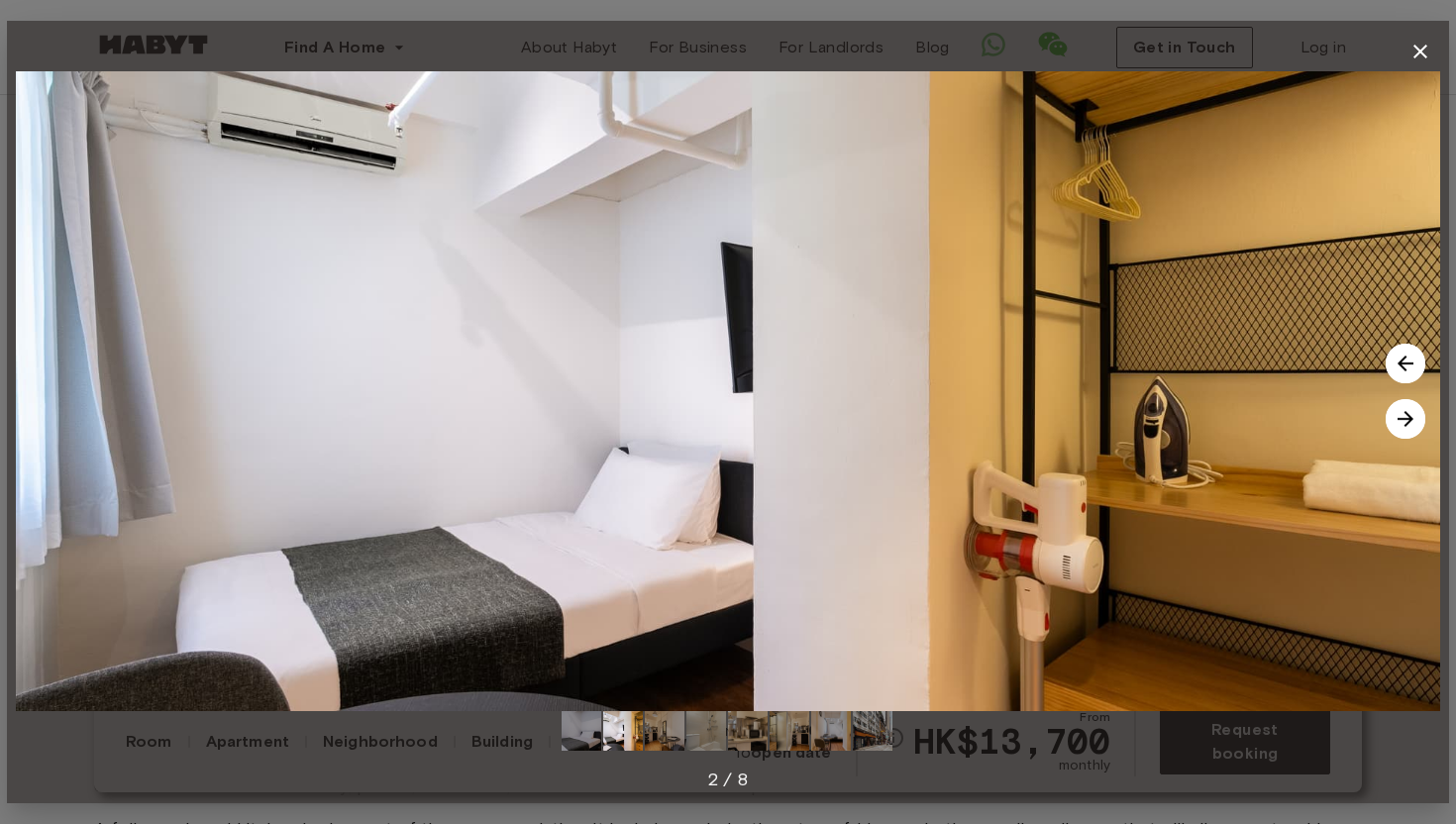 click at bounding box center (1405, 419) 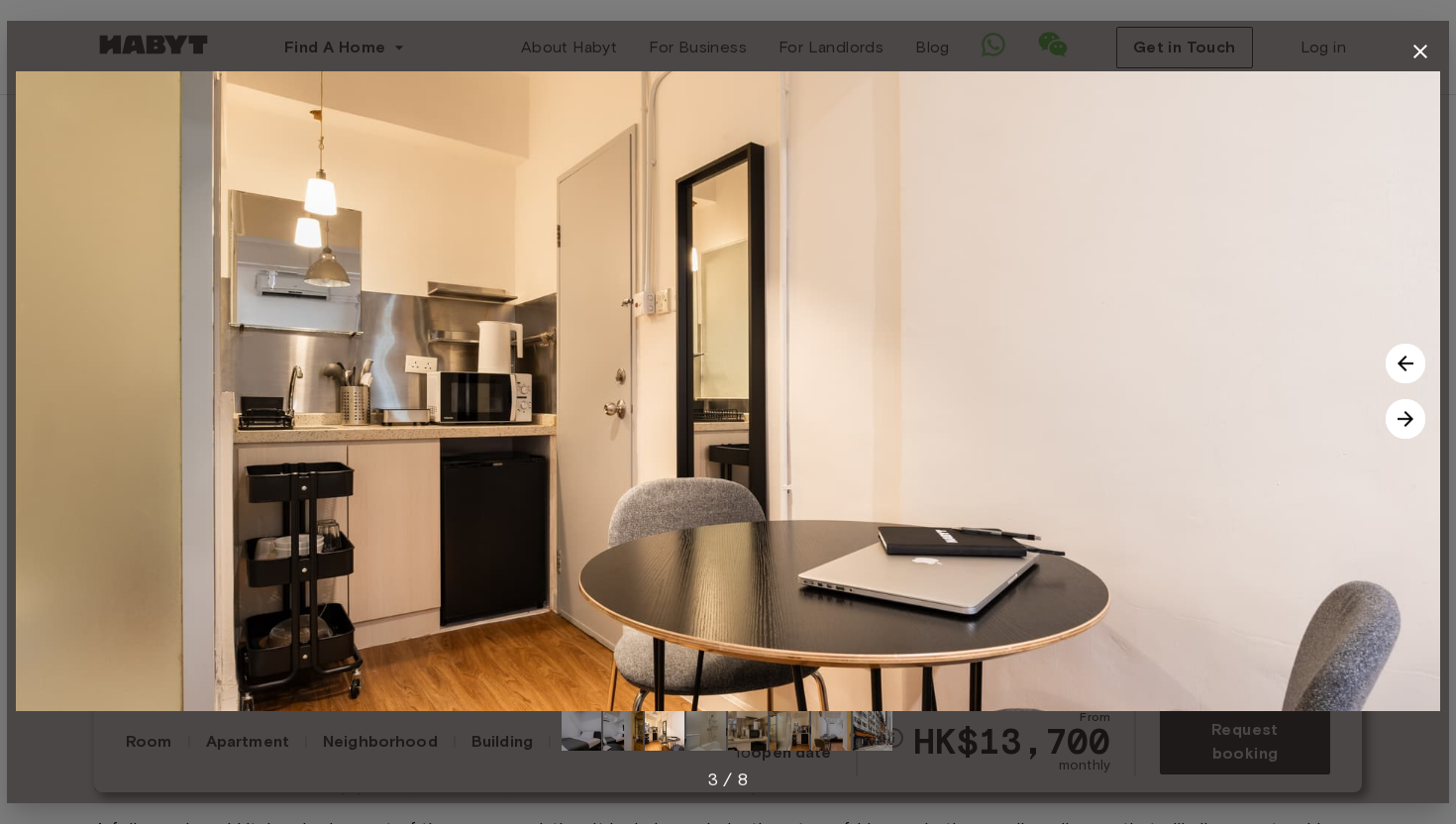 click at bounding box center (1405, 419) 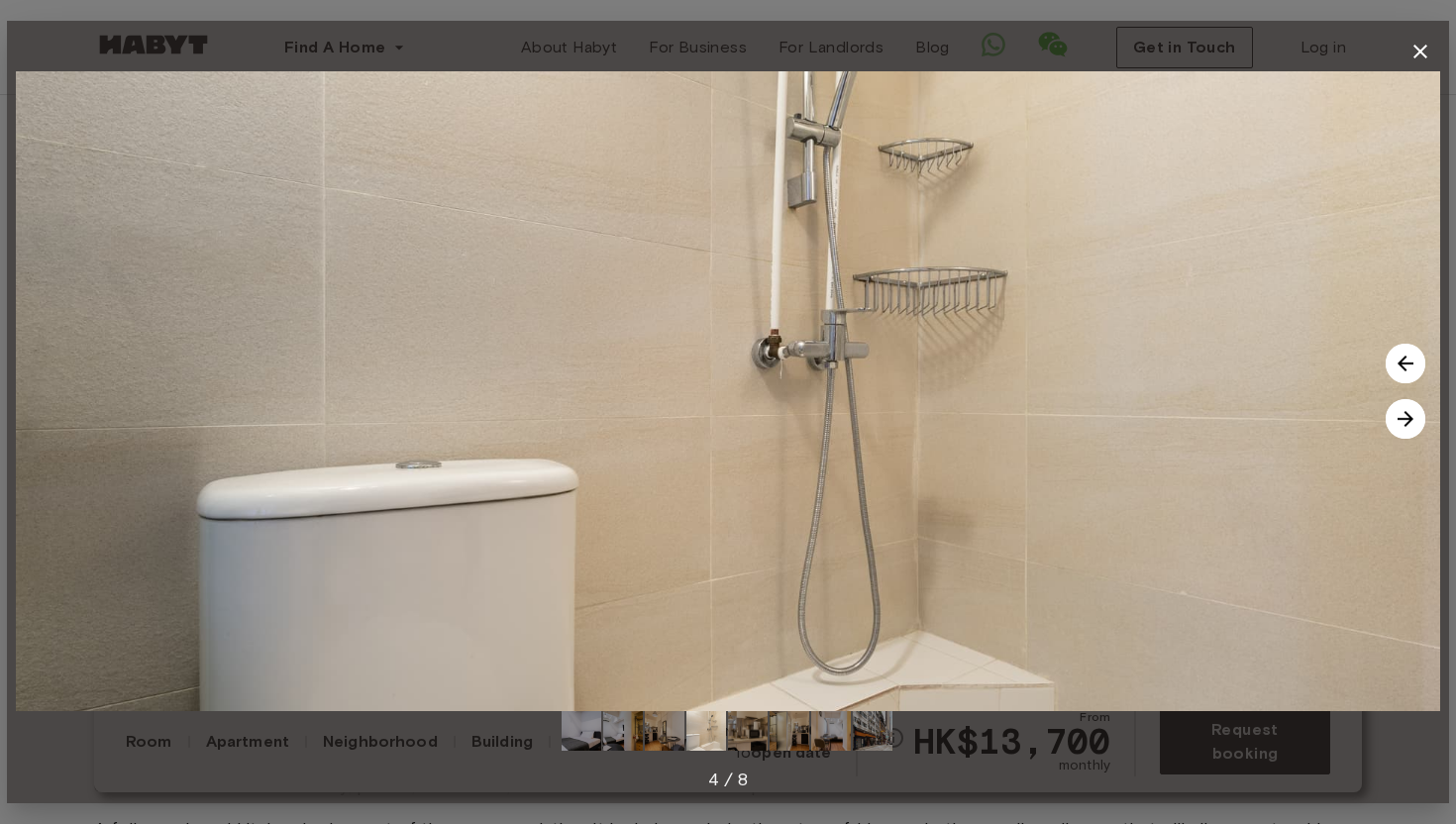 click at bounding box center (1405, 419) 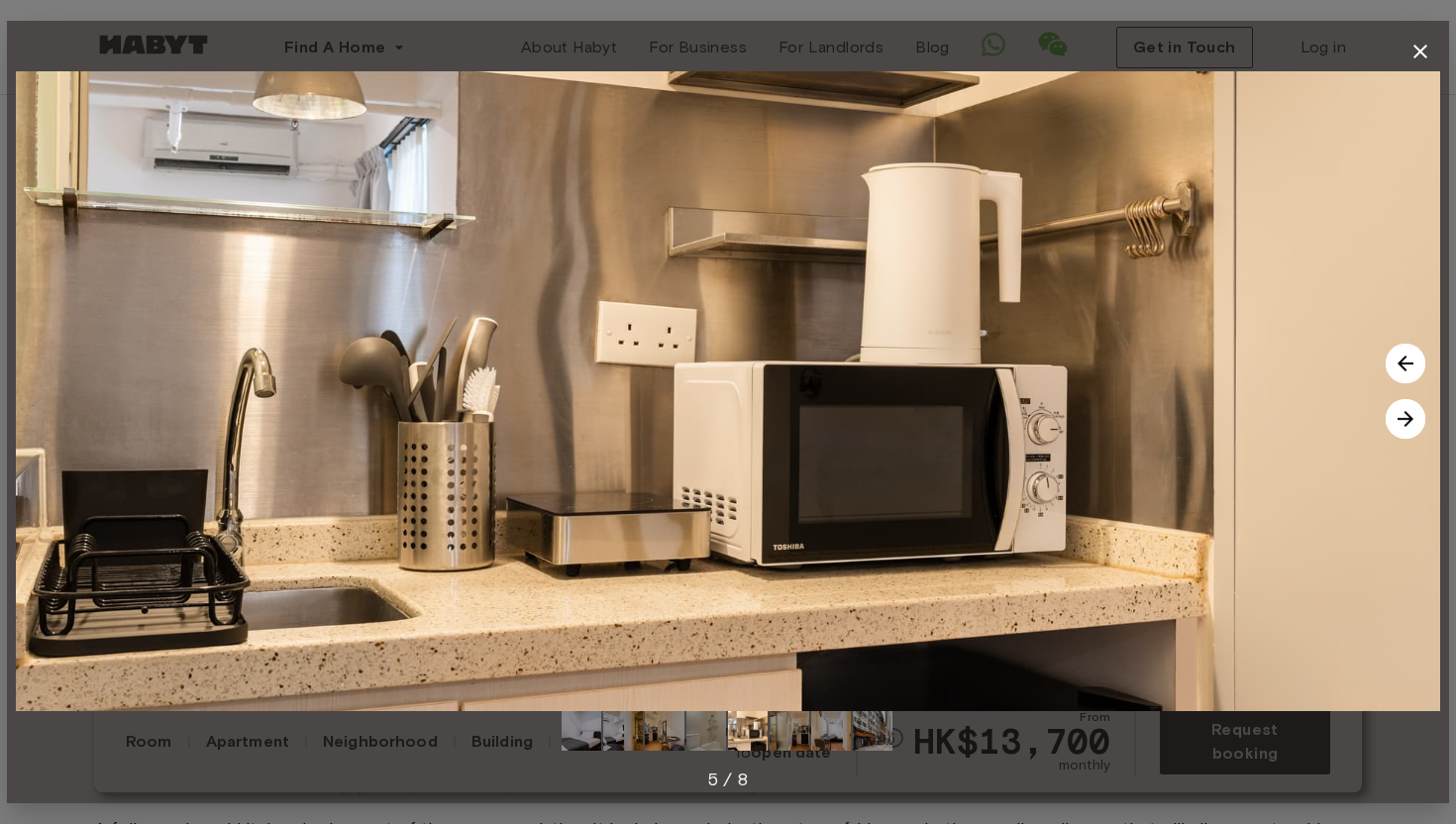 click at bounding box center (1405, 419) 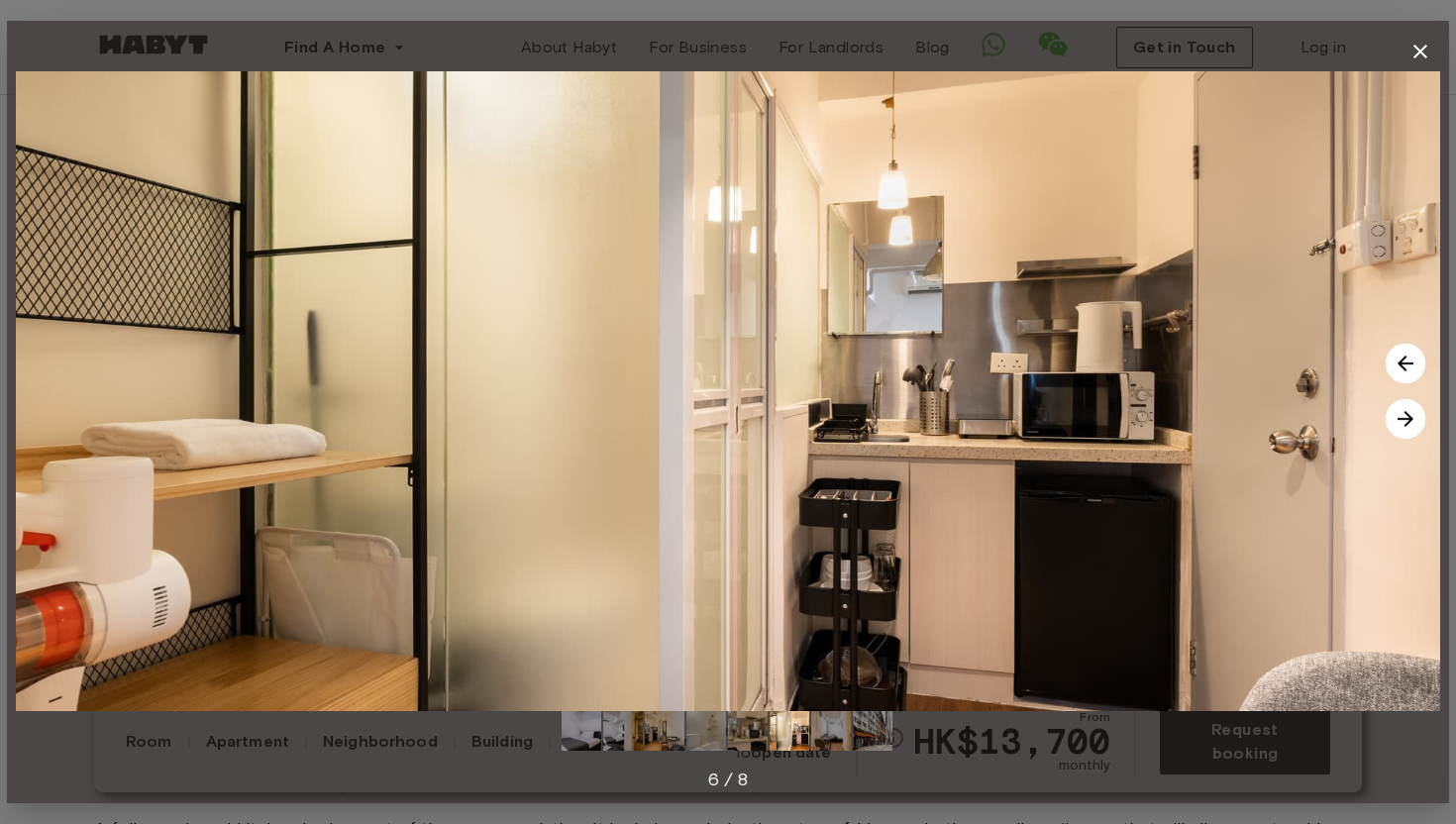 click at bounding box center (1405, 419) 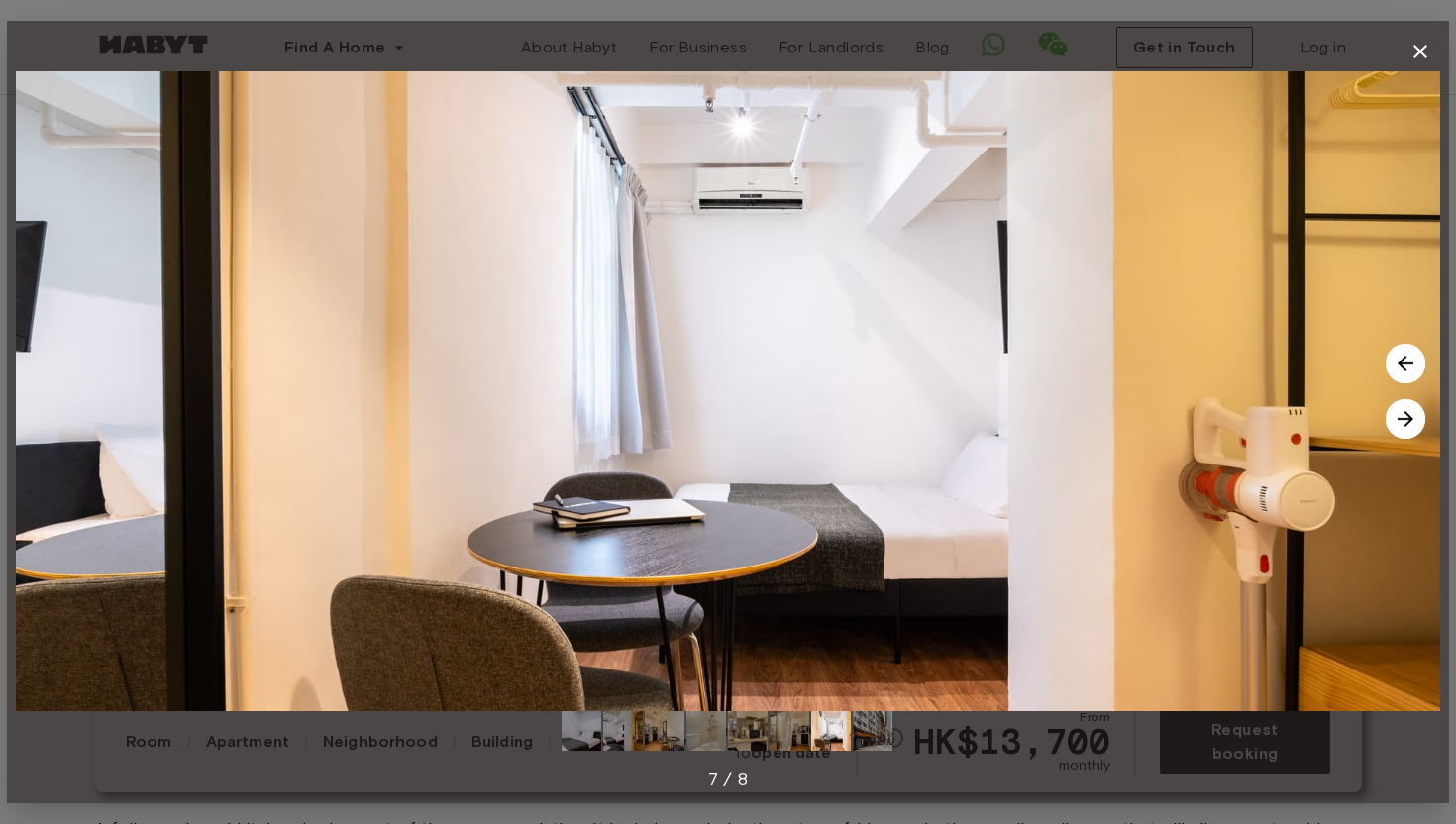 click at bounding box center (1405, 419) 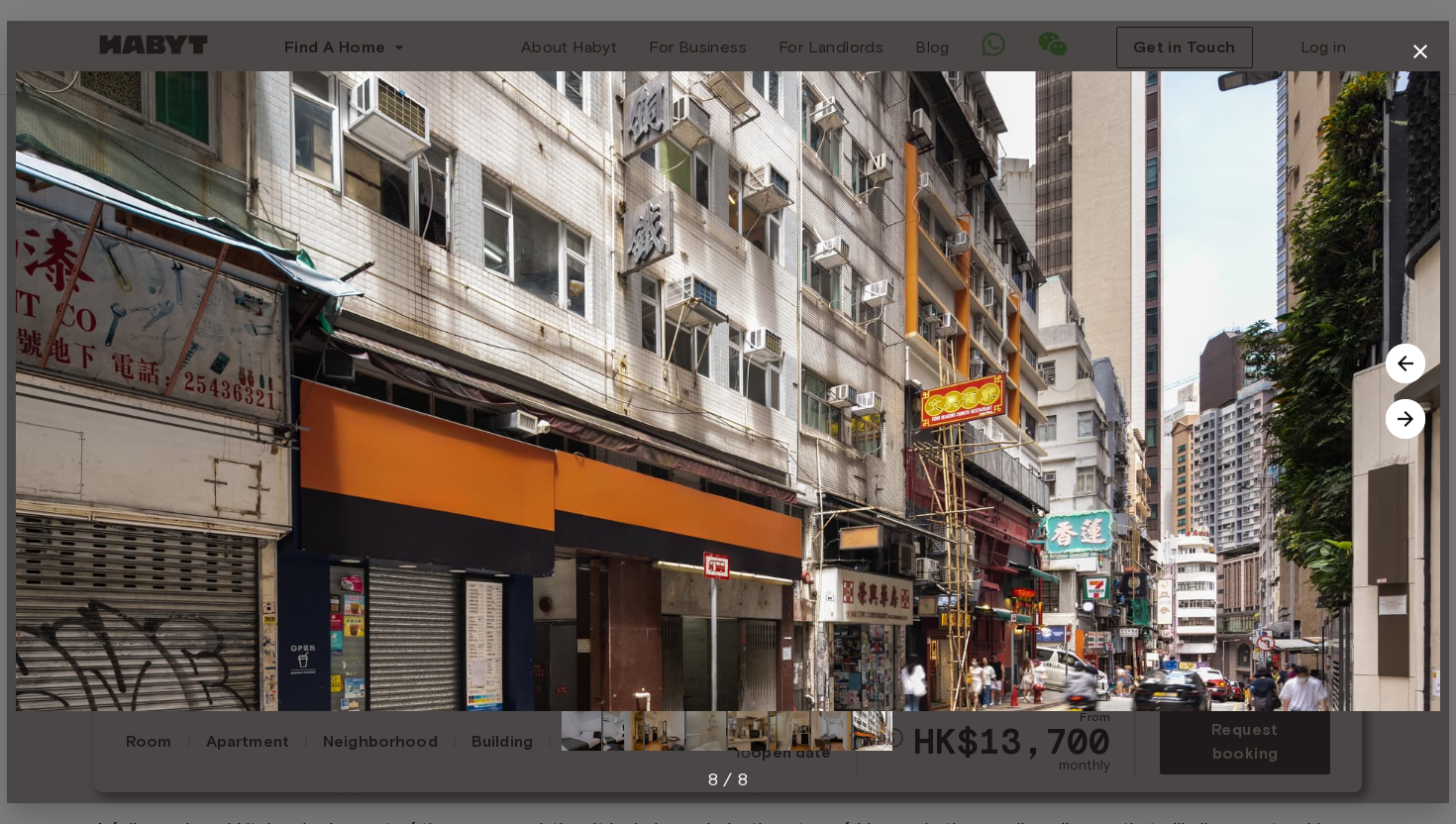 click at bounding box center [1405, 419] 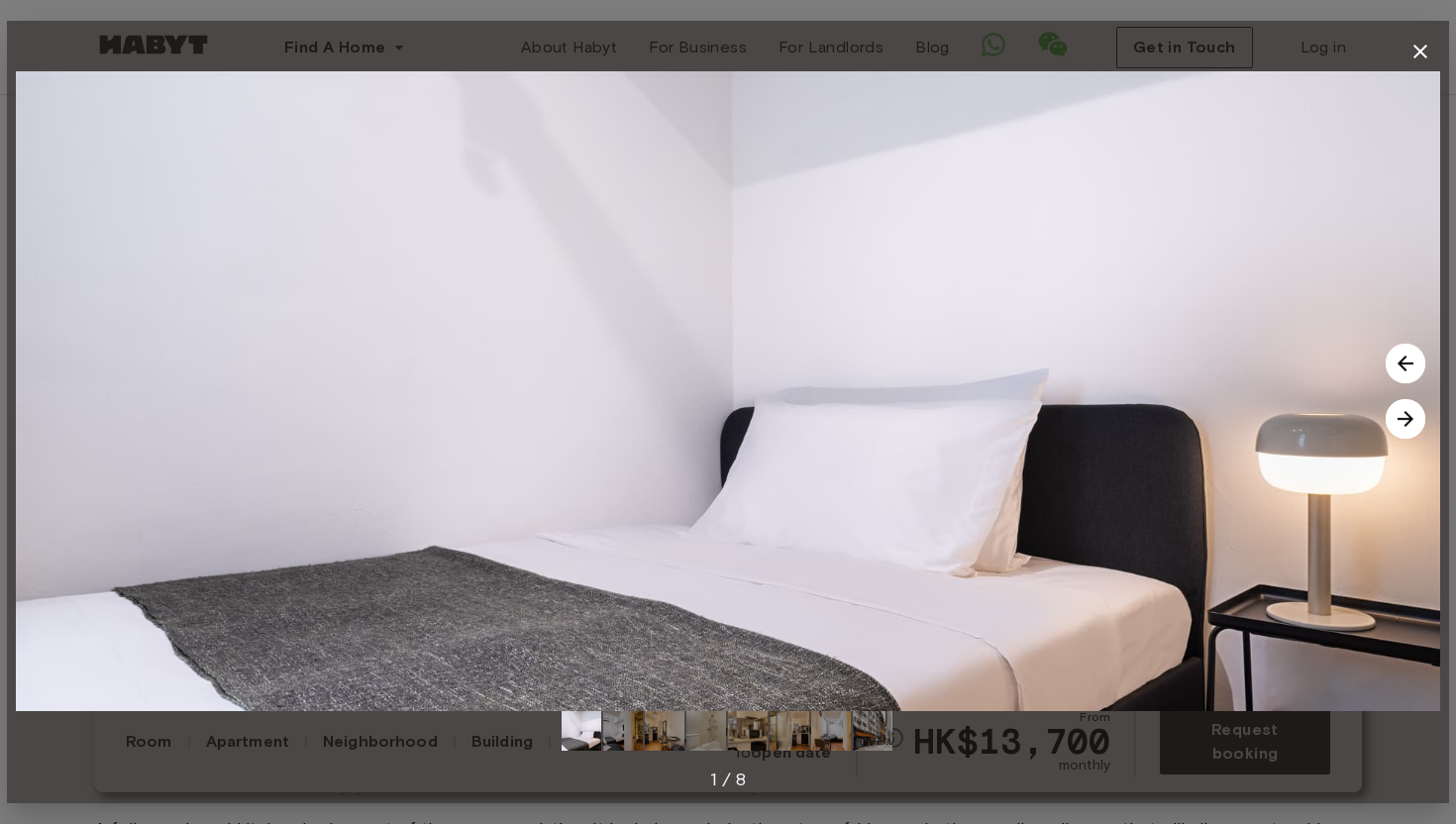 click at bounding box center [1405, 419] 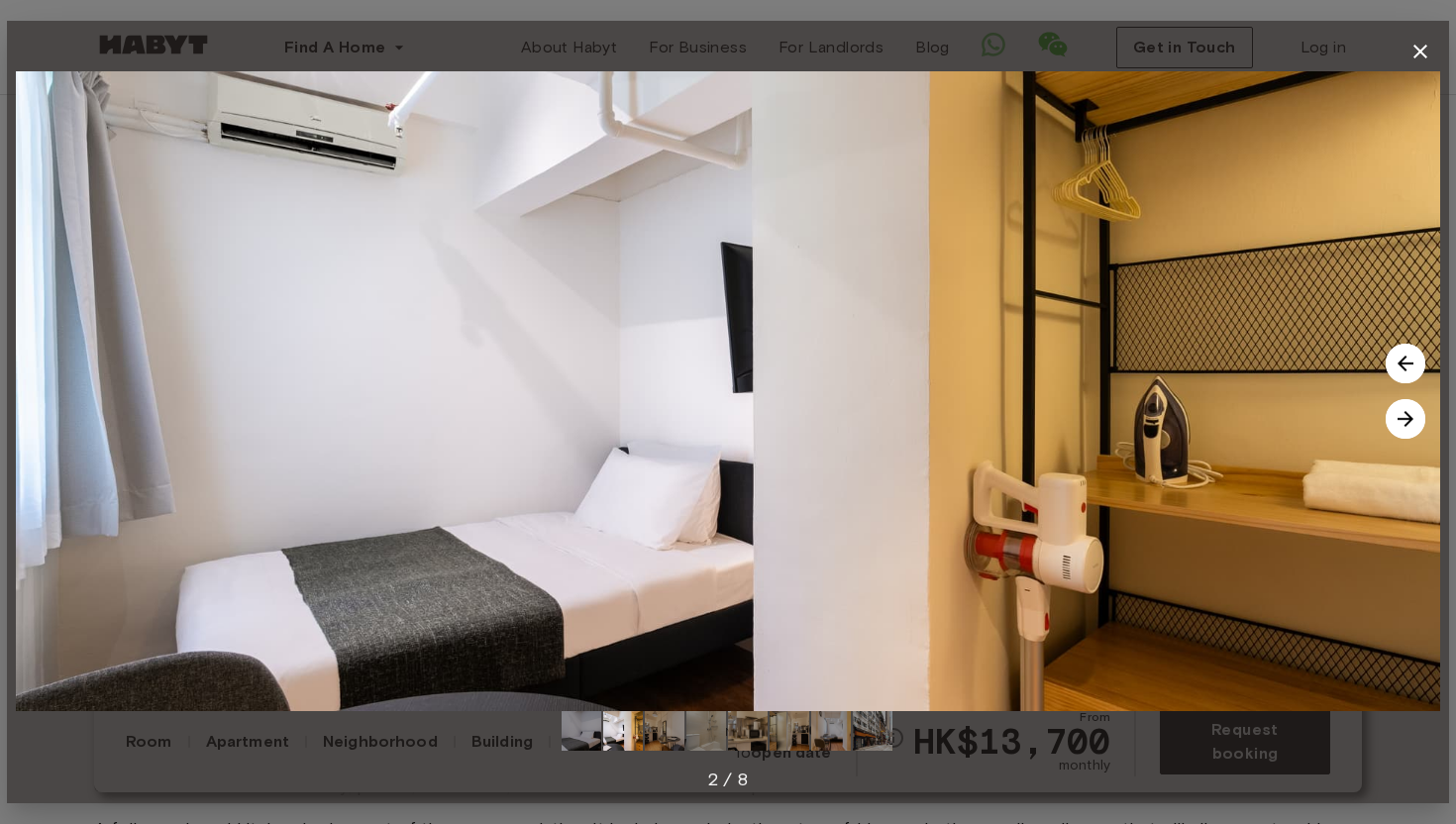 click at bounding box center (1405, 419) 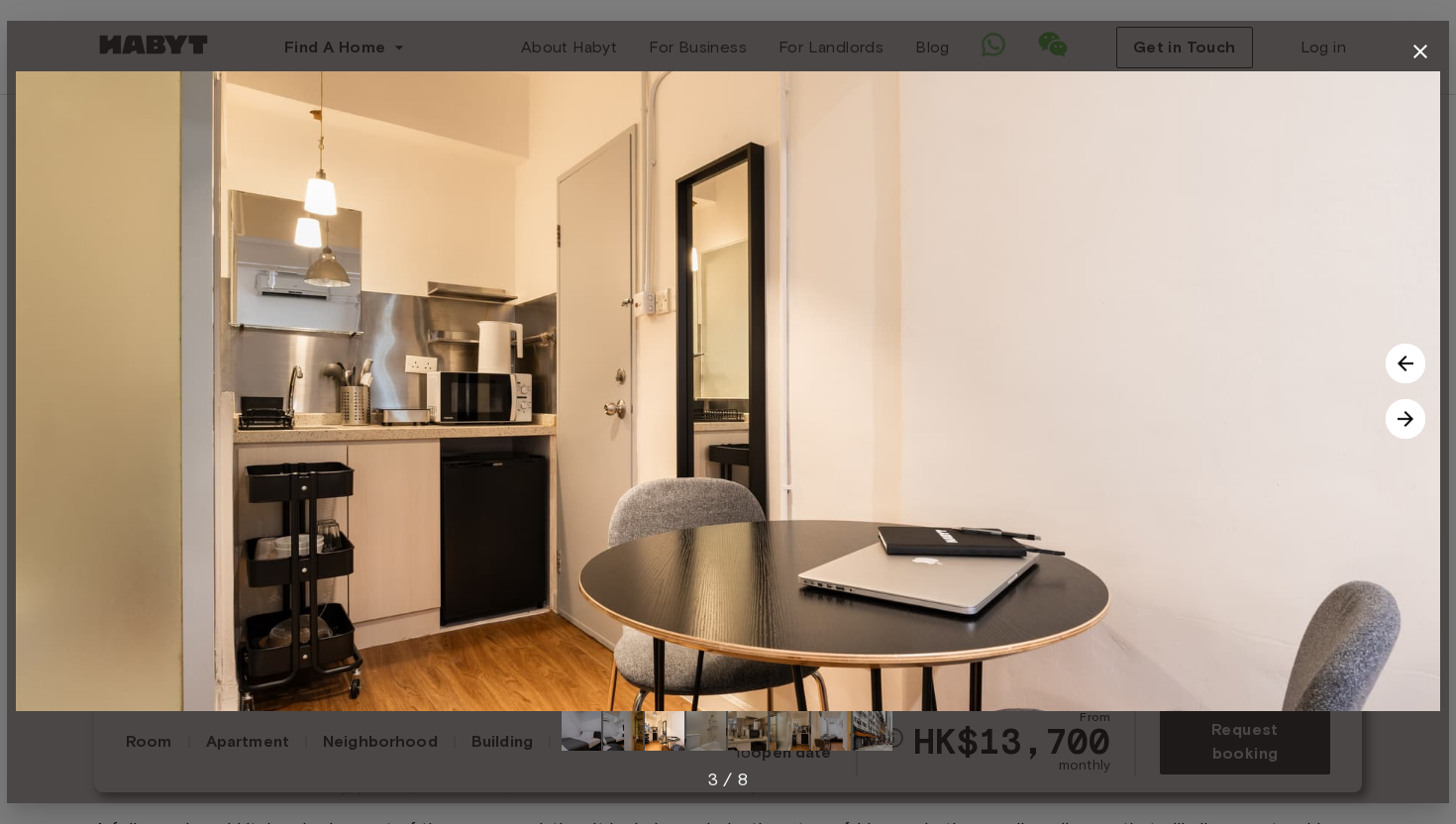 click at bounding box center (1405, 419) 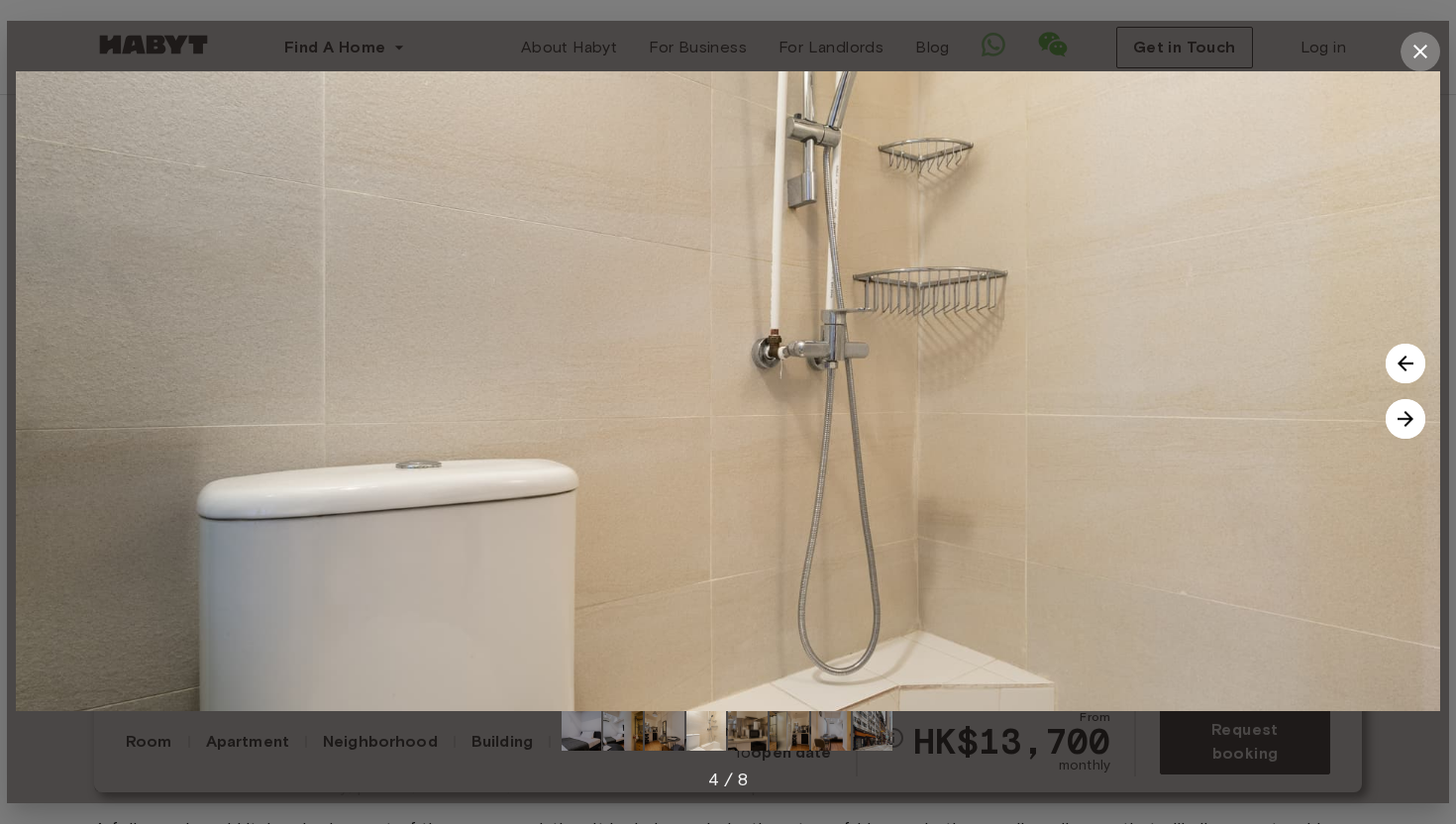 click 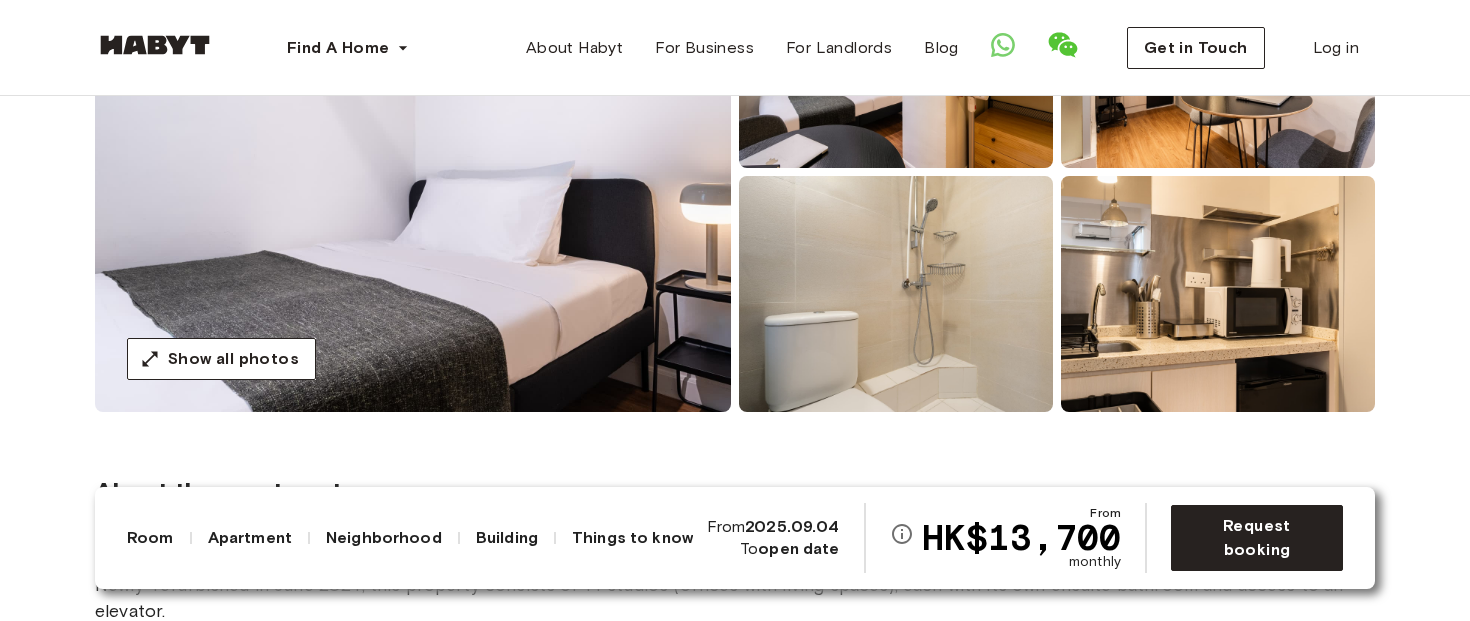 scroll, scrollTop: 555, scrollLeft: 0, axis: vertical 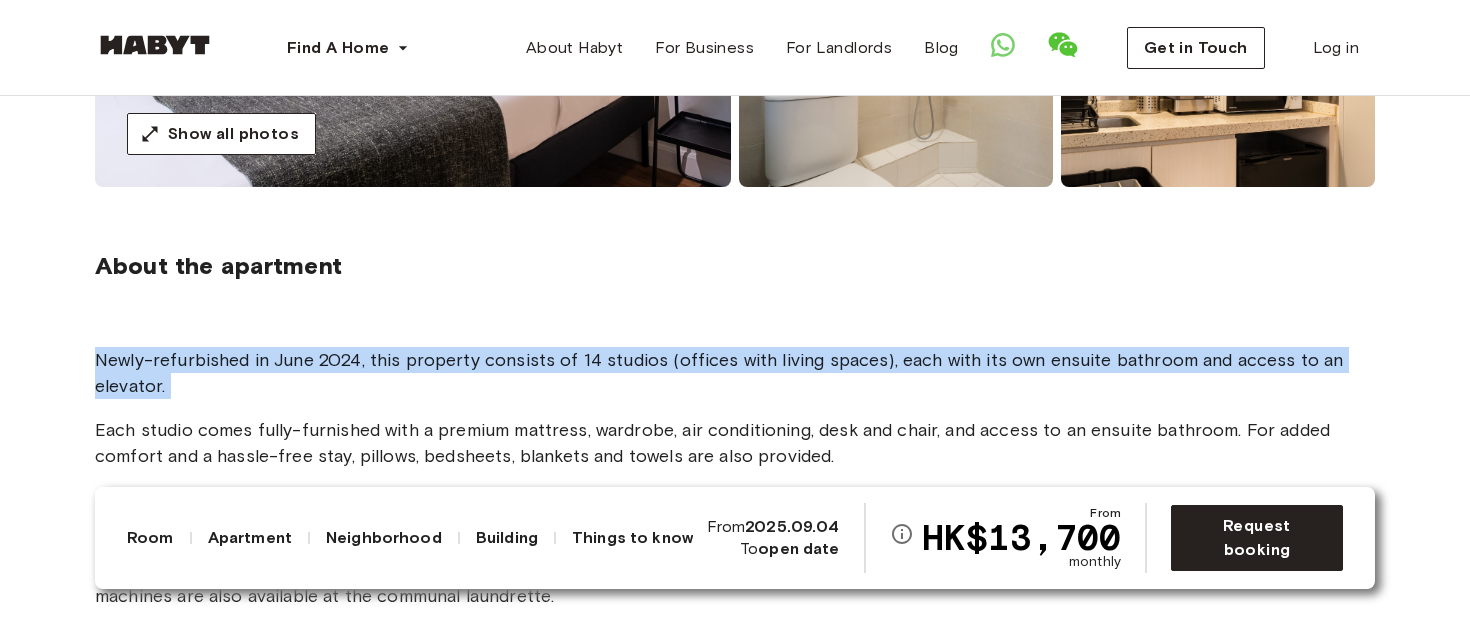 drag, startPoint x: 98, startPoint y: 354, endPoint x: 388, endPoint y: 412, distance: 295.74313 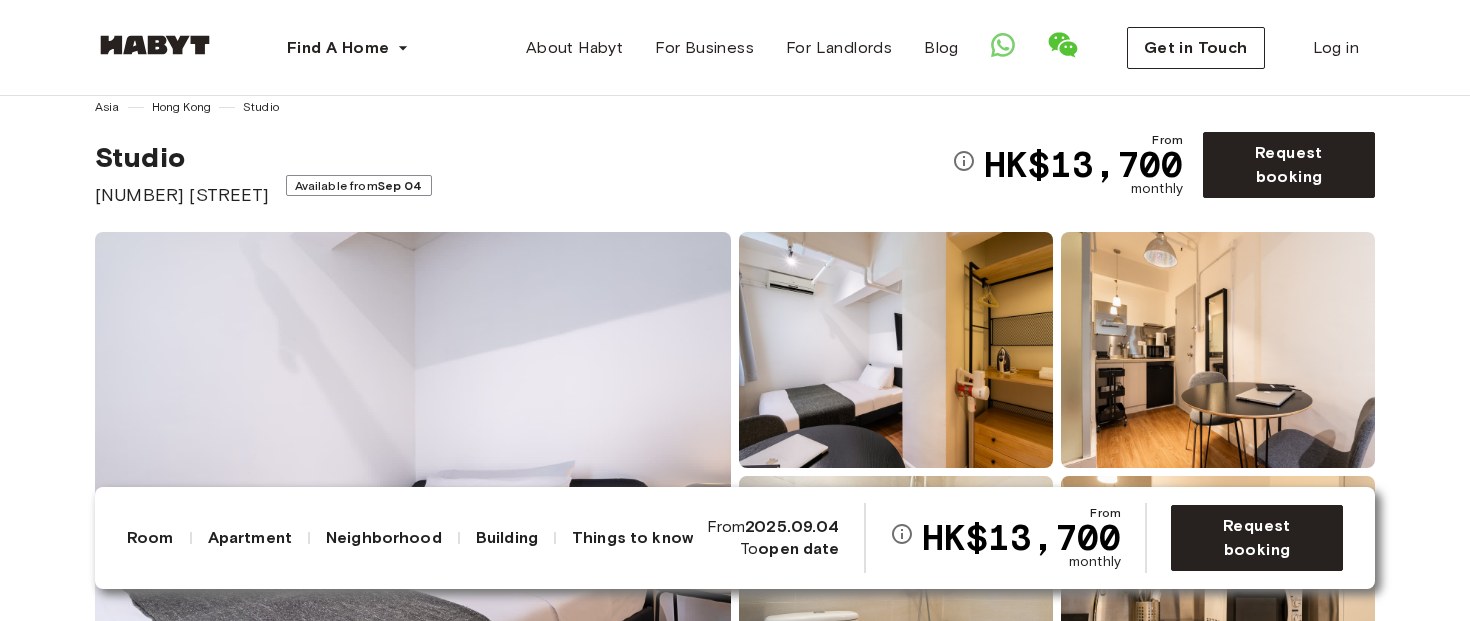 scroll, scrollTop: 0, scrollLeft: 0, axis: both 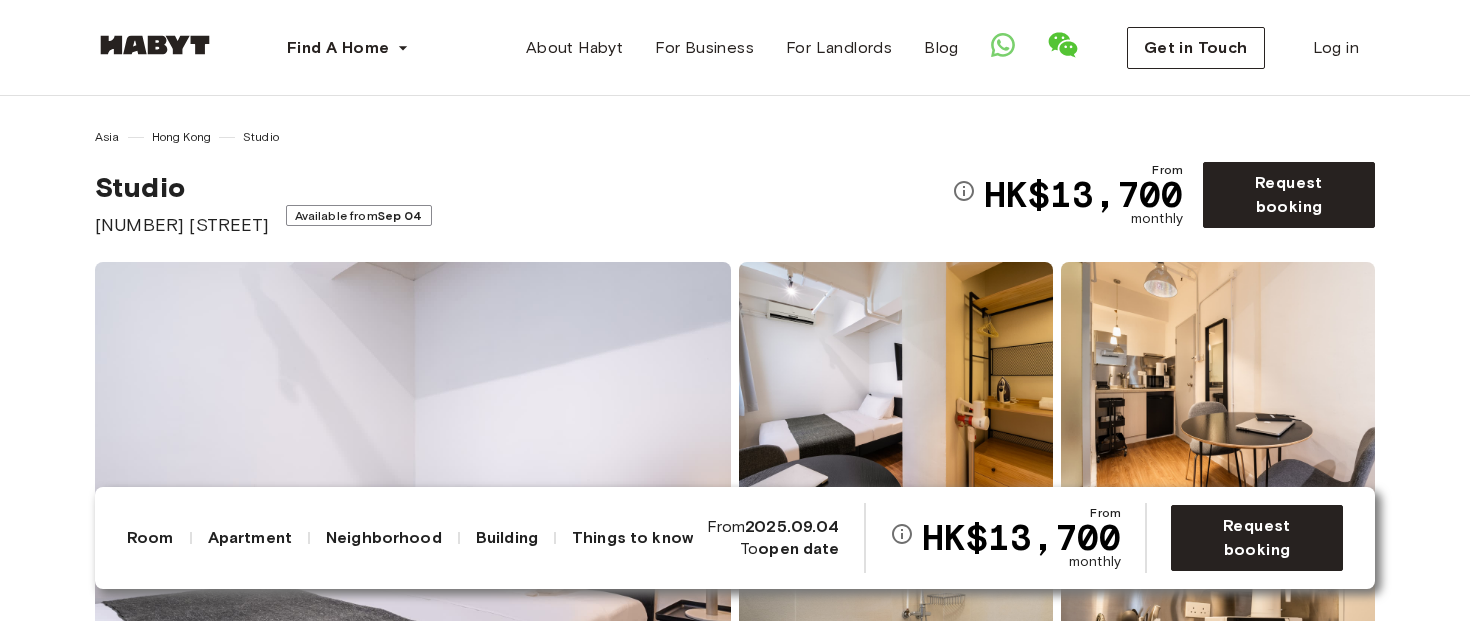 click 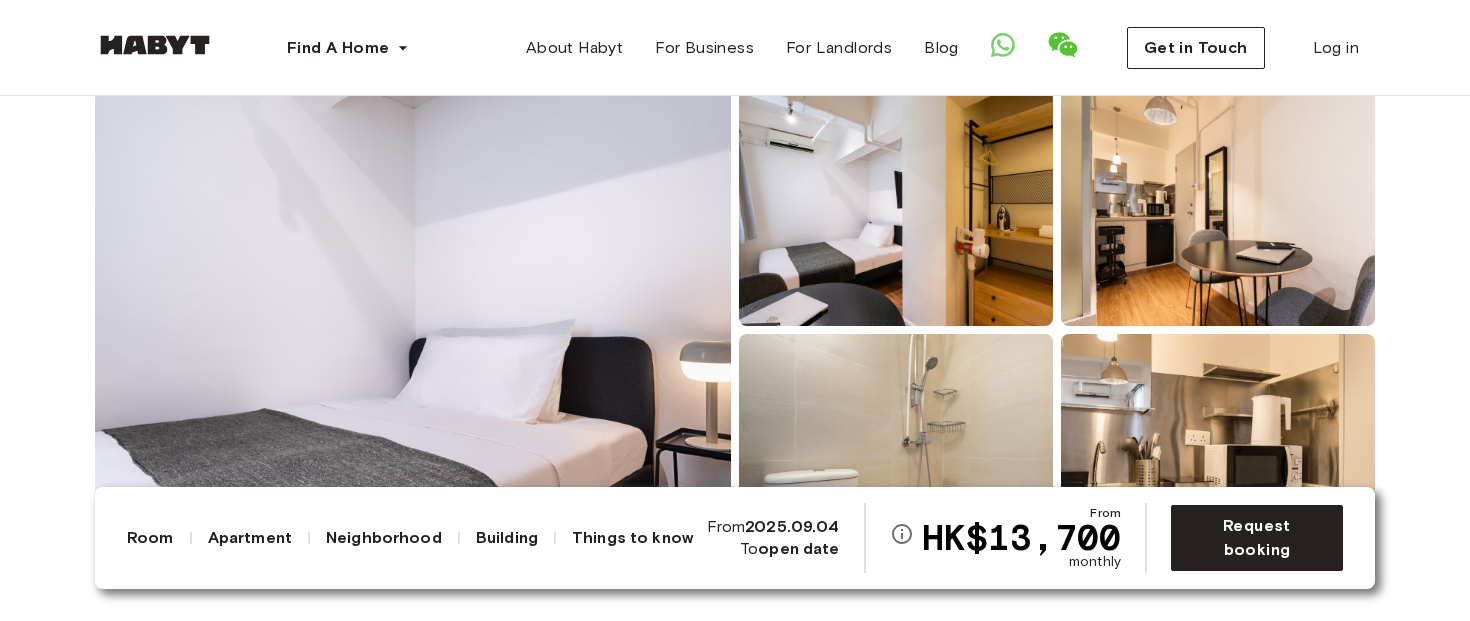 scroll, scrollTop: 0, scrollLeft: 0, axis: both 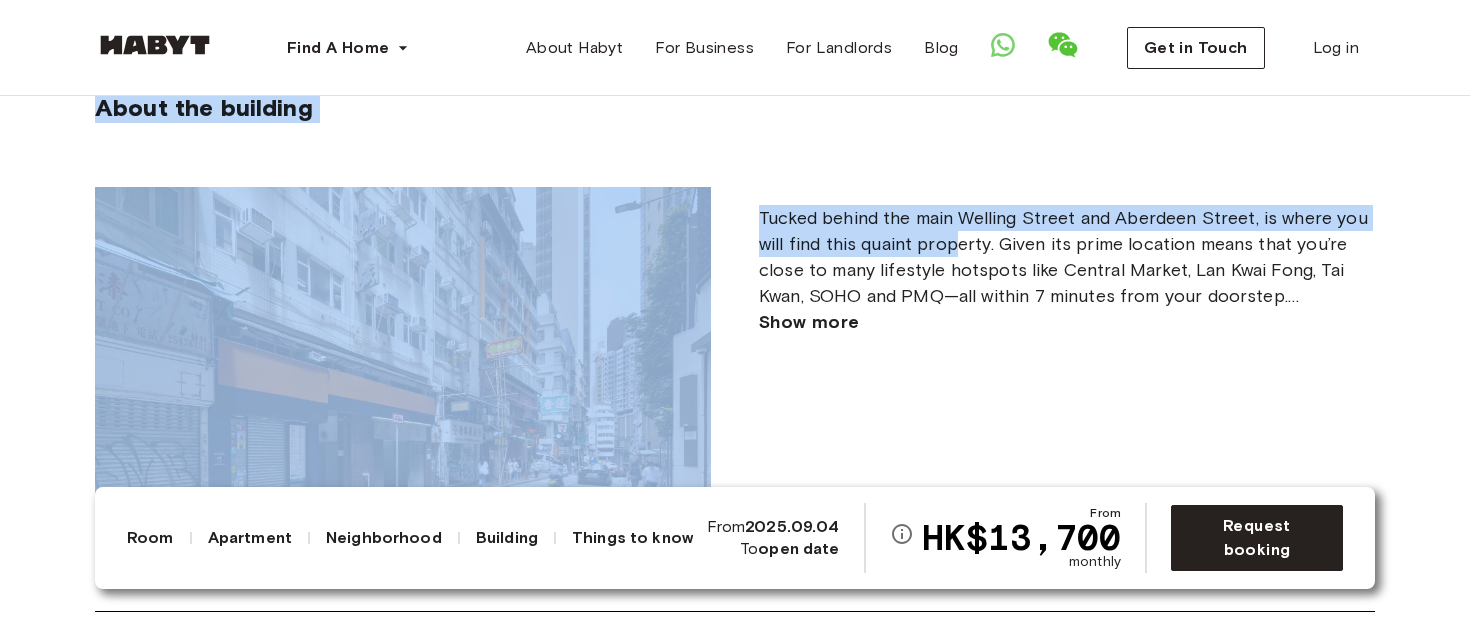 drag, startPoint x: 957, startPoint y: 233, endPoint x: 948, endPoint y: 336, distance: 103.392456 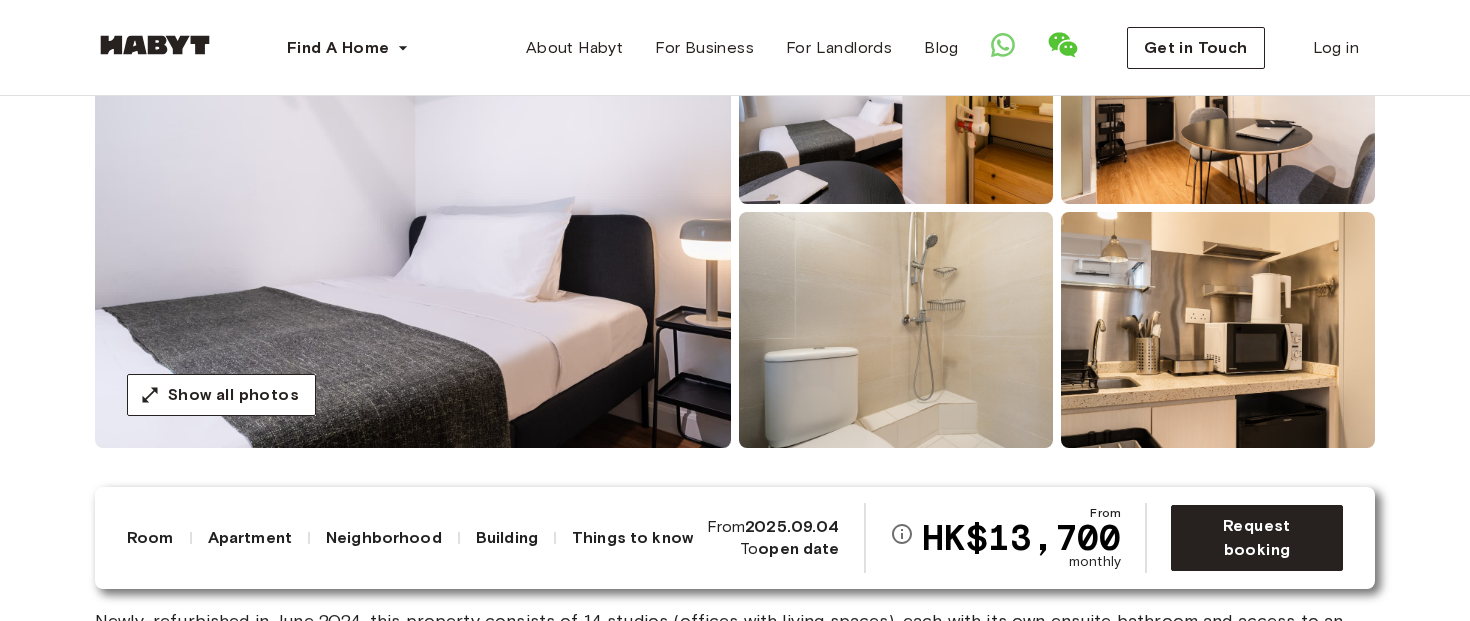 scroll, scrollTop: 295, scrollLeft: 0, axis: vertical 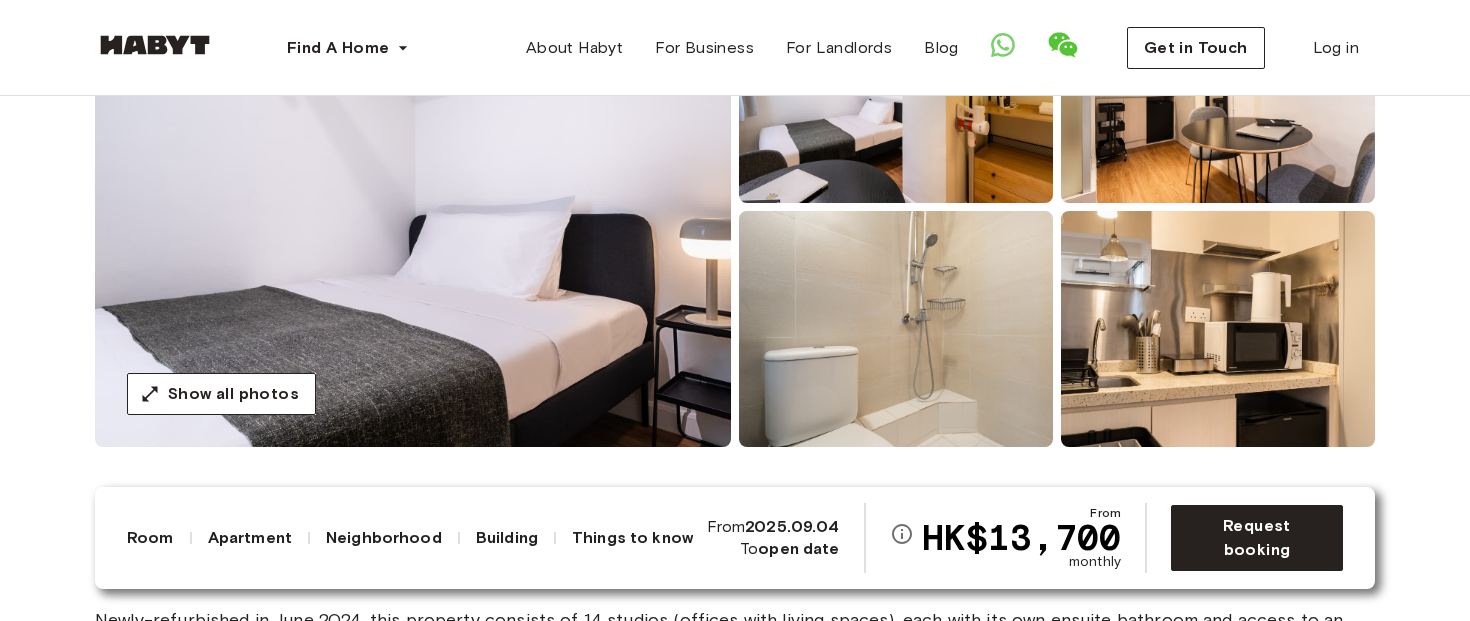 click at bounding box center (896, 329) 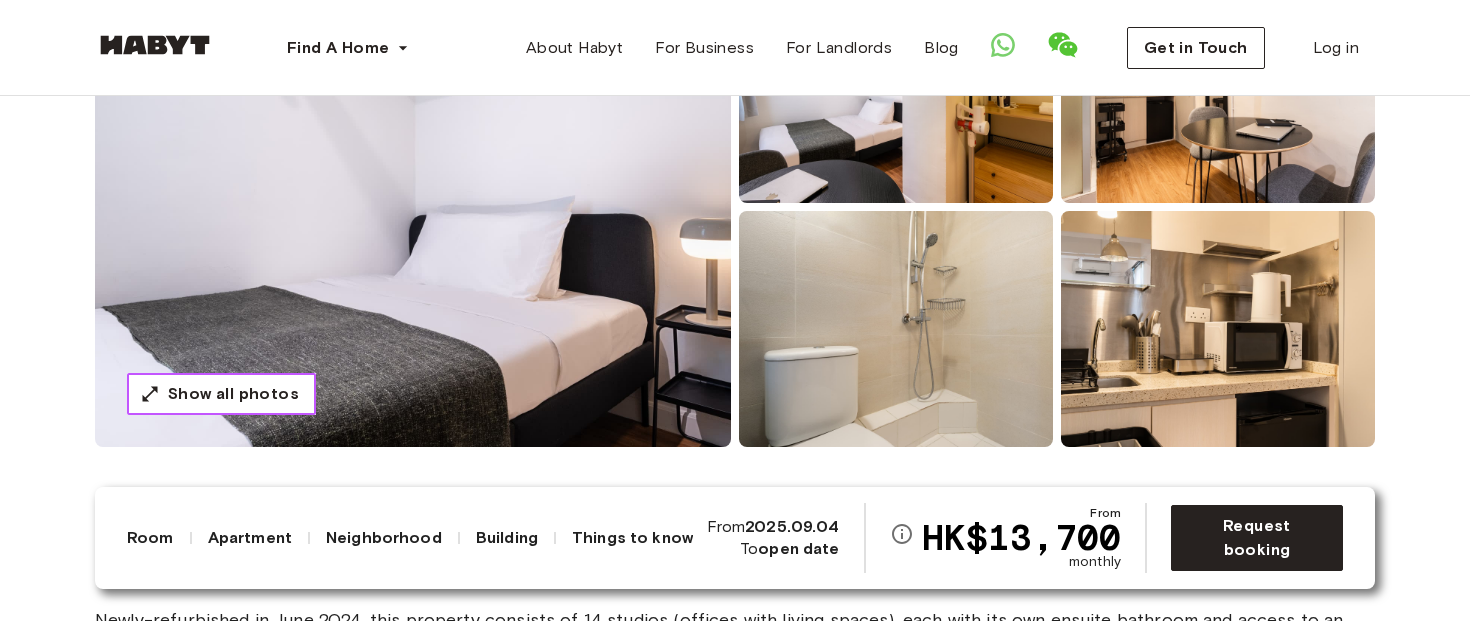 click on "Show all photos" at bounding box center [233, 394] 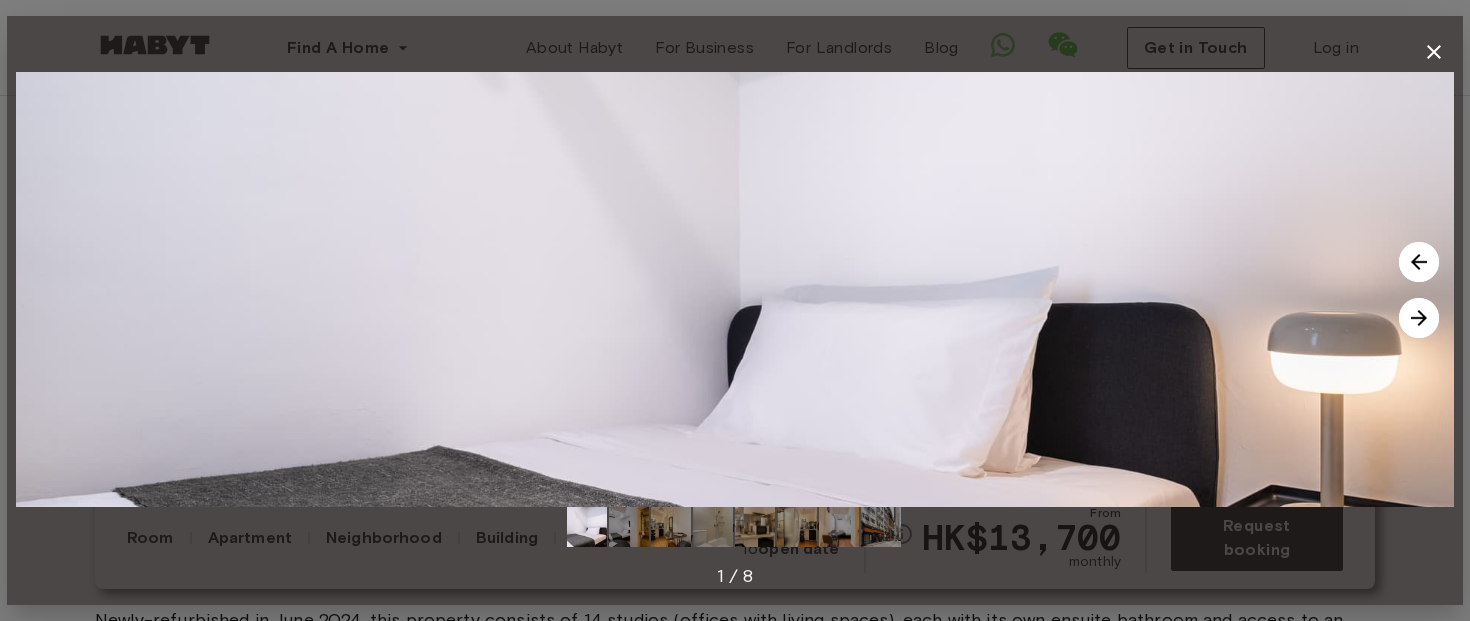 click 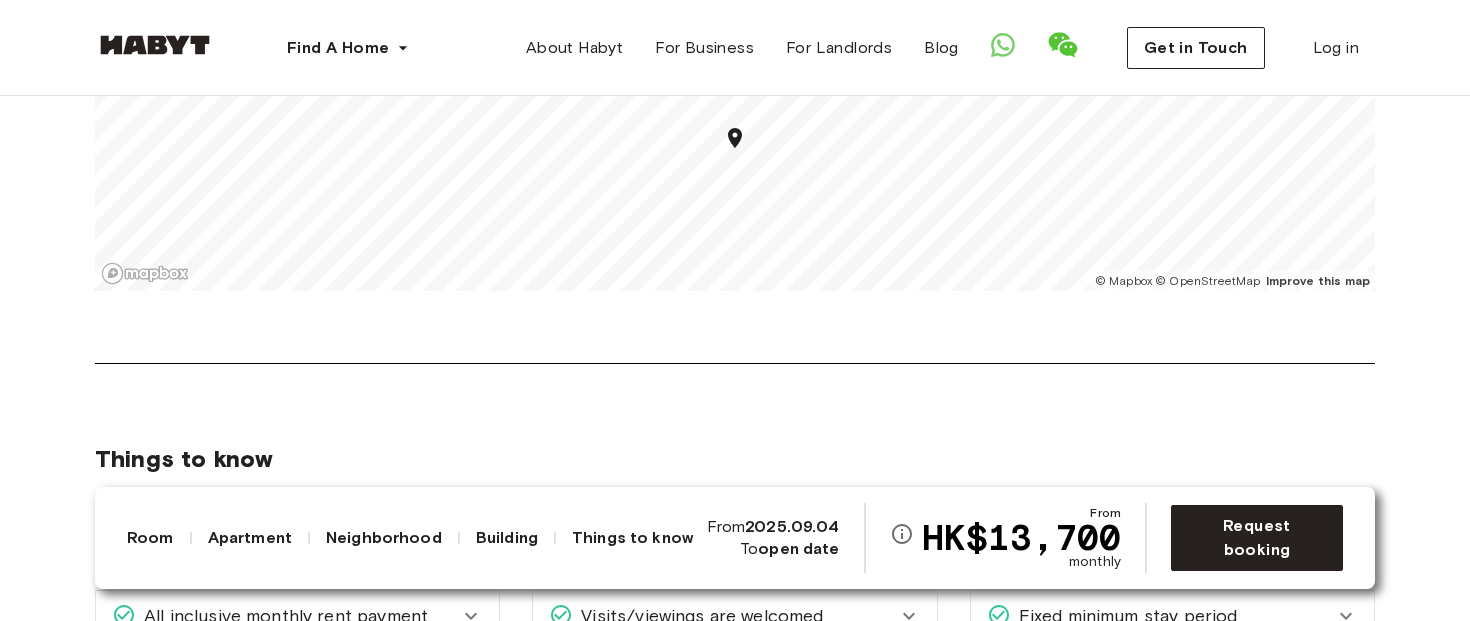 scroll, scrollTop: 2316, scrollLeft: 0, axis: vertical 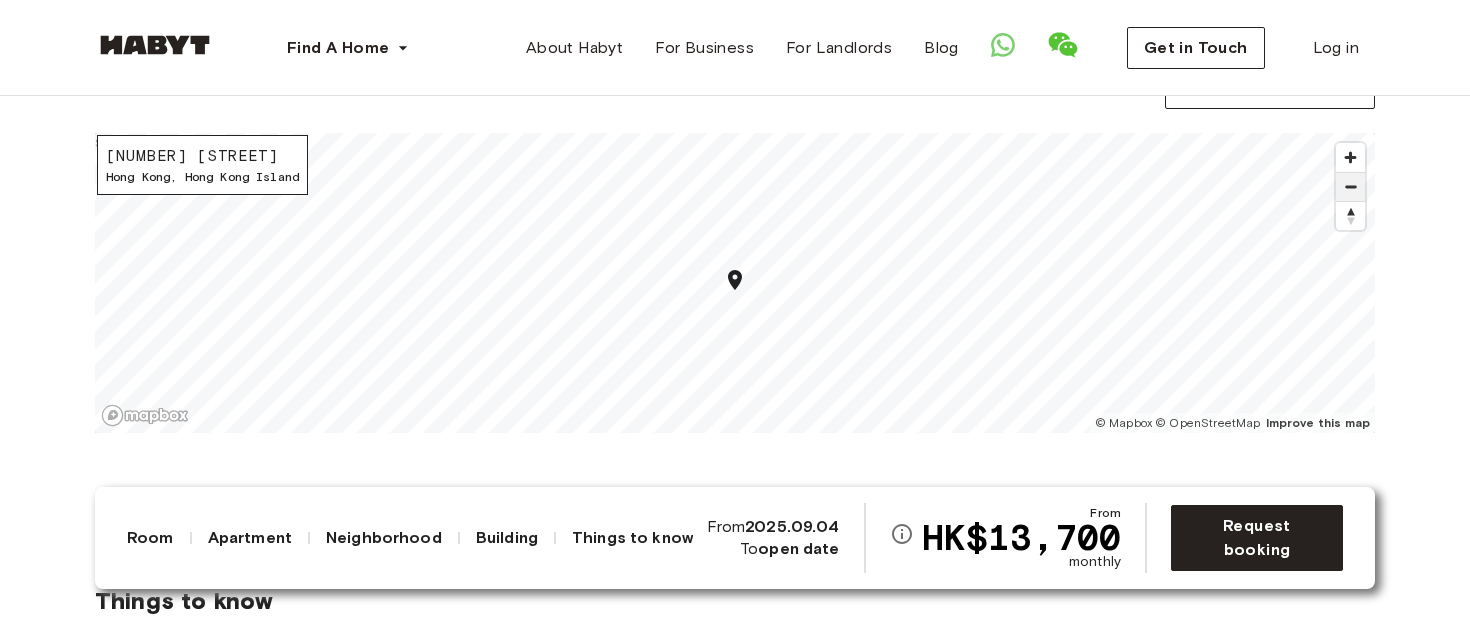 click at bounding box center (1350, 187) 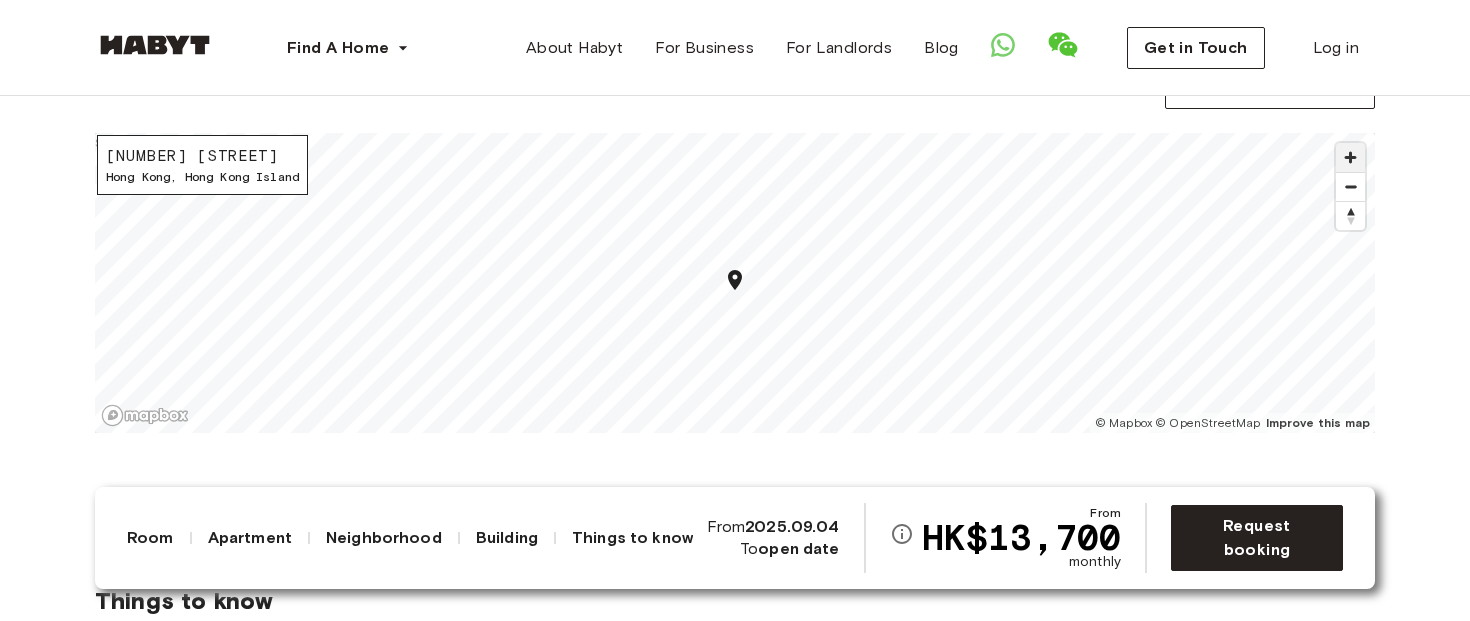 click at bounding box center [1350, 157] 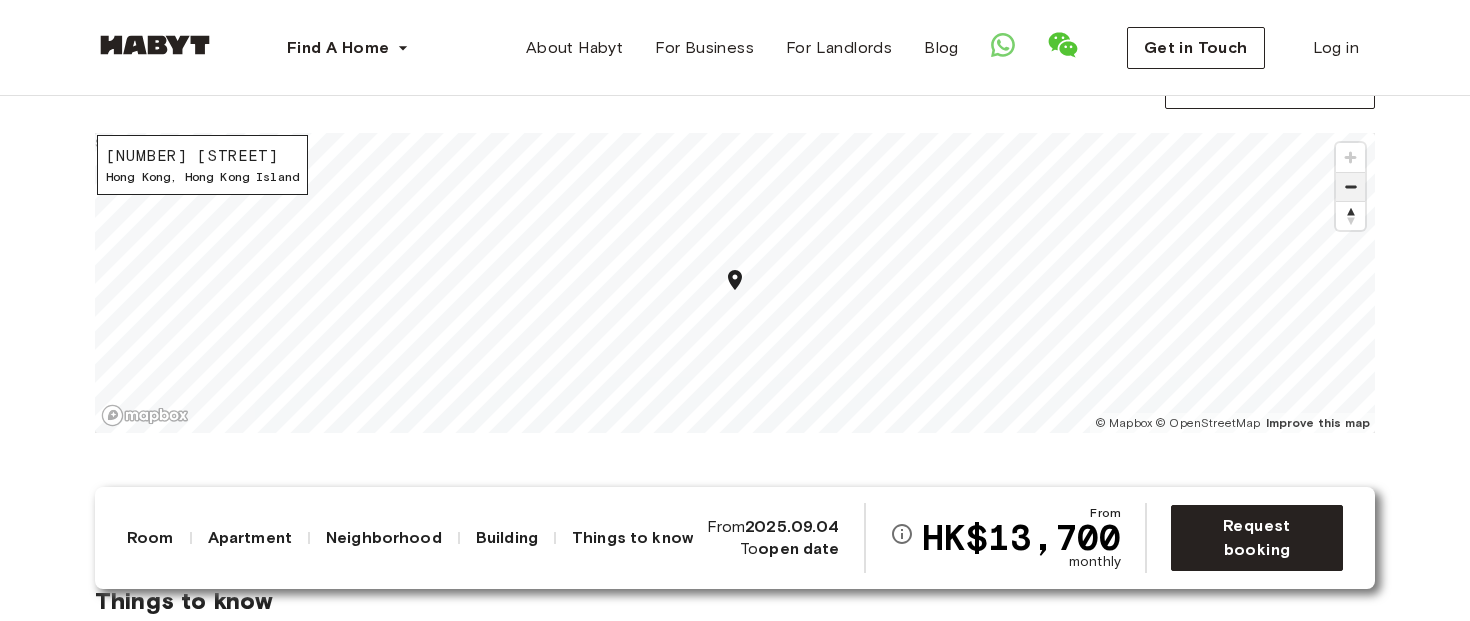click at bounding box center [1350, 187] 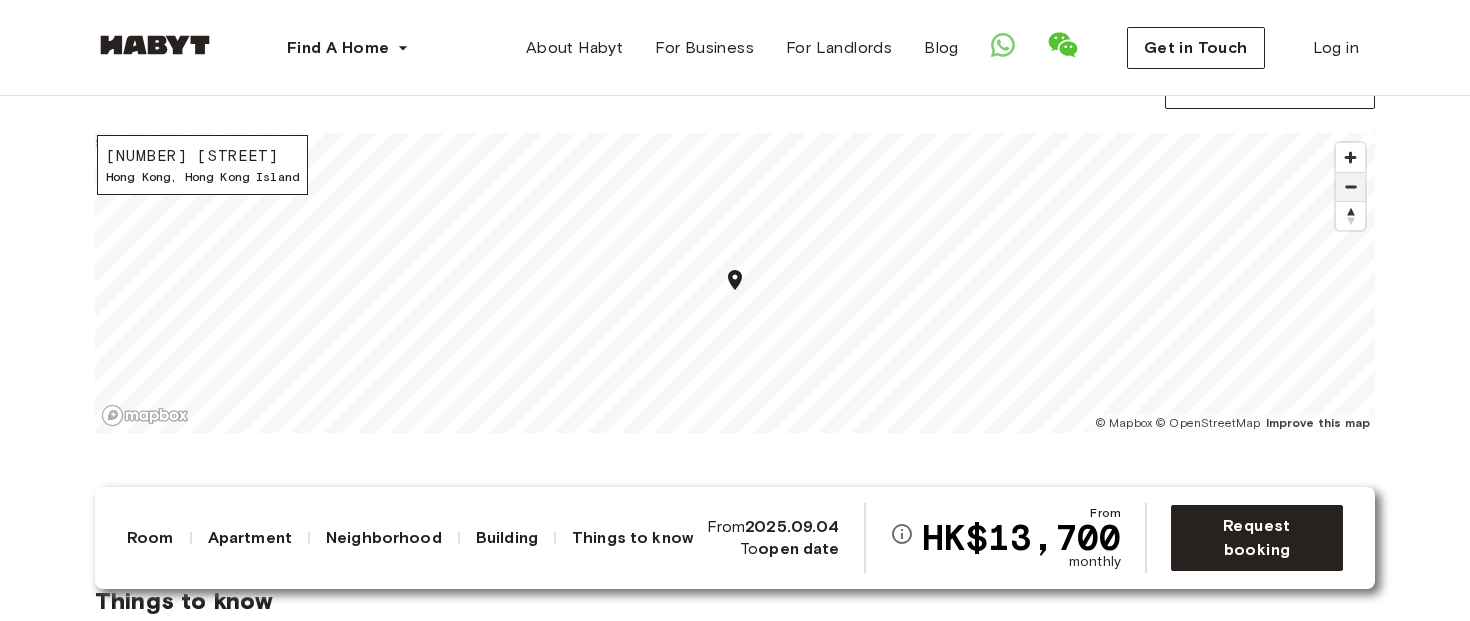 click at bounding box center [1350, 187] 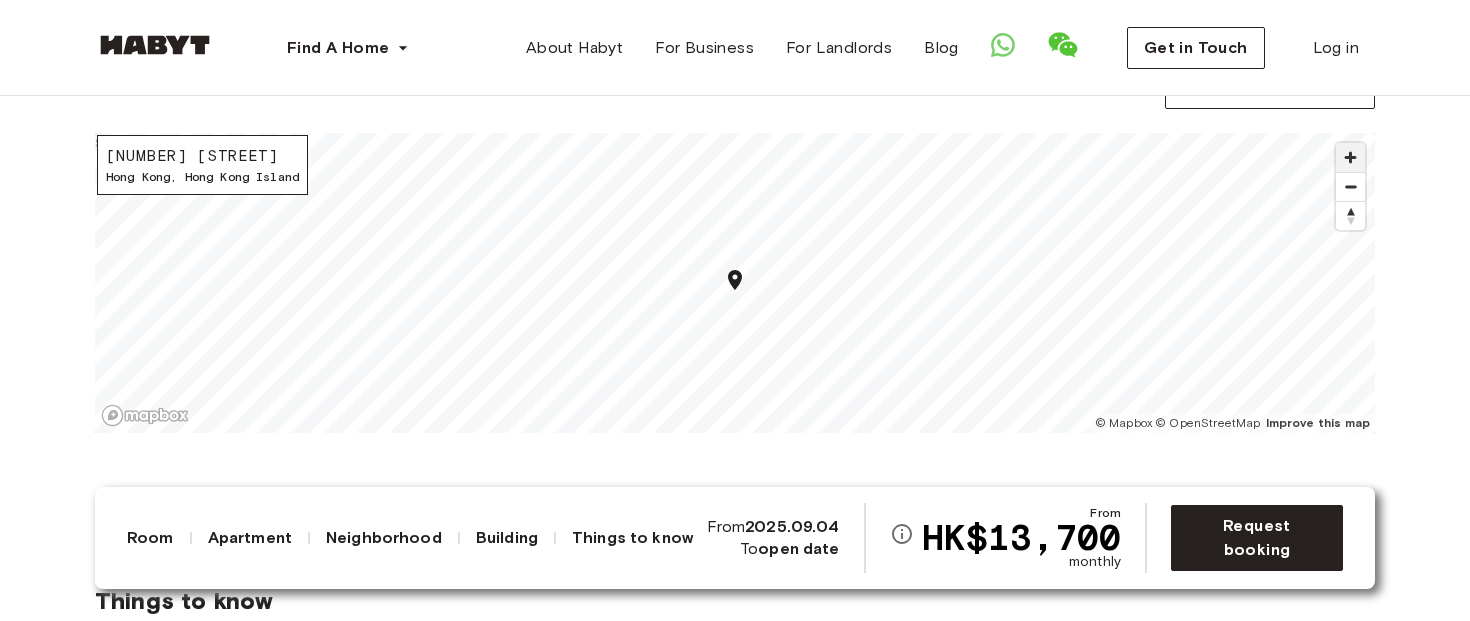 click at bounding box center (1350, 157) 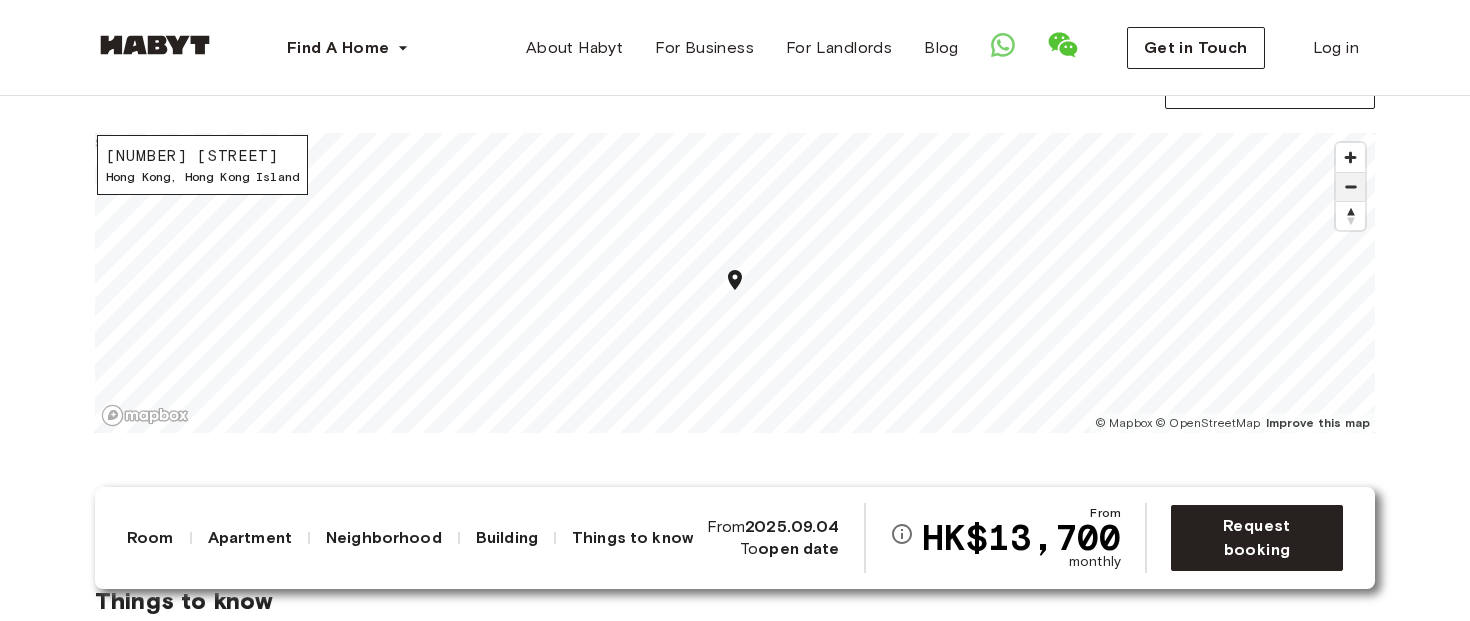 click at bounding box center (1350, 187) 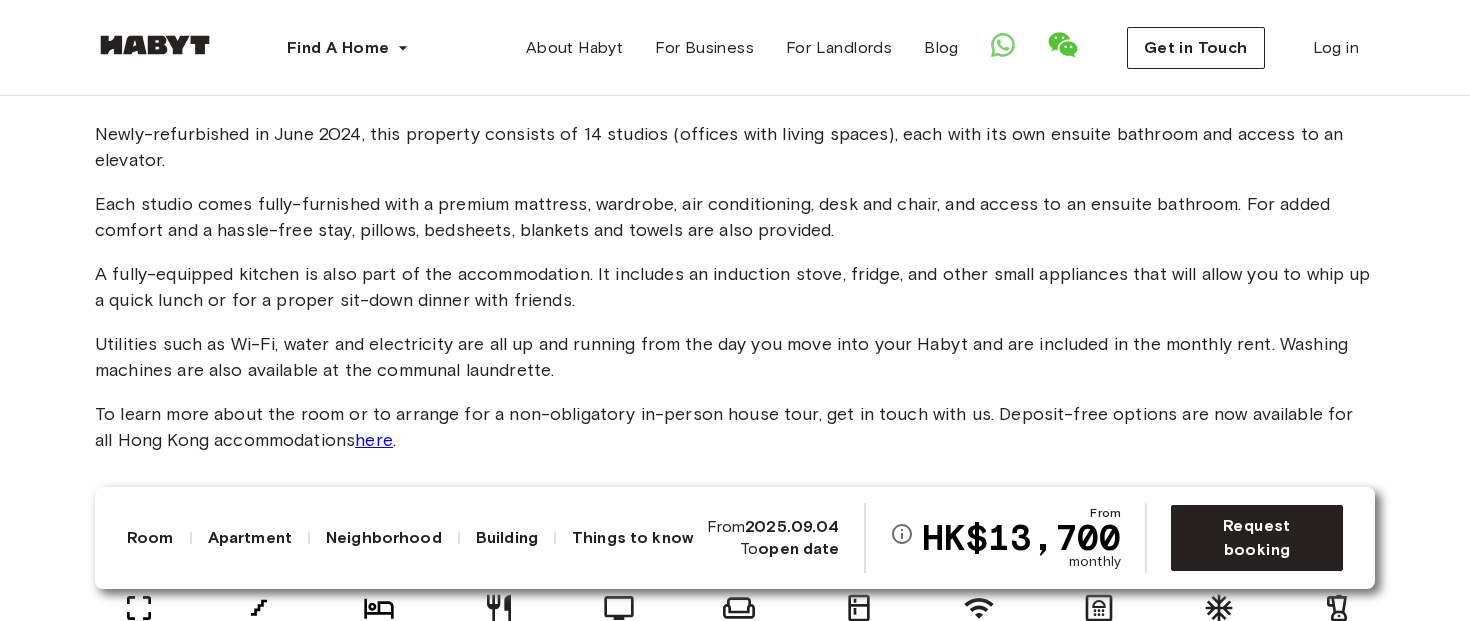 scroll, scrollTop: 0, scrollLeft: 0, axis: both 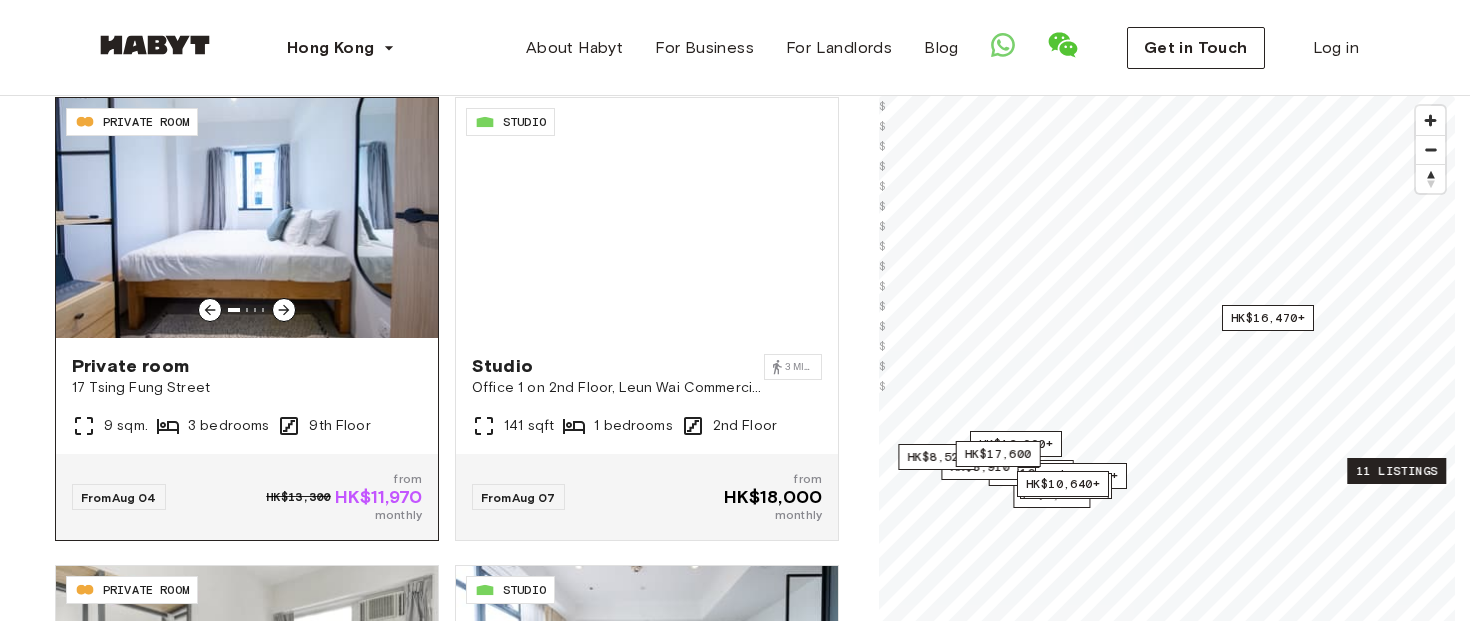 click 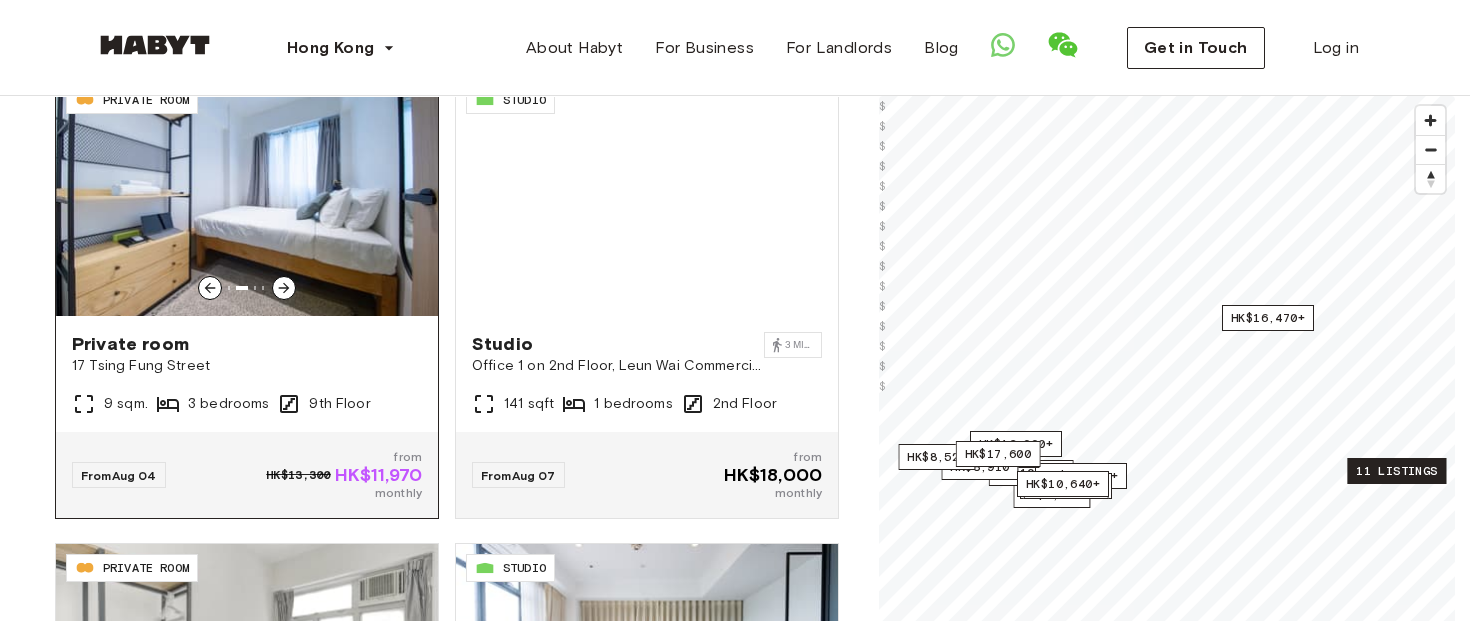 scroll, scrollTop: 0, scrollLeft: 0, axis: both 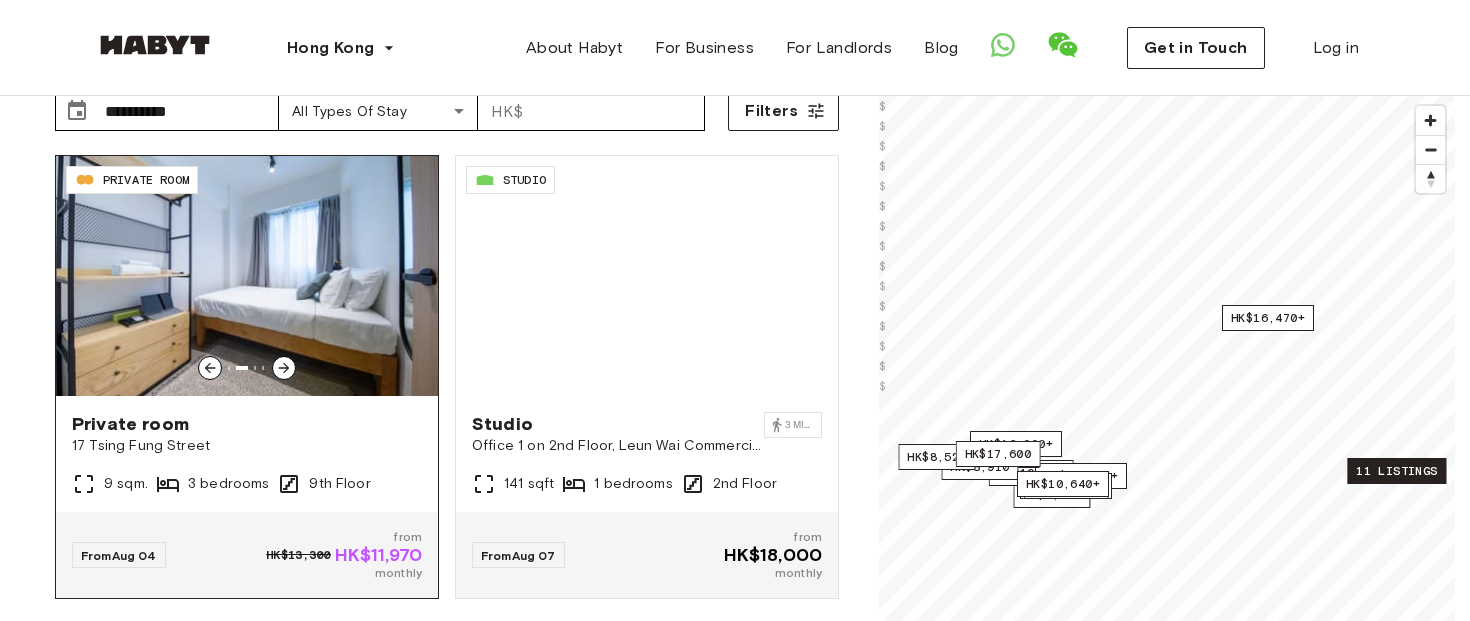 click 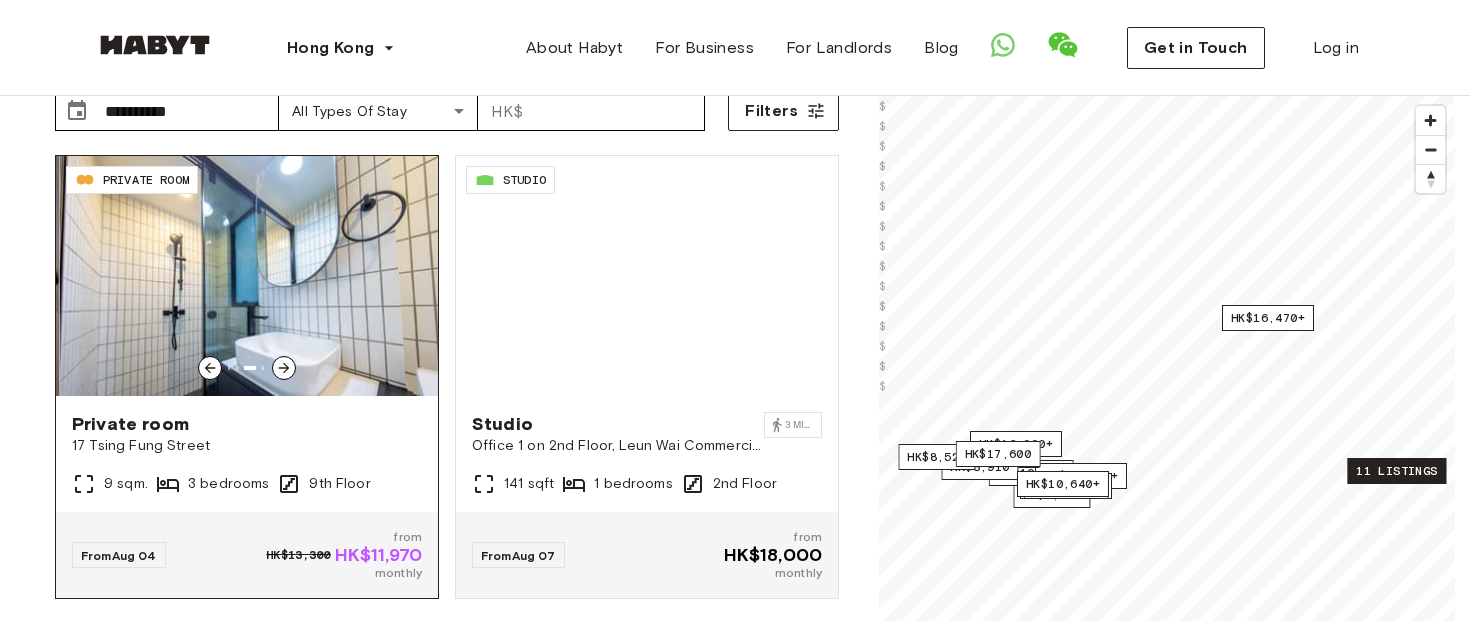 click 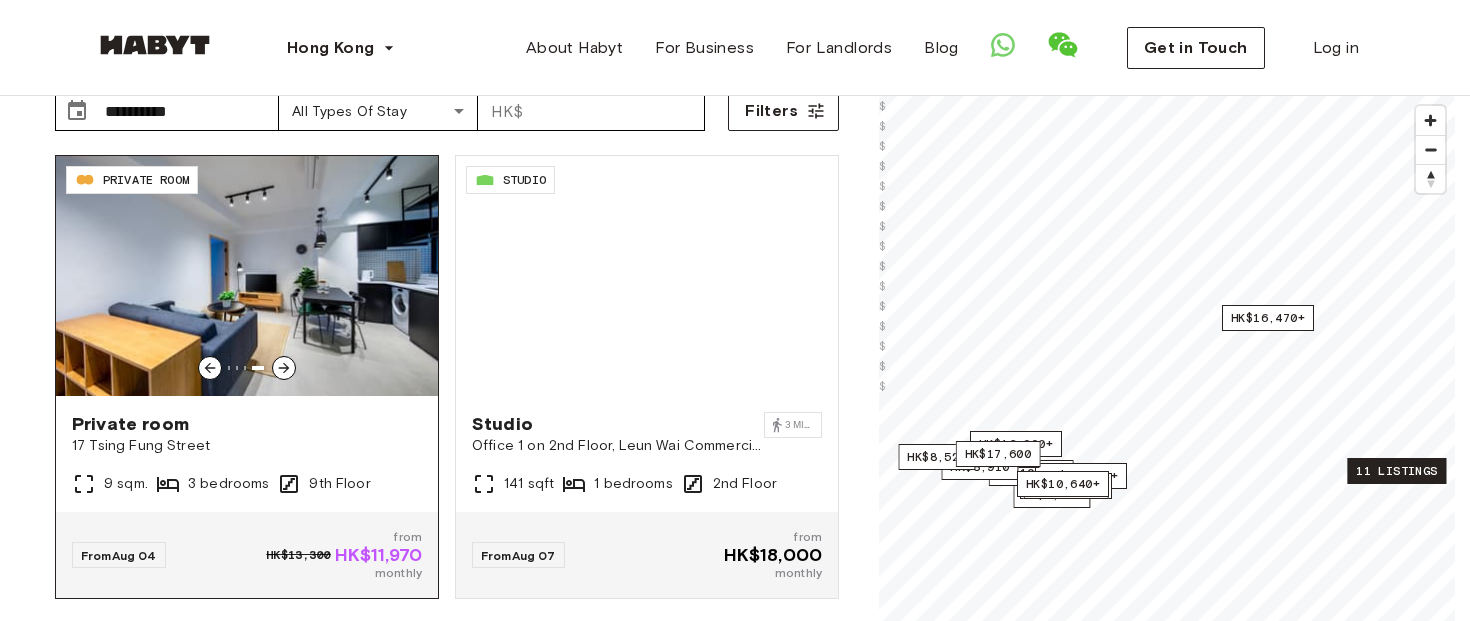 click 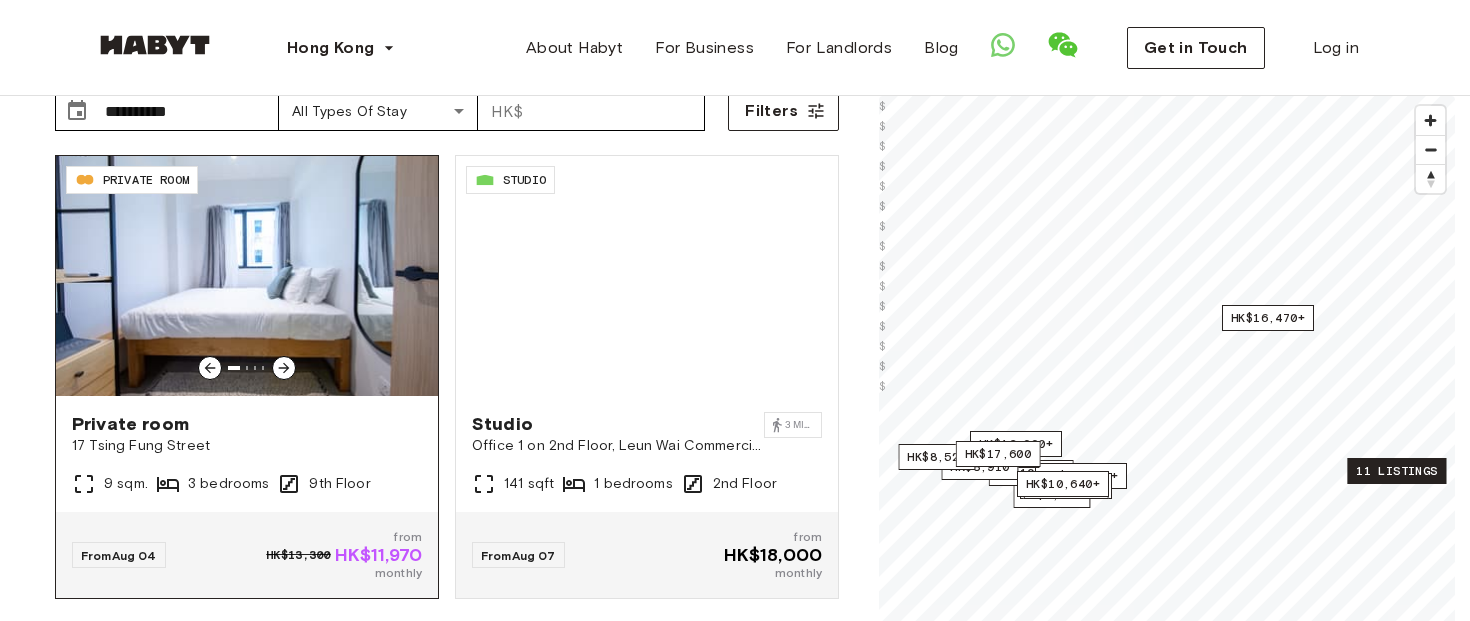 click 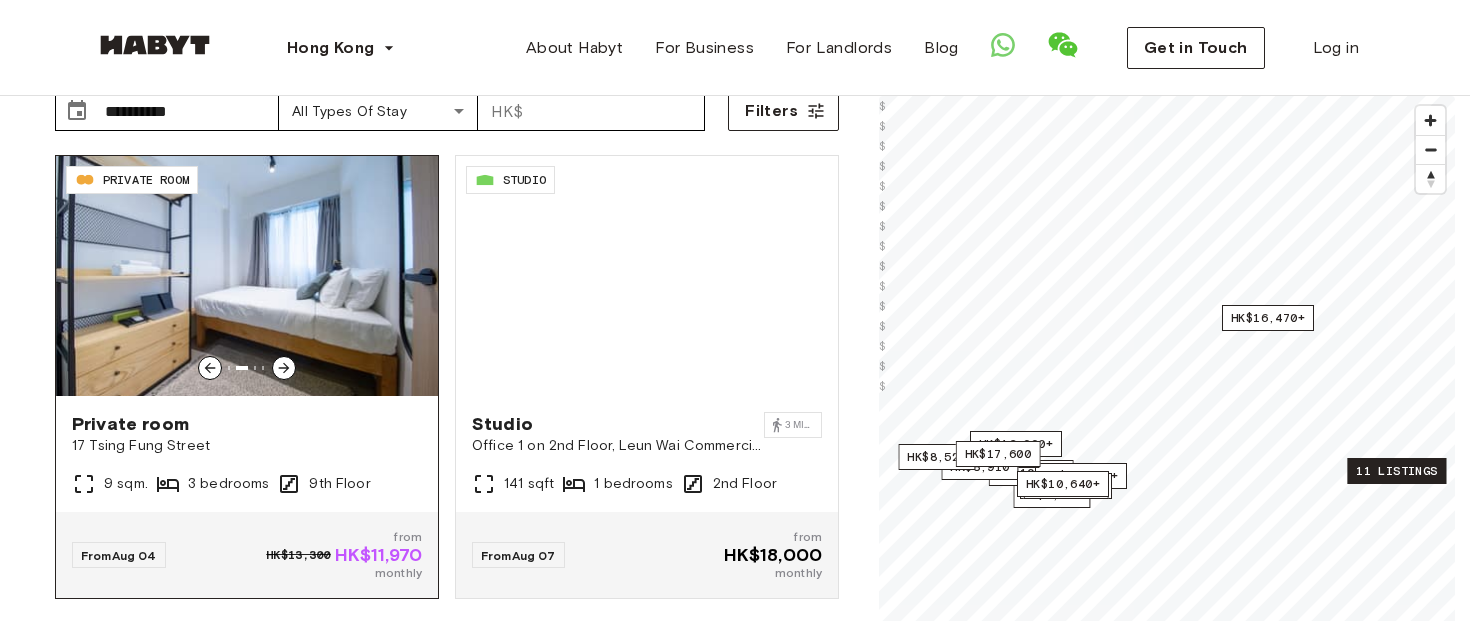 click 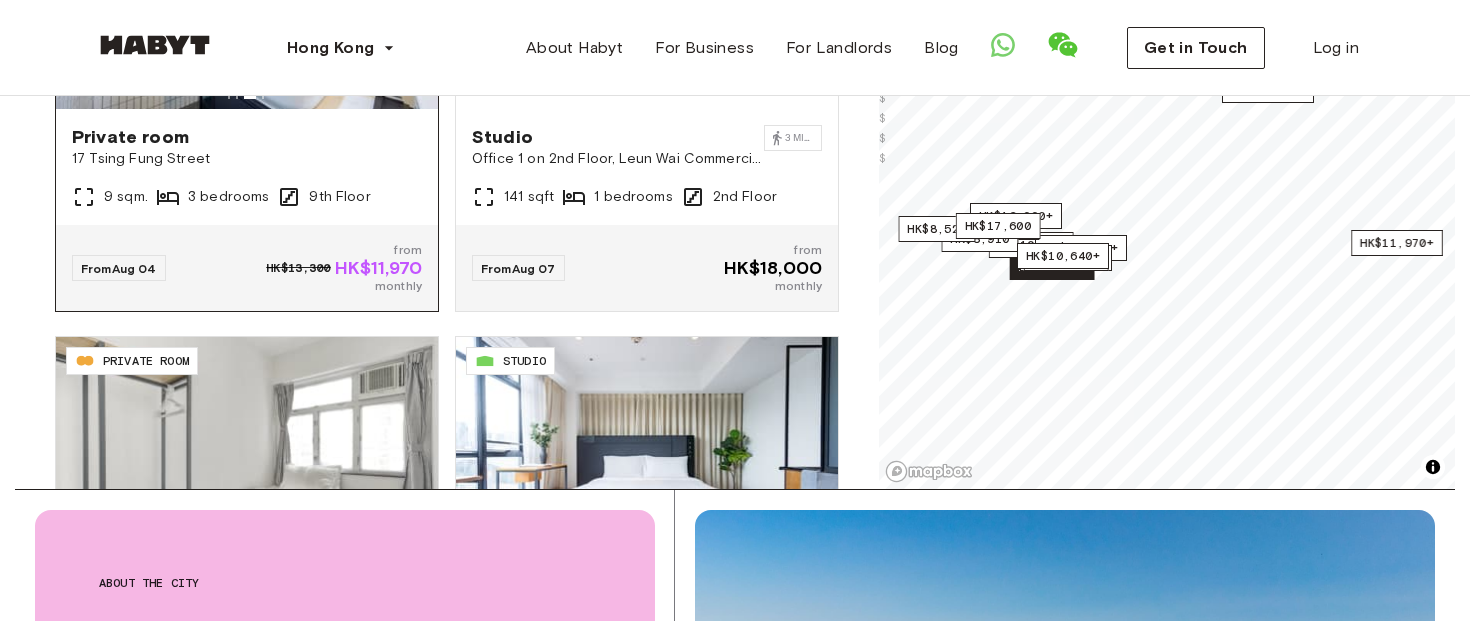 scroll, scrollTop: 352, scrollLeft: 0, axis: vertical 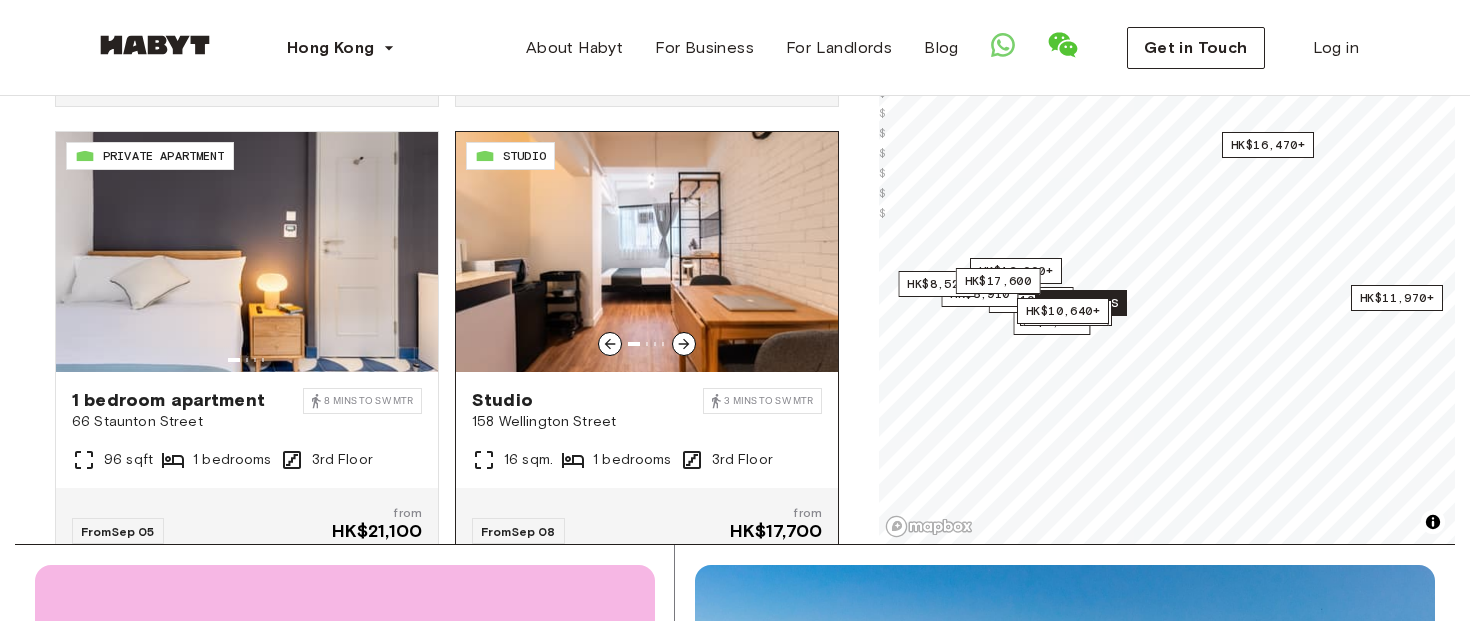 click 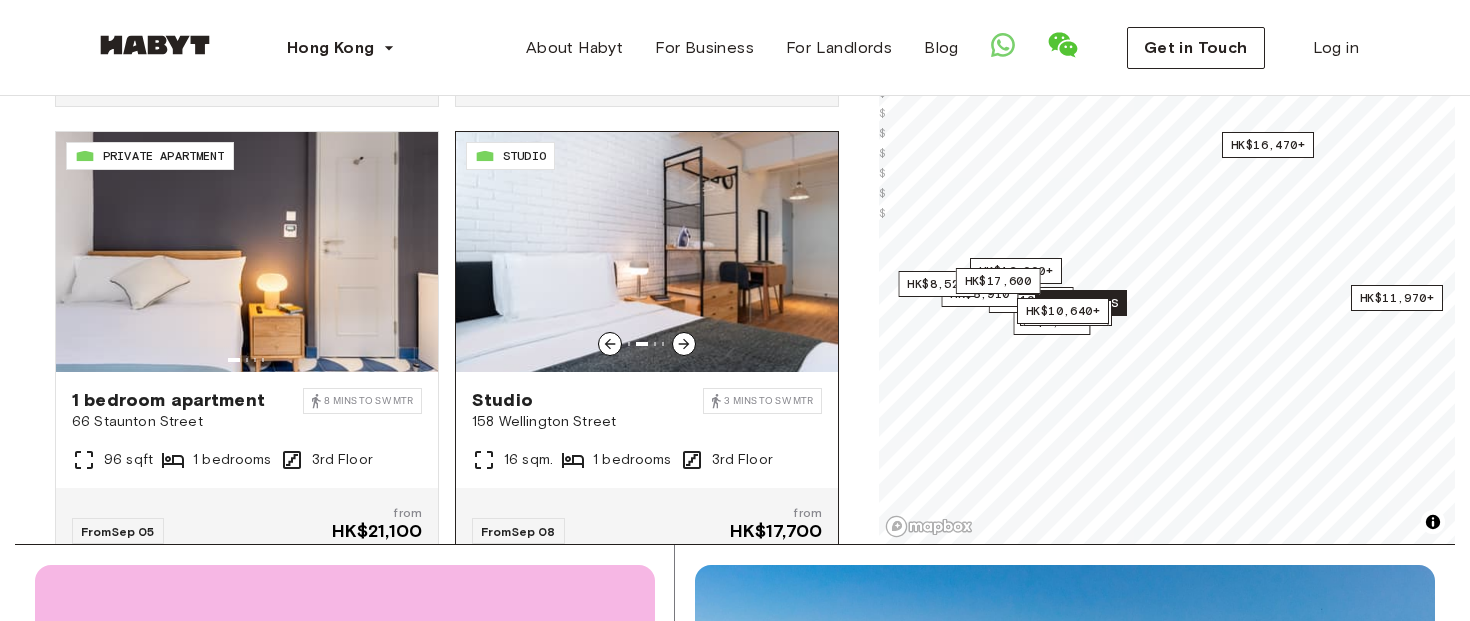 click 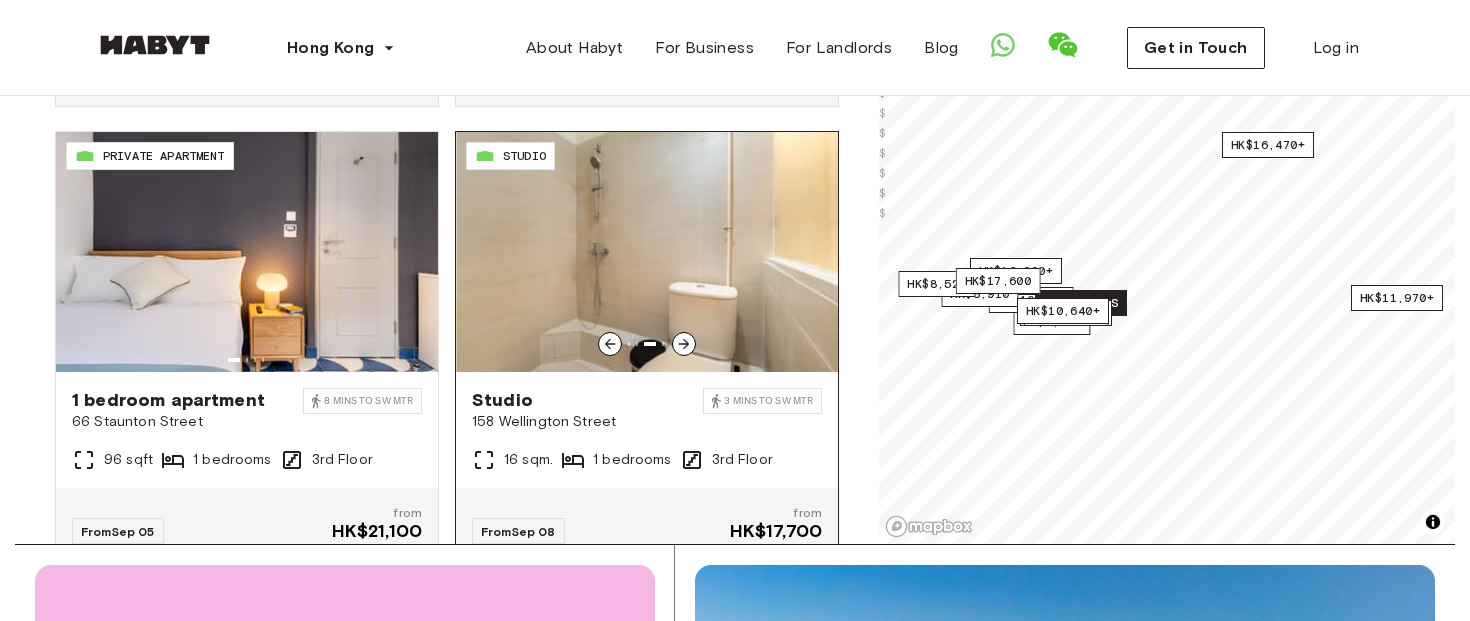 click 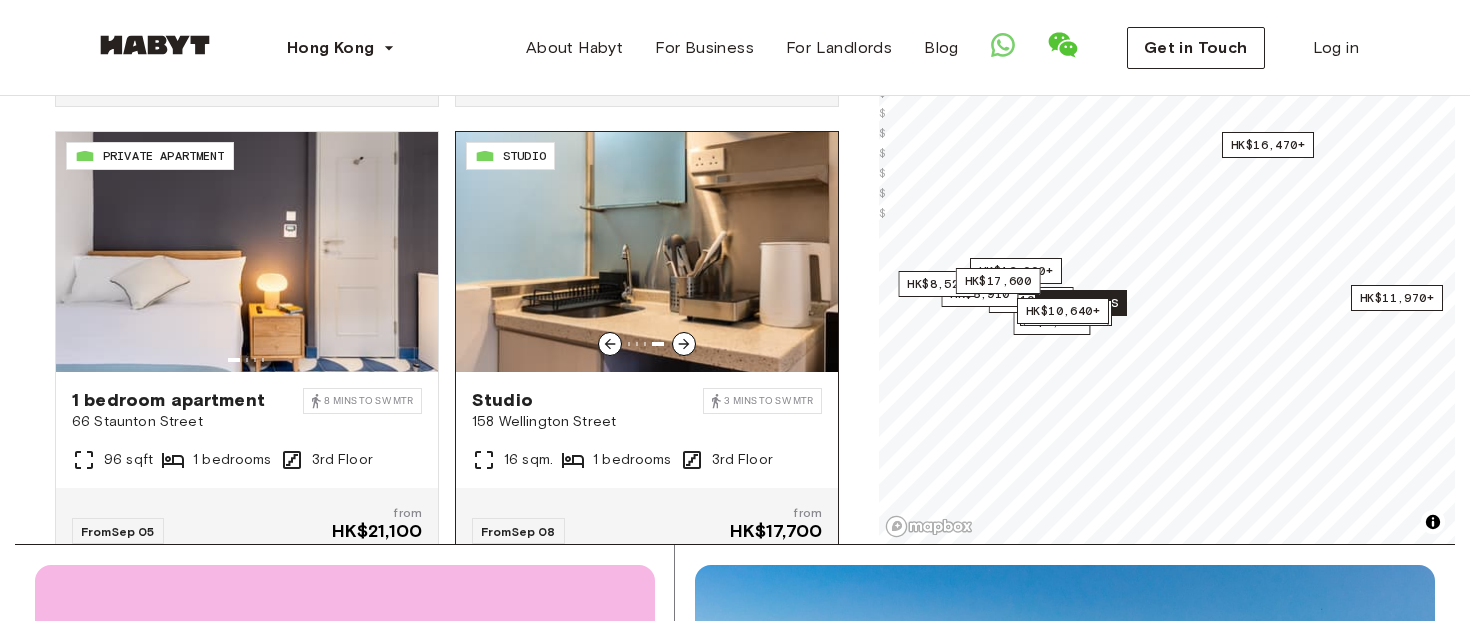 click at bounding box center (684, 344) 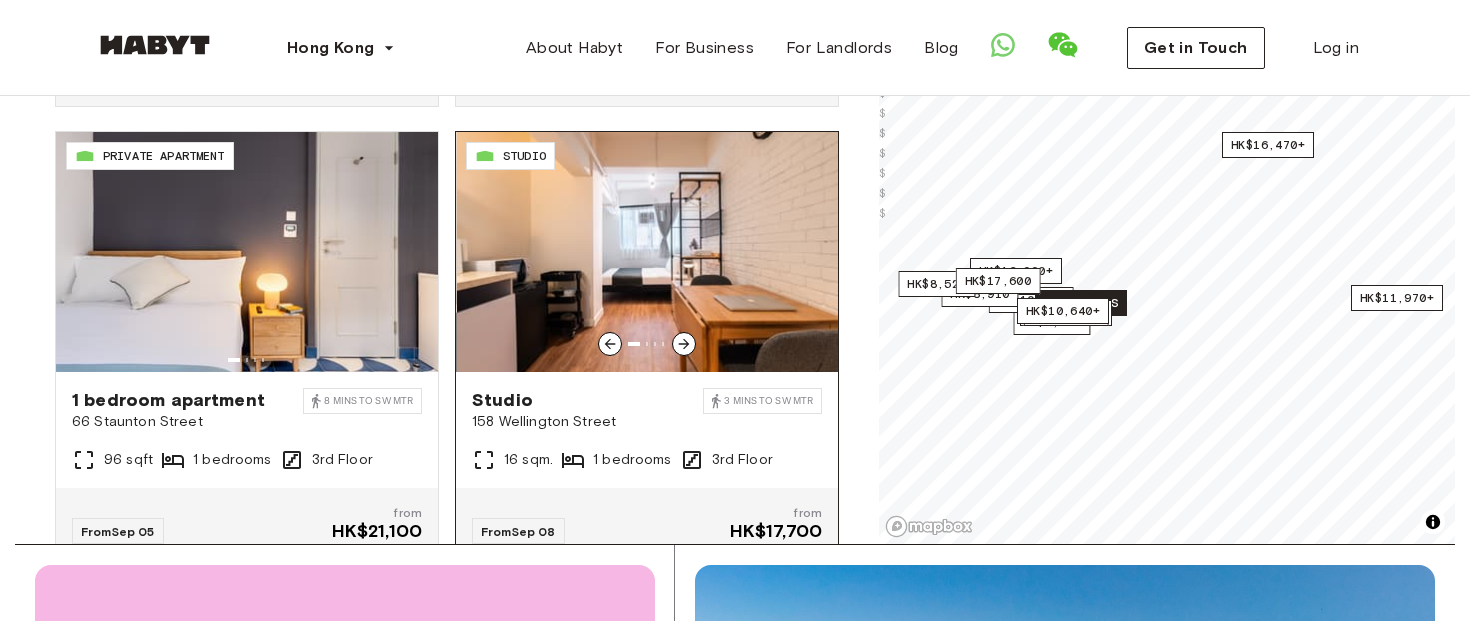 click at bounding box center (684, 344) 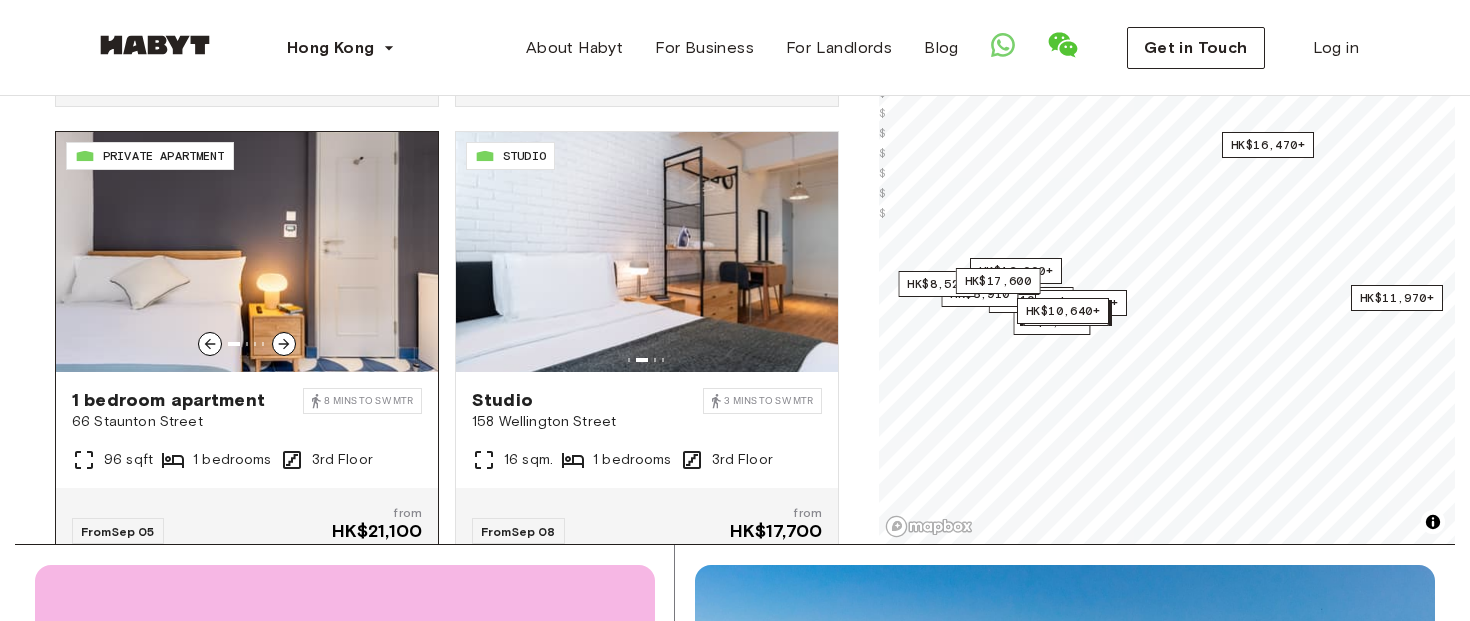 click at bounding box center [284, 344] 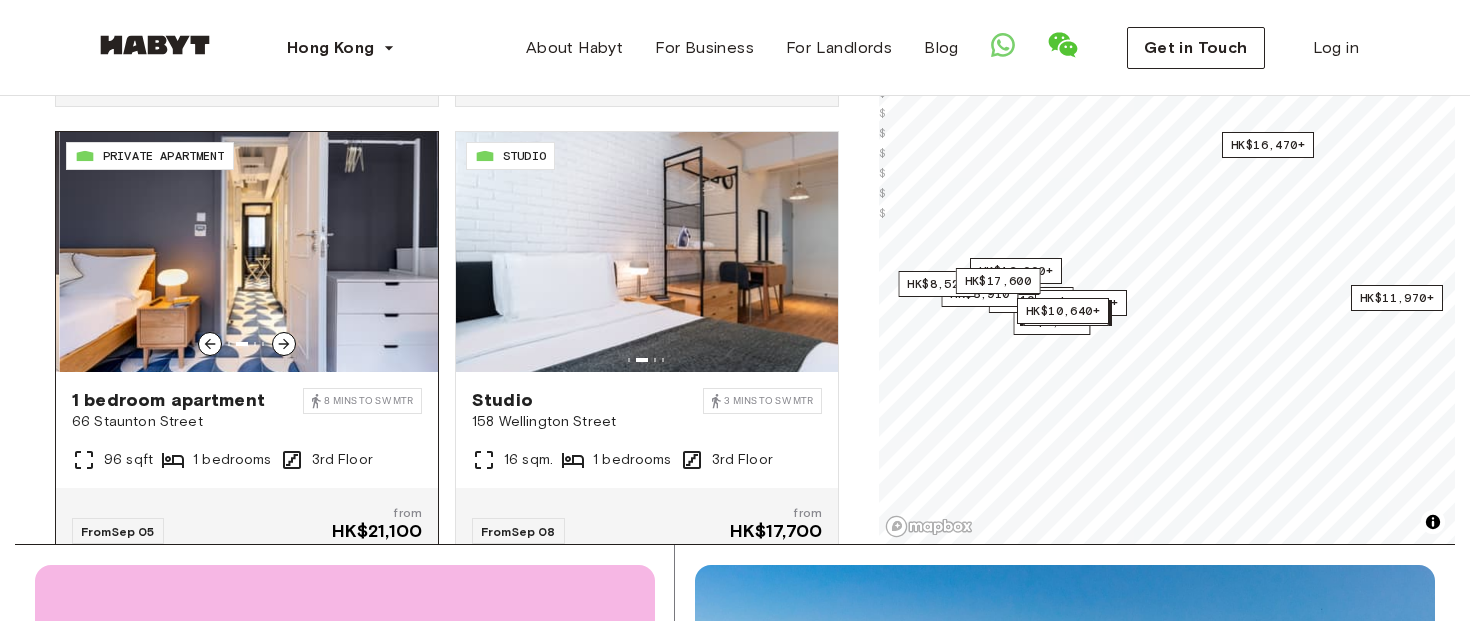 click at bounding box center (284, 344) 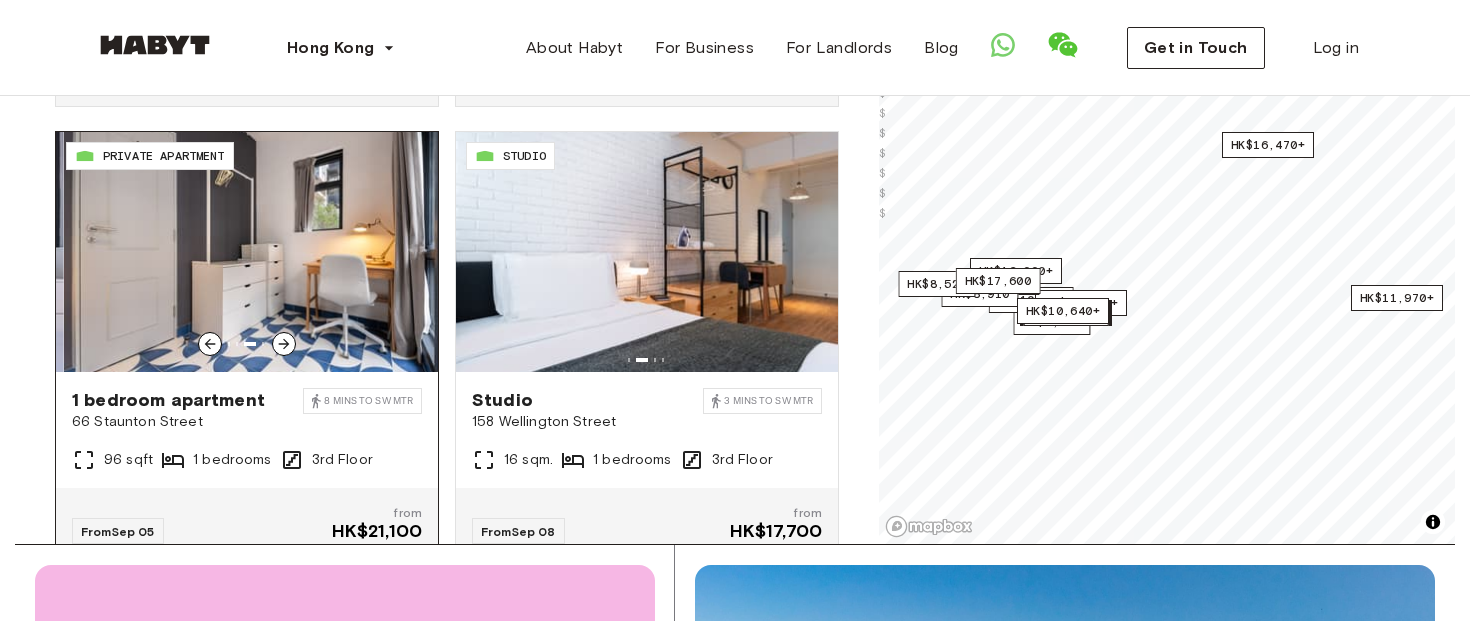click at bounding box center [284, 344] 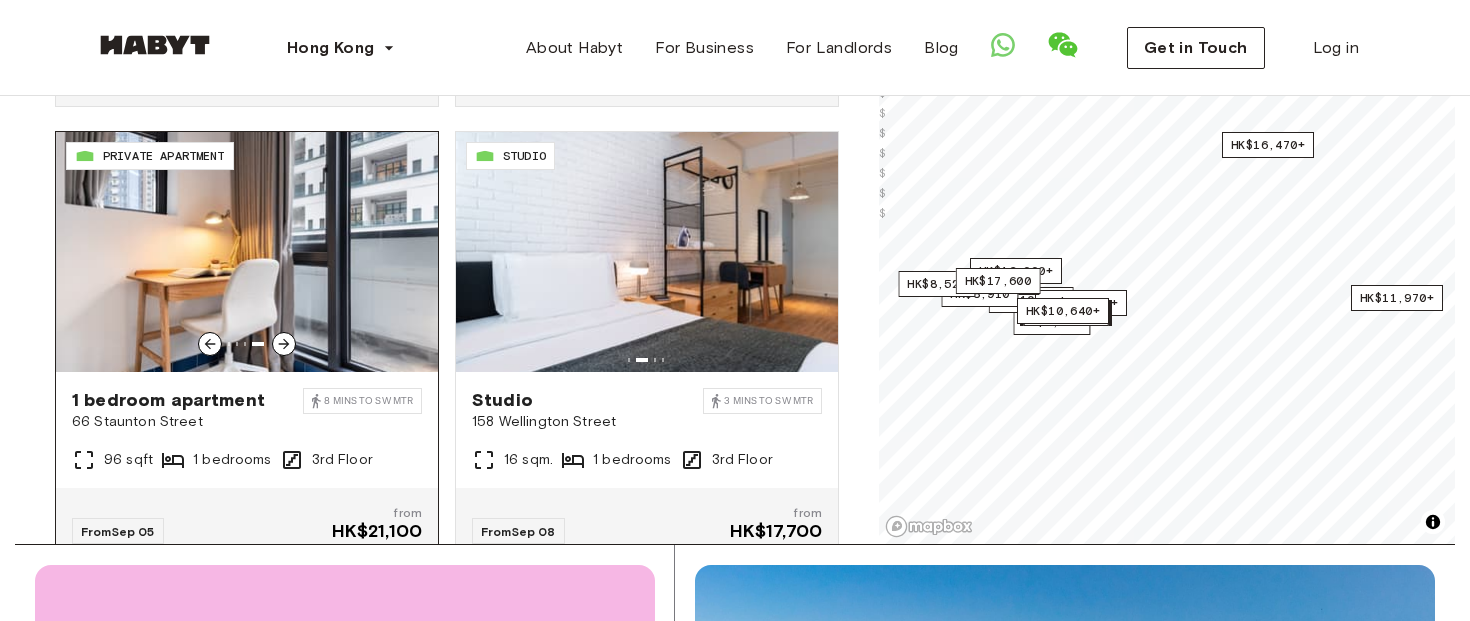 click at bounding box center (284, 344) 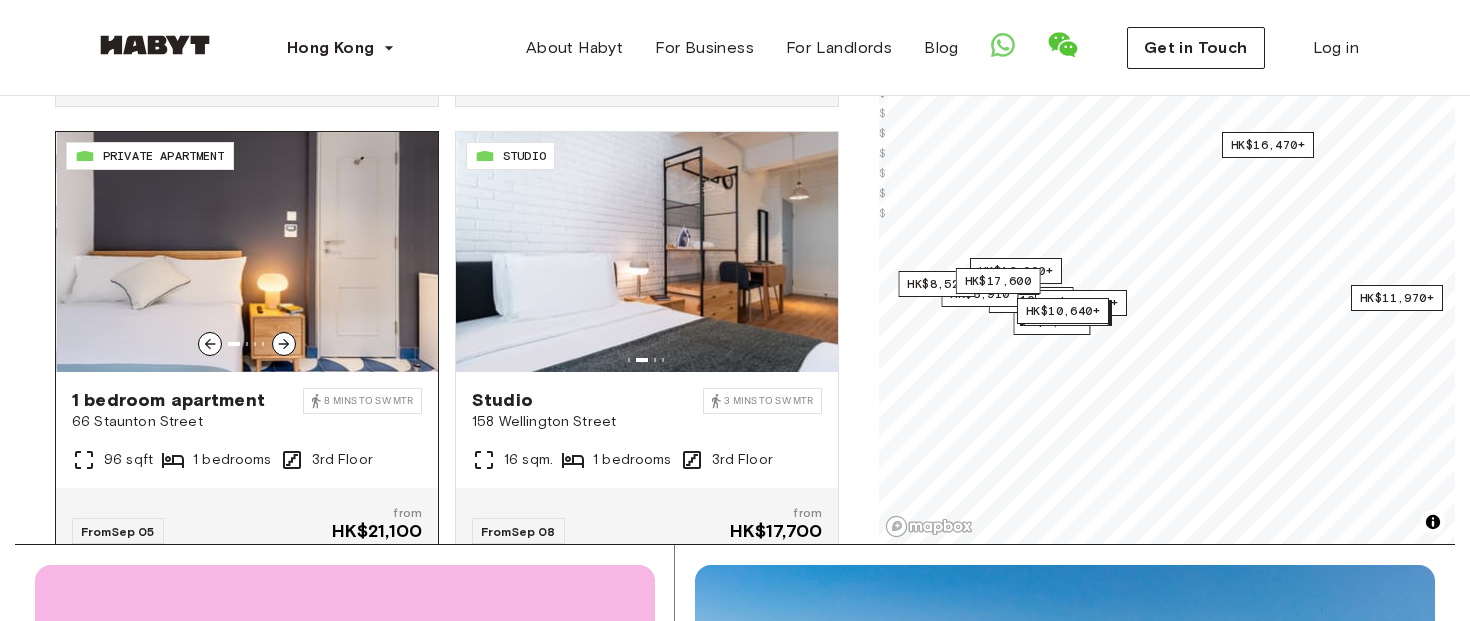 click at bounding box center (284, 344) 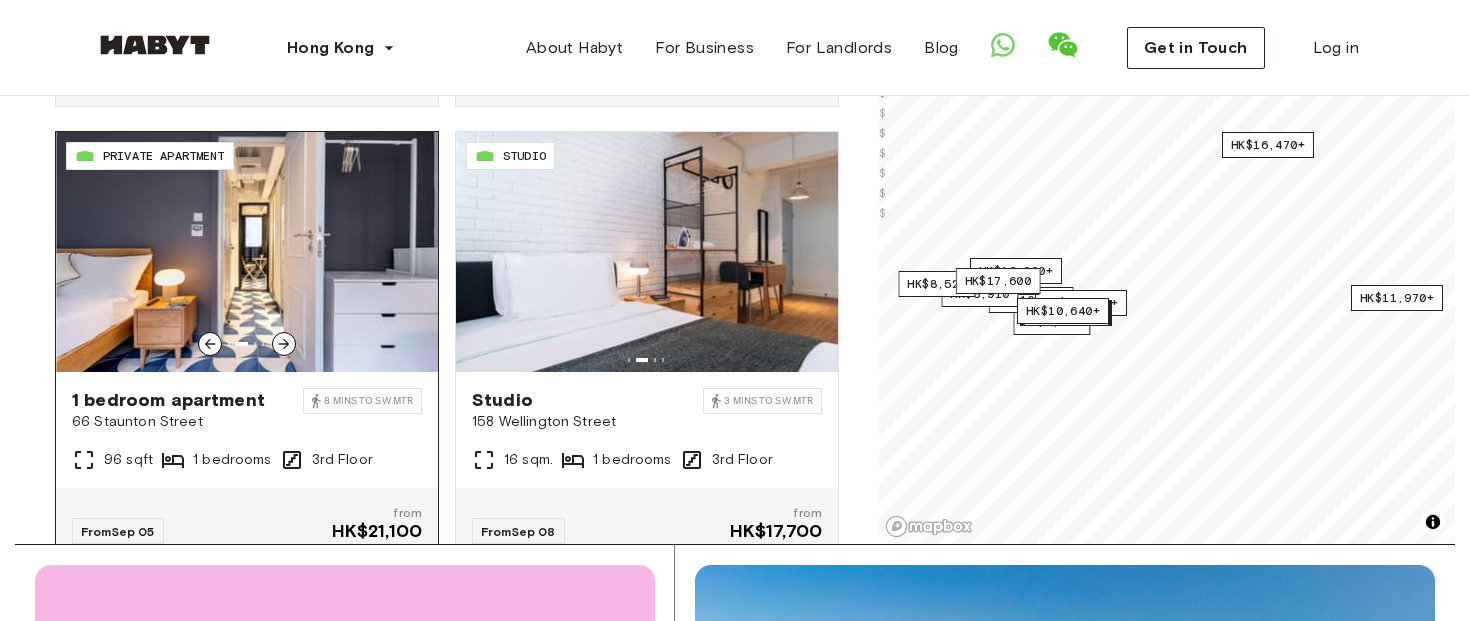 click at bounding box center (284, 344) 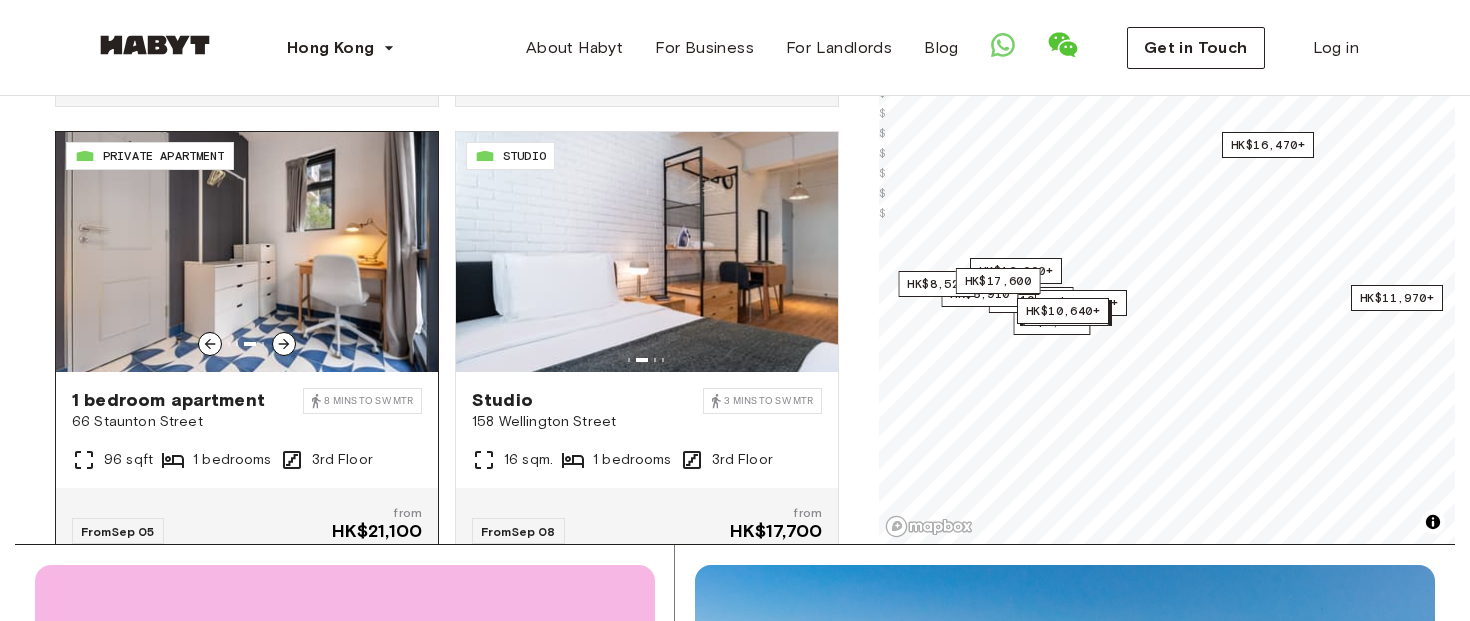click at bounding box center (284, 344) 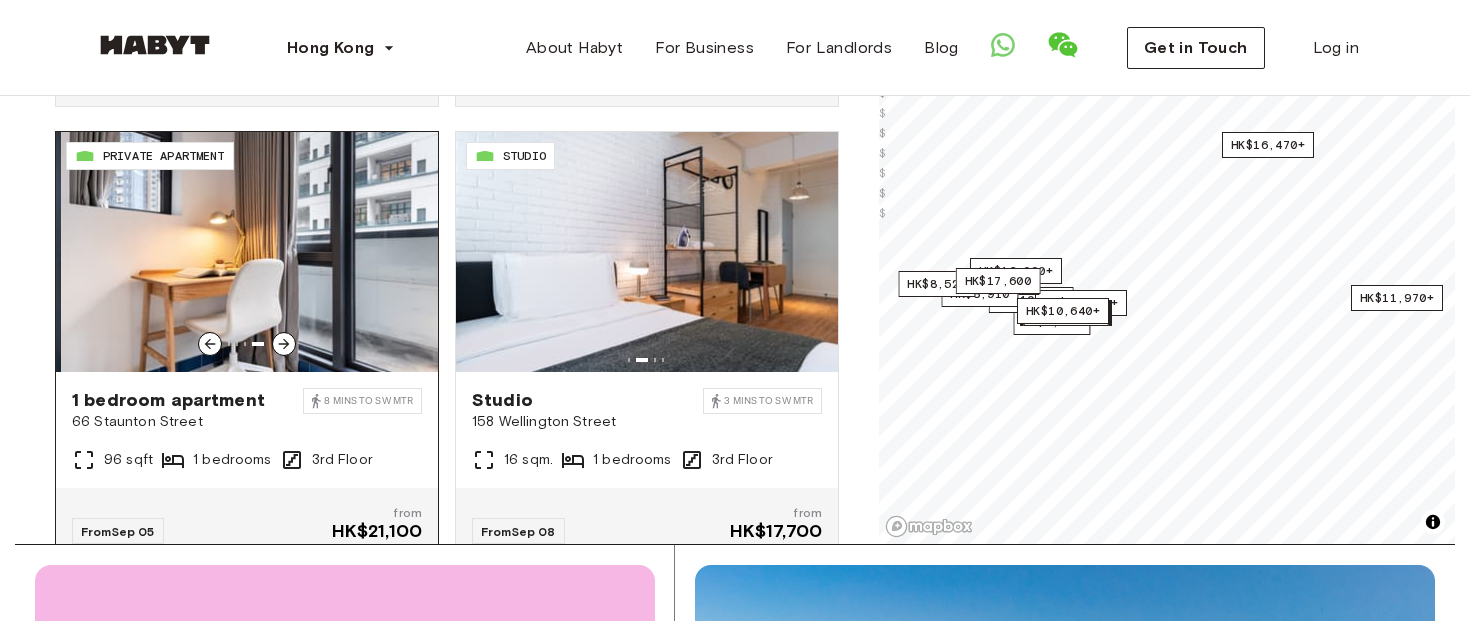 click at bounding box center [284, 344] 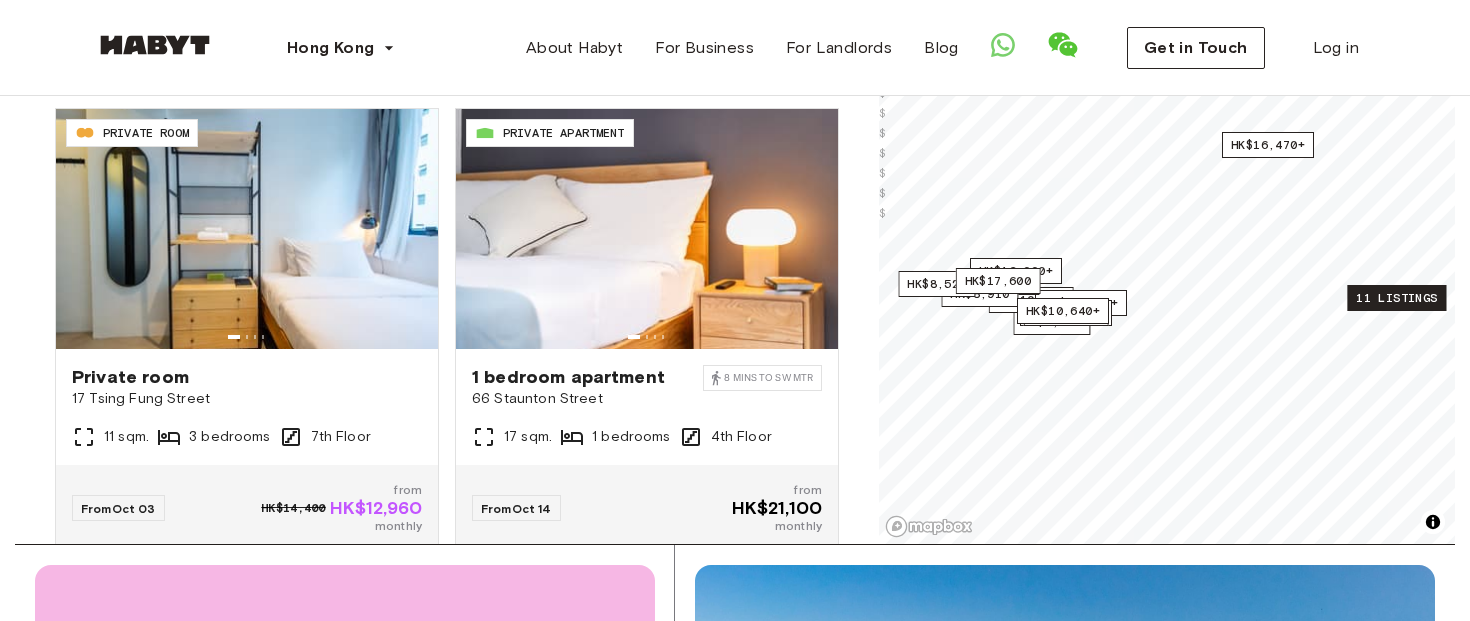 scroll, scrollTop: 3280, scrollLeft: 0, axis: vertical 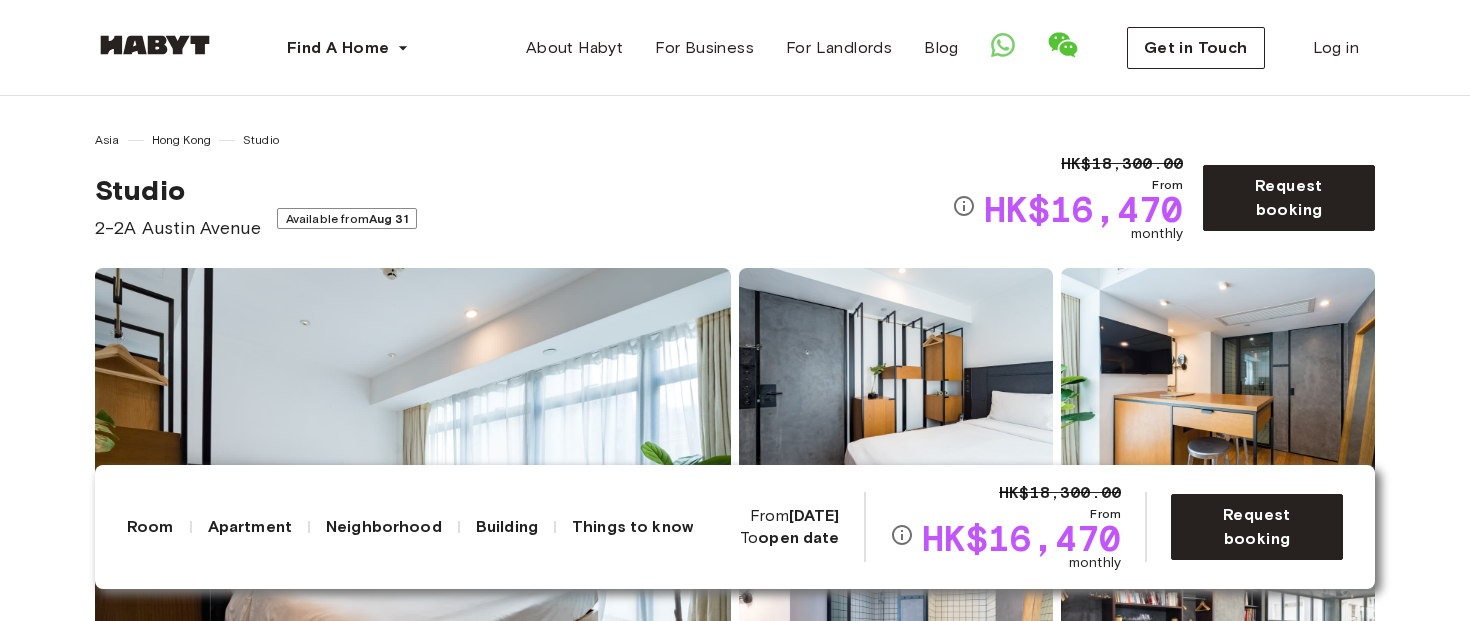click at bounding box center (155, 45) 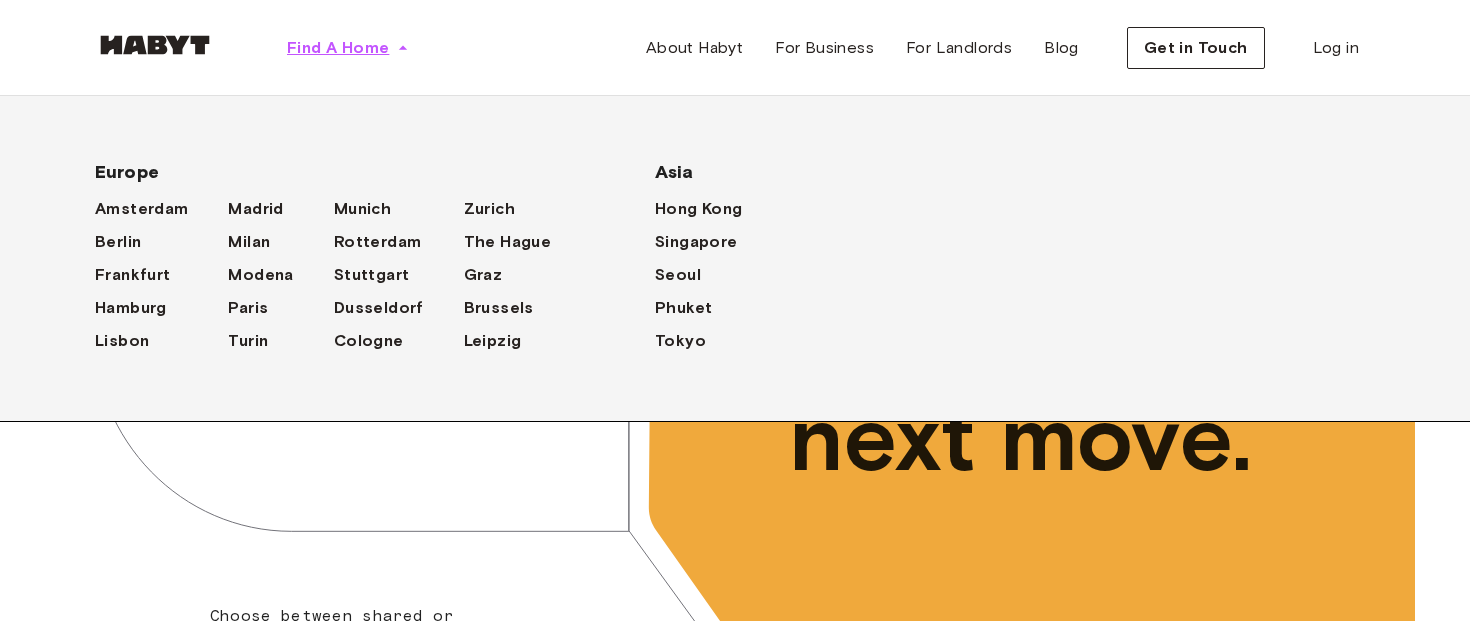 click on "Find A Home" at bounding box center (338, 48) 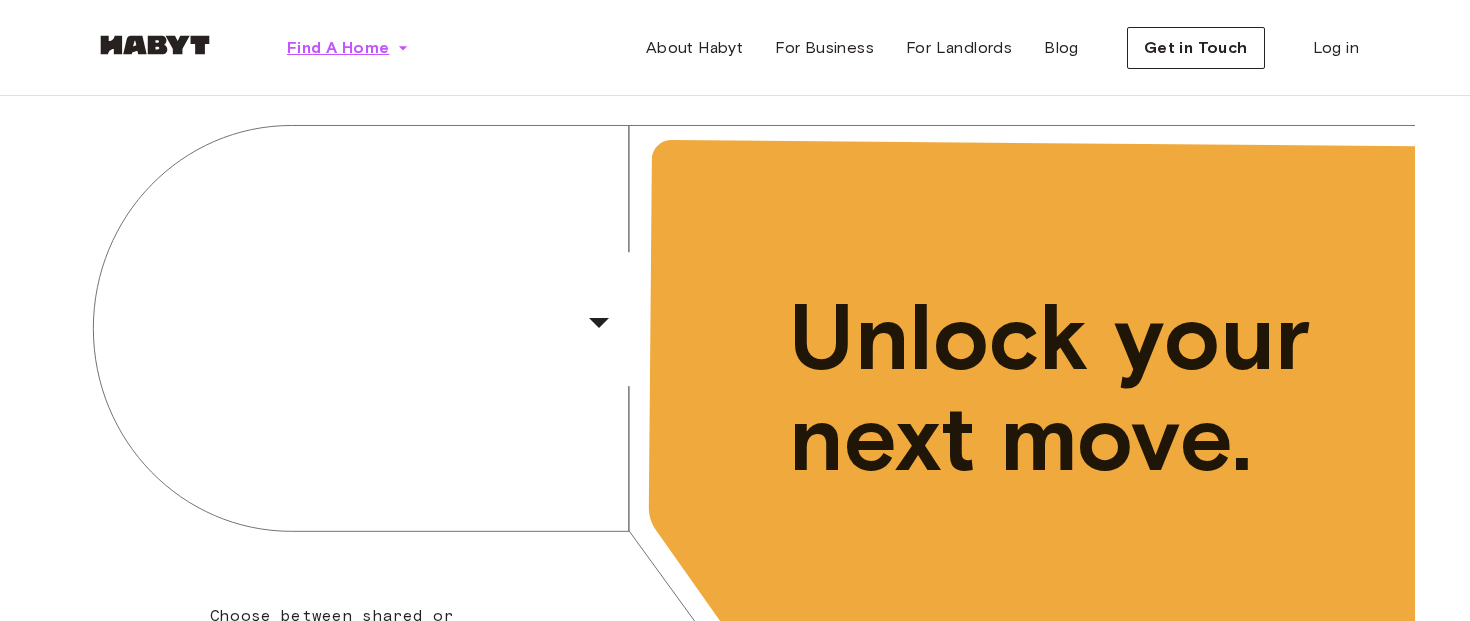 click on "Find A Home" at bounding box center (338, 48) 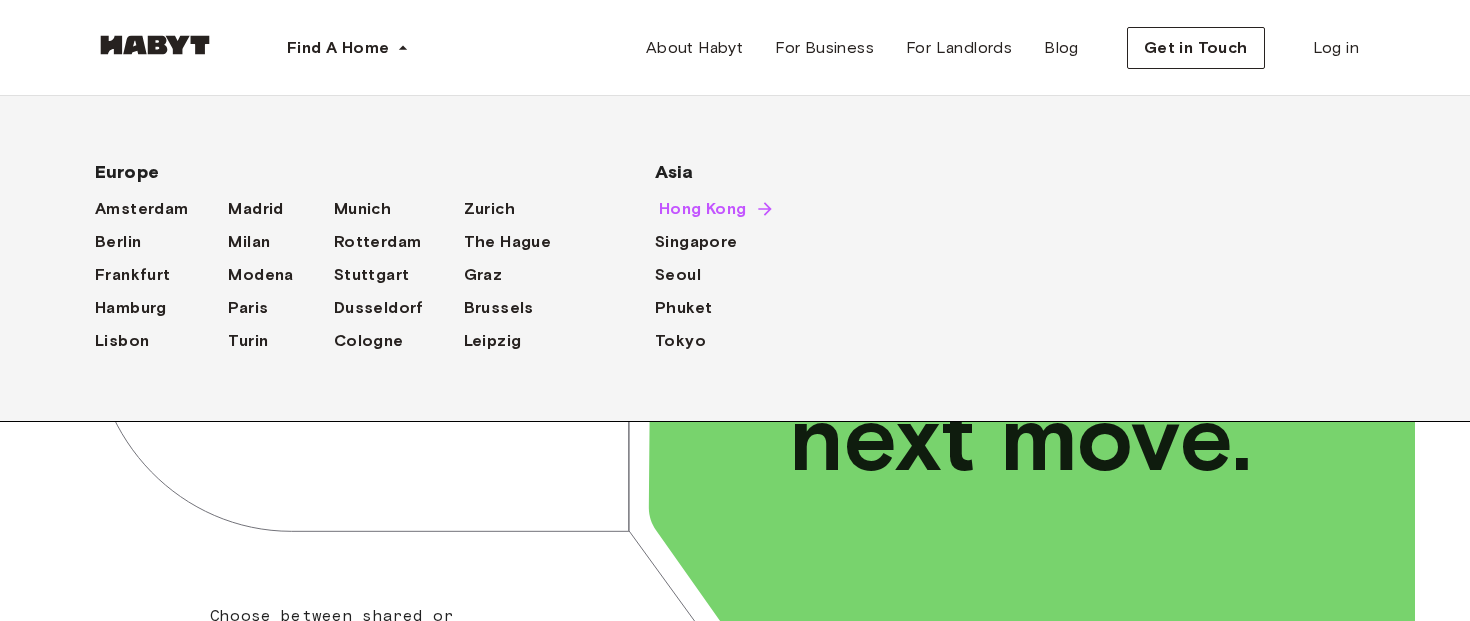 click on "Hong Kong" at bounding box center [703, 209] 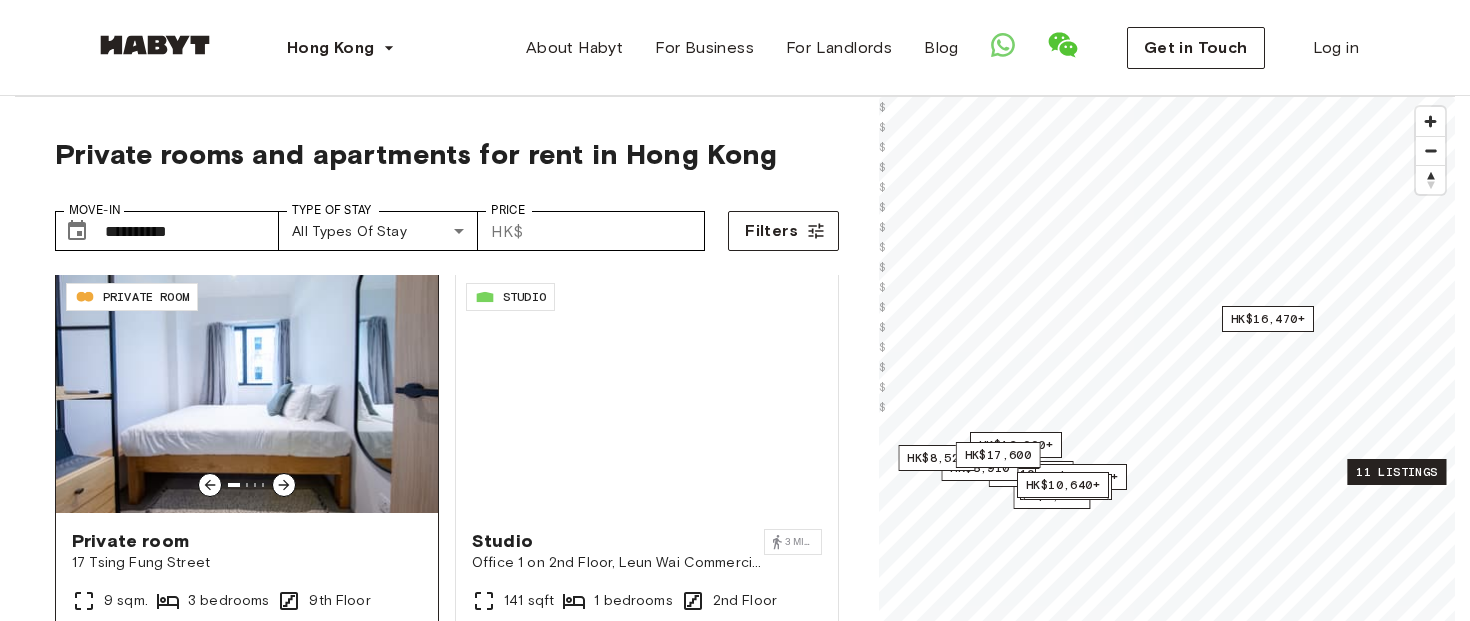 scroll, scrollTop: 2, scrollLeft: 0, axis: vertical 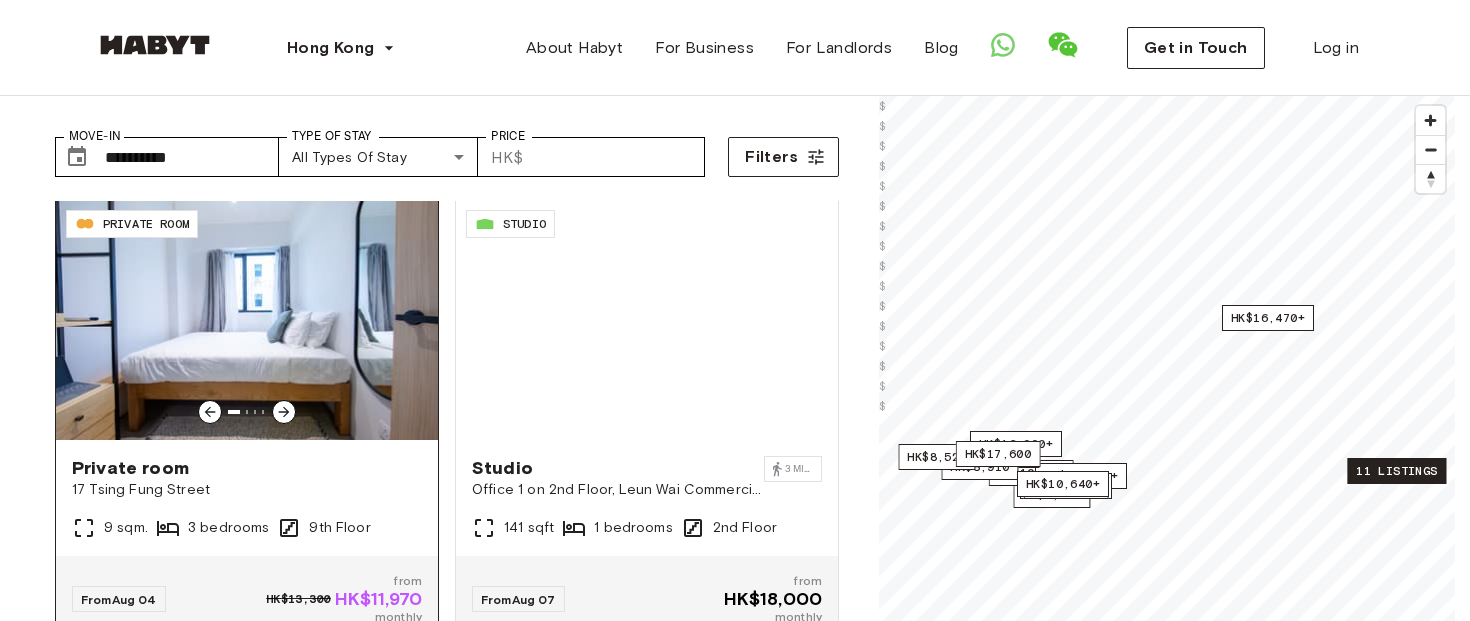 click 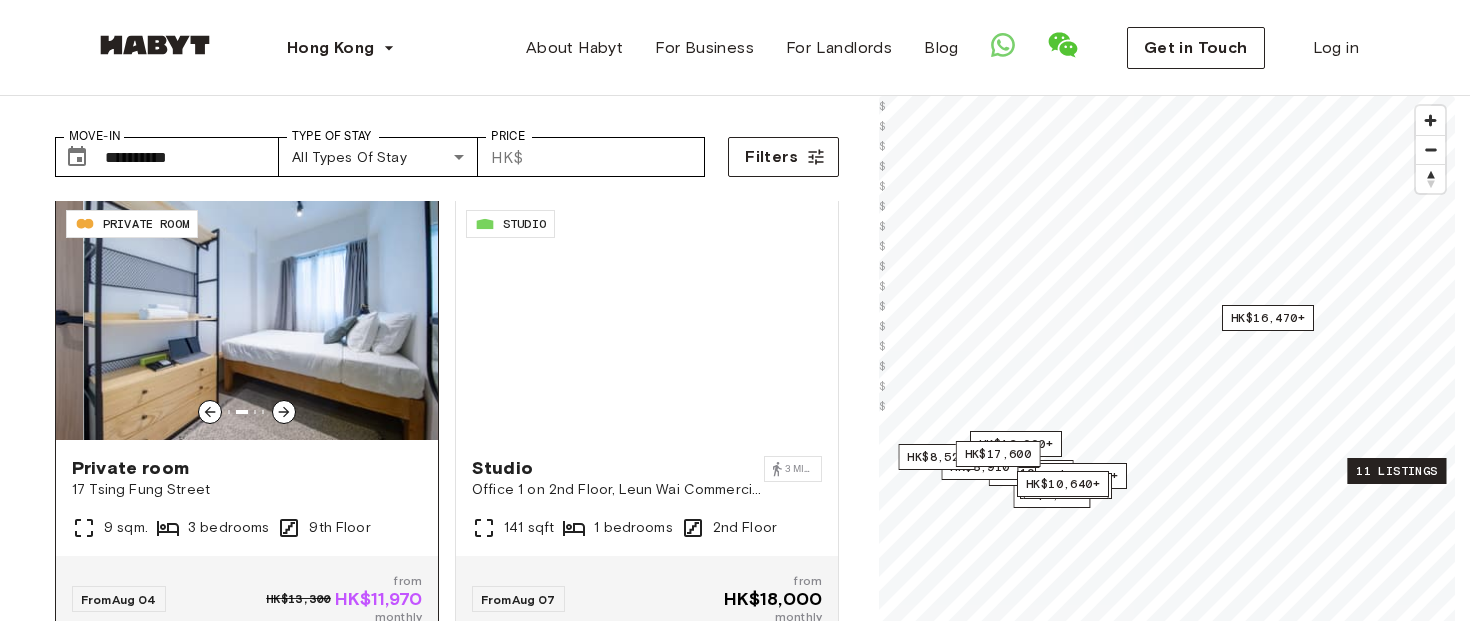 click 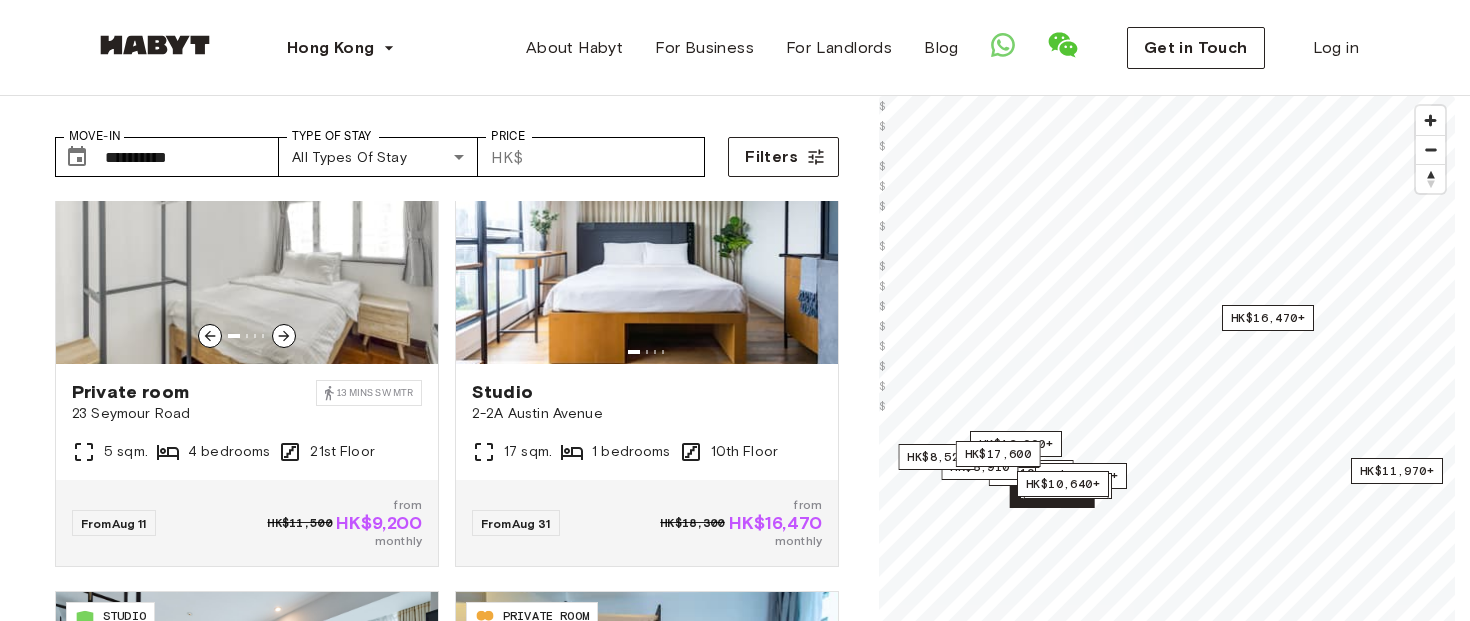 scroll, scrollTop: 550, scrollLeft: 0, axis: vertical 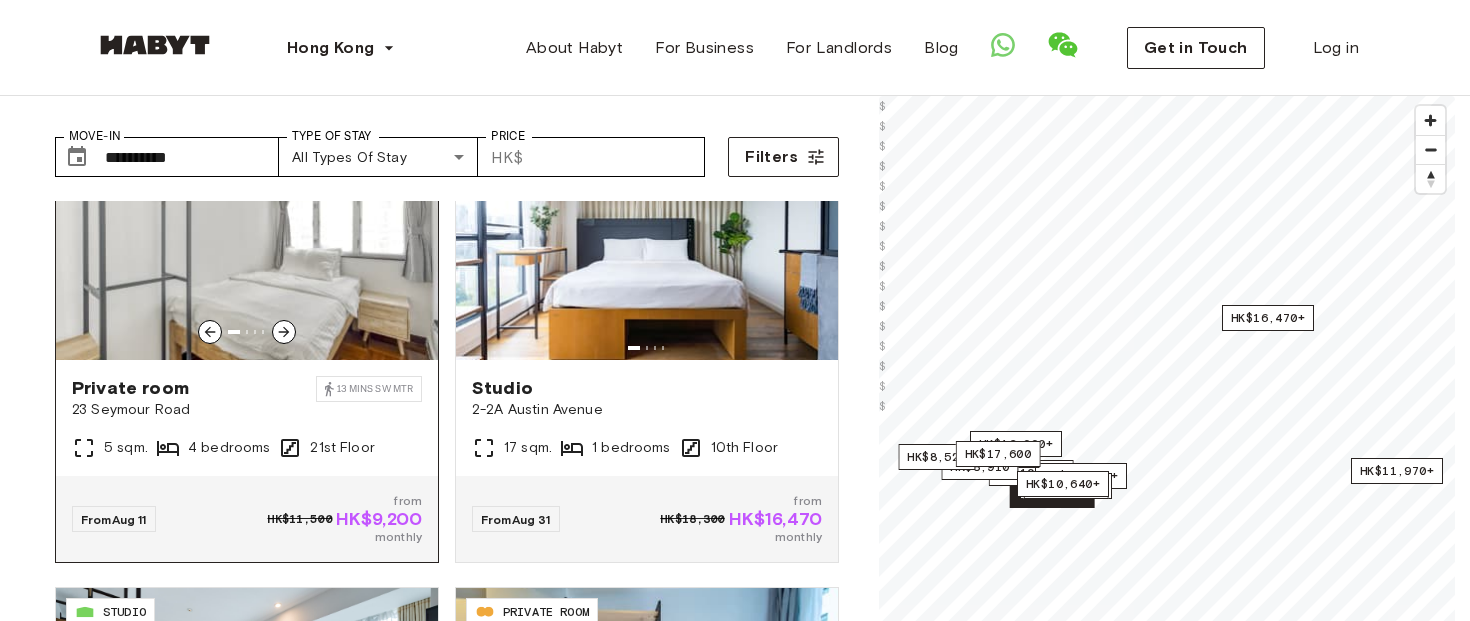 click 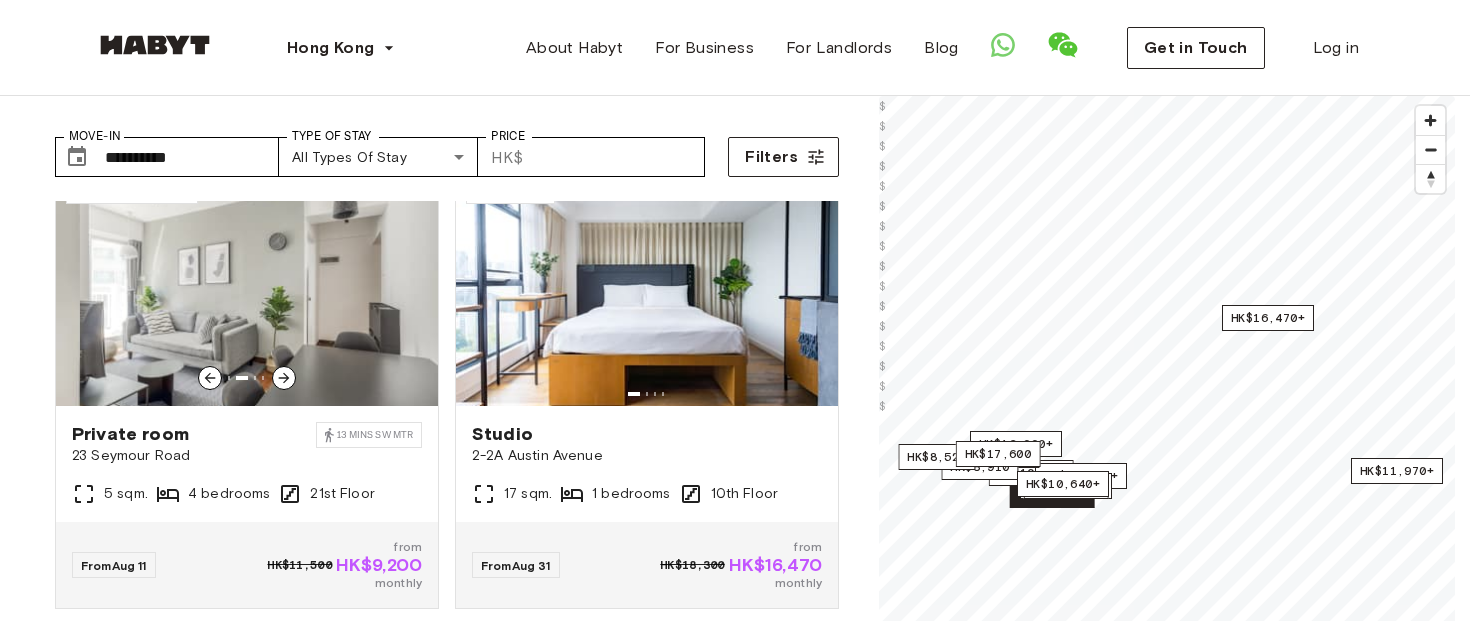 scroll, scrollTop: 513, scrollLeft: 0, axis: vertical 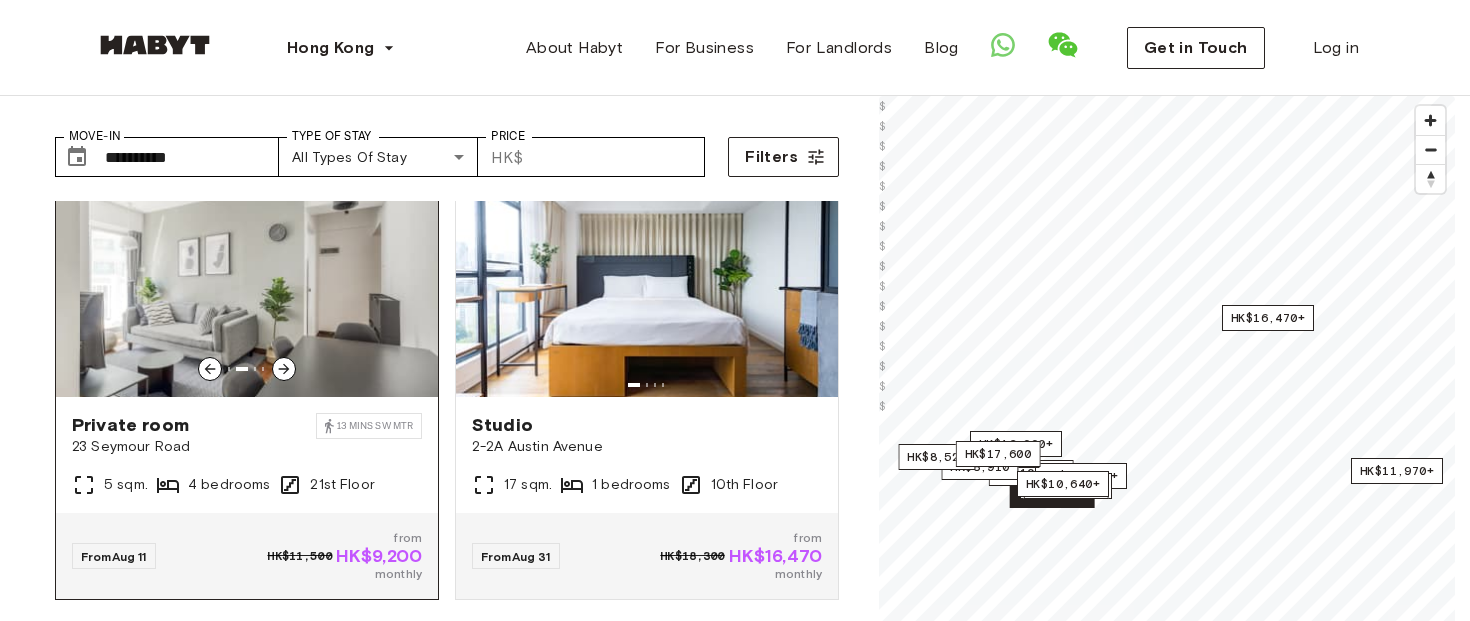 click at bounding box center (247, 277) 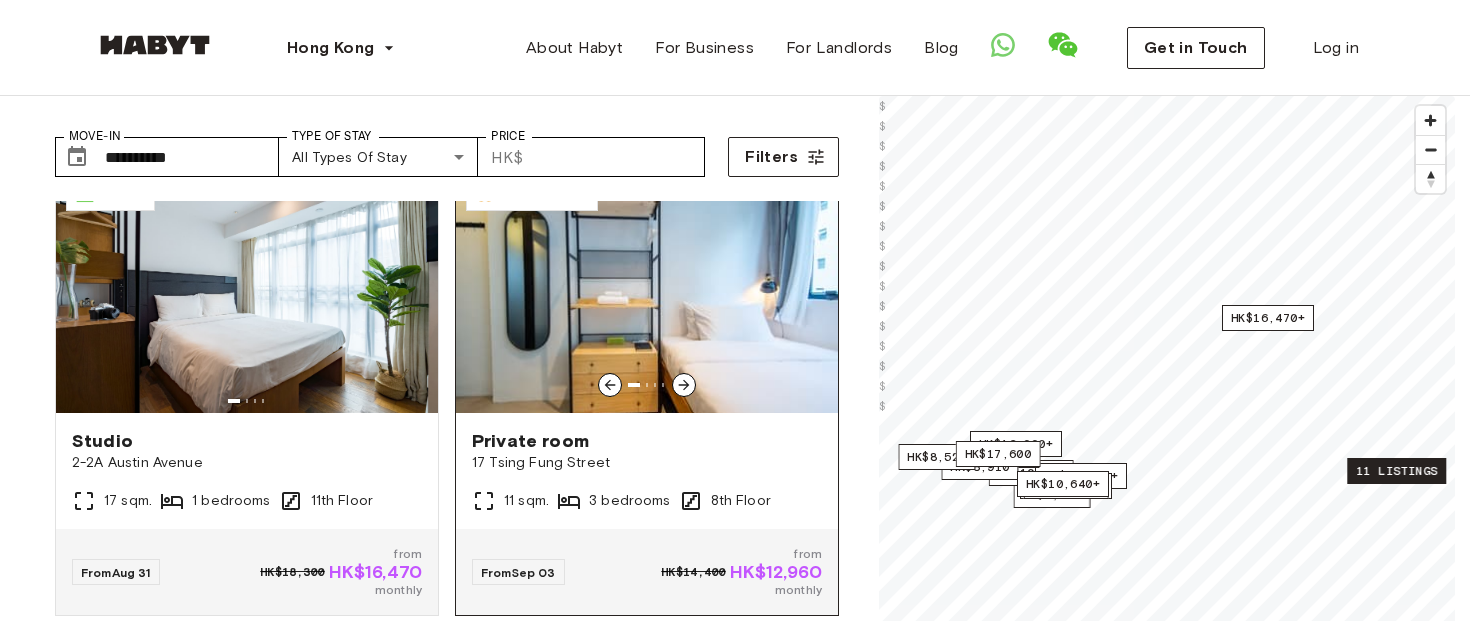 scroll, scrollTop: 964, scrollLeft: 0, axis: vertical 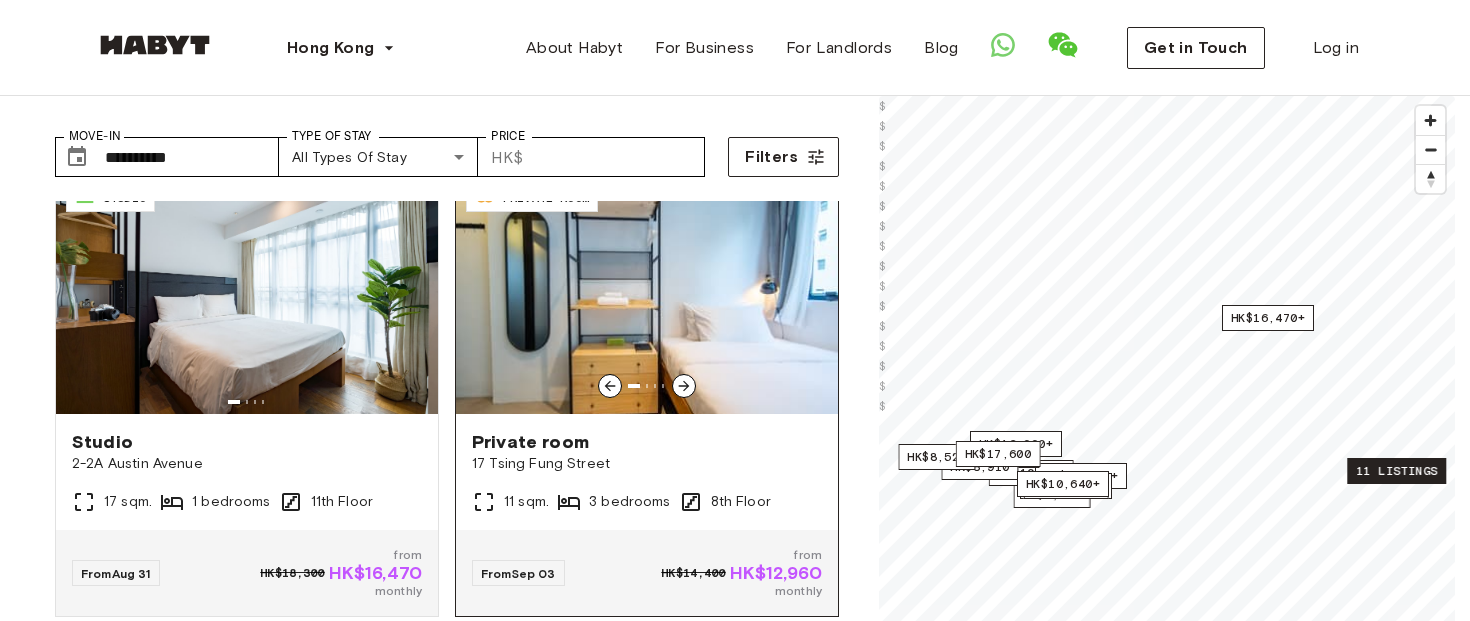 click 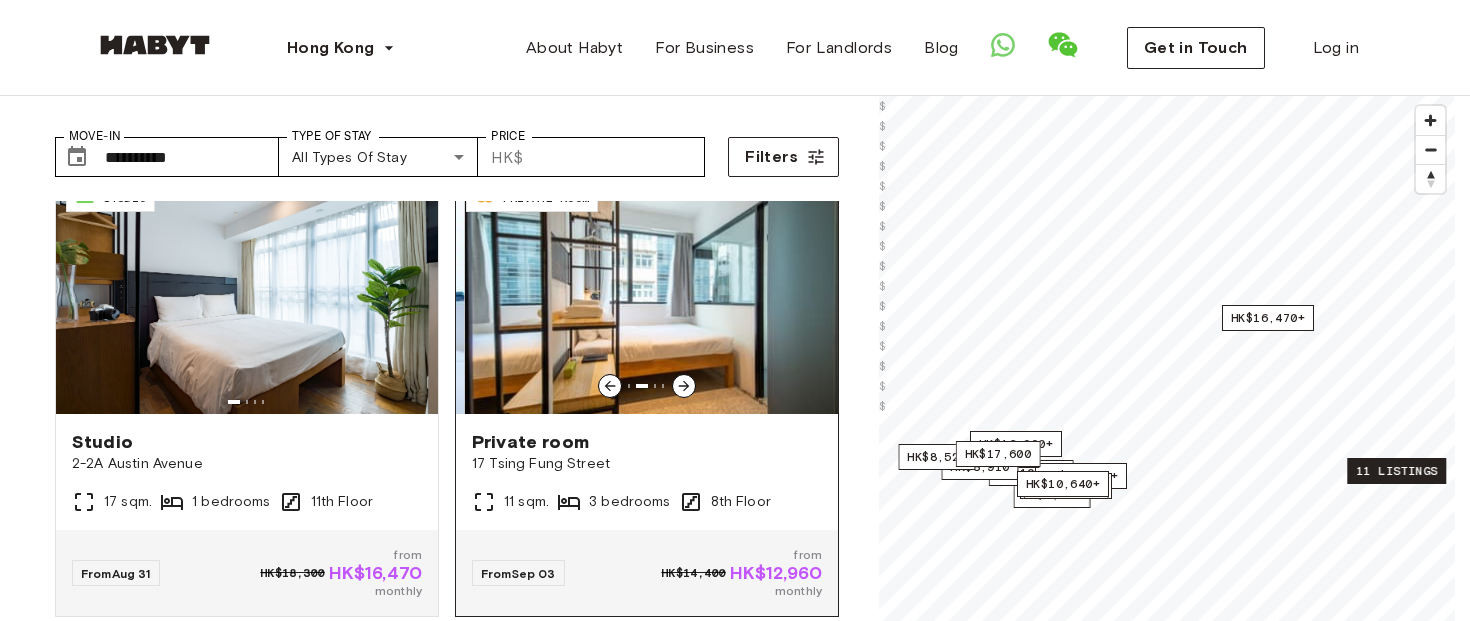 click 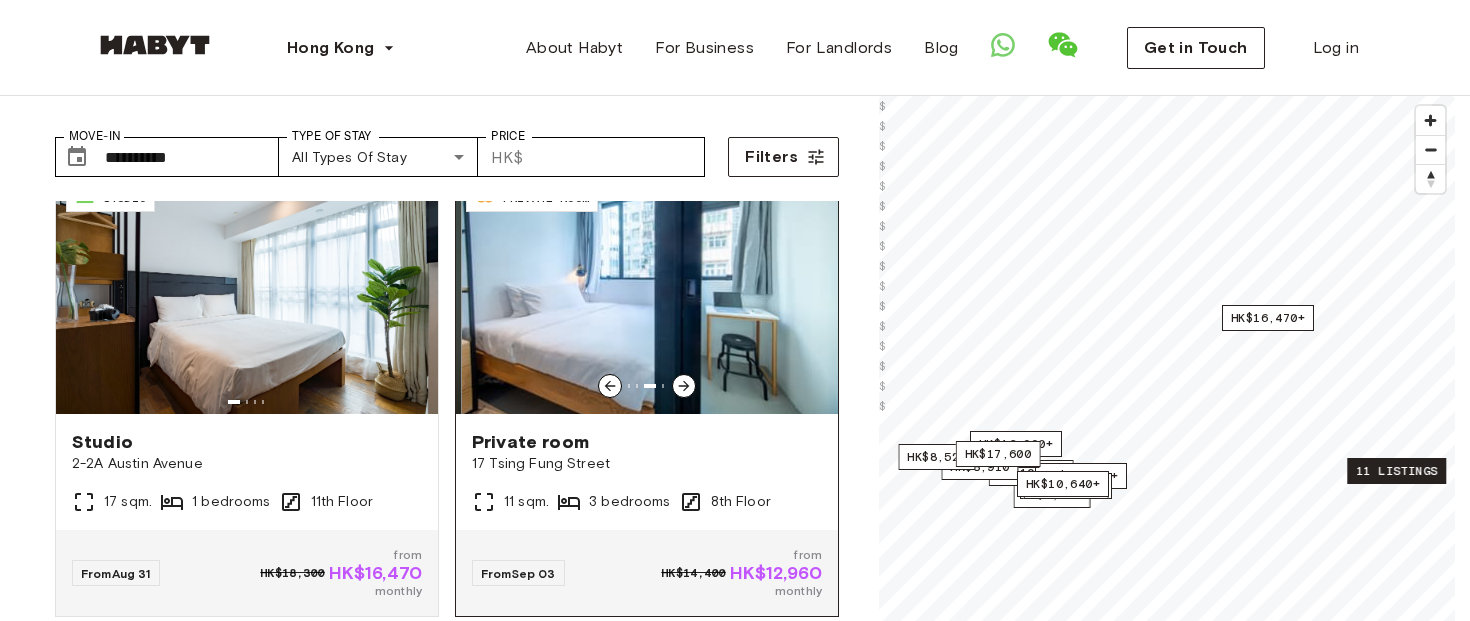 click 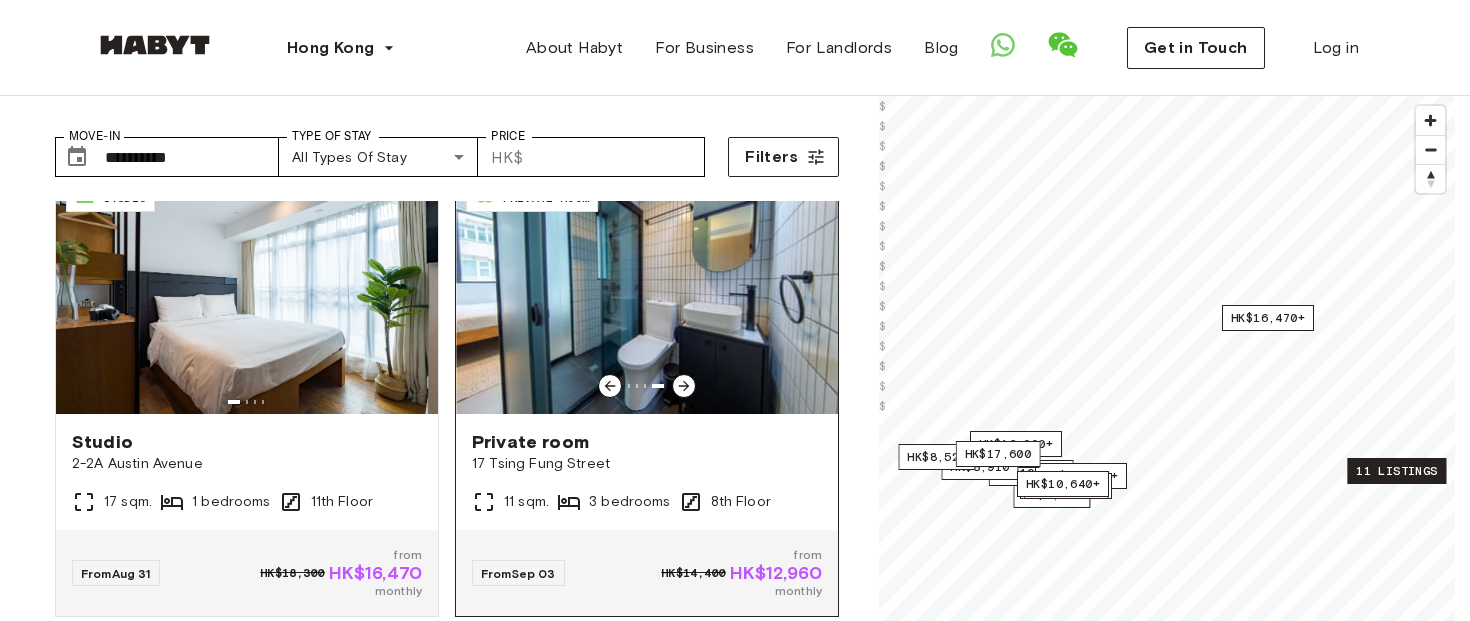 click 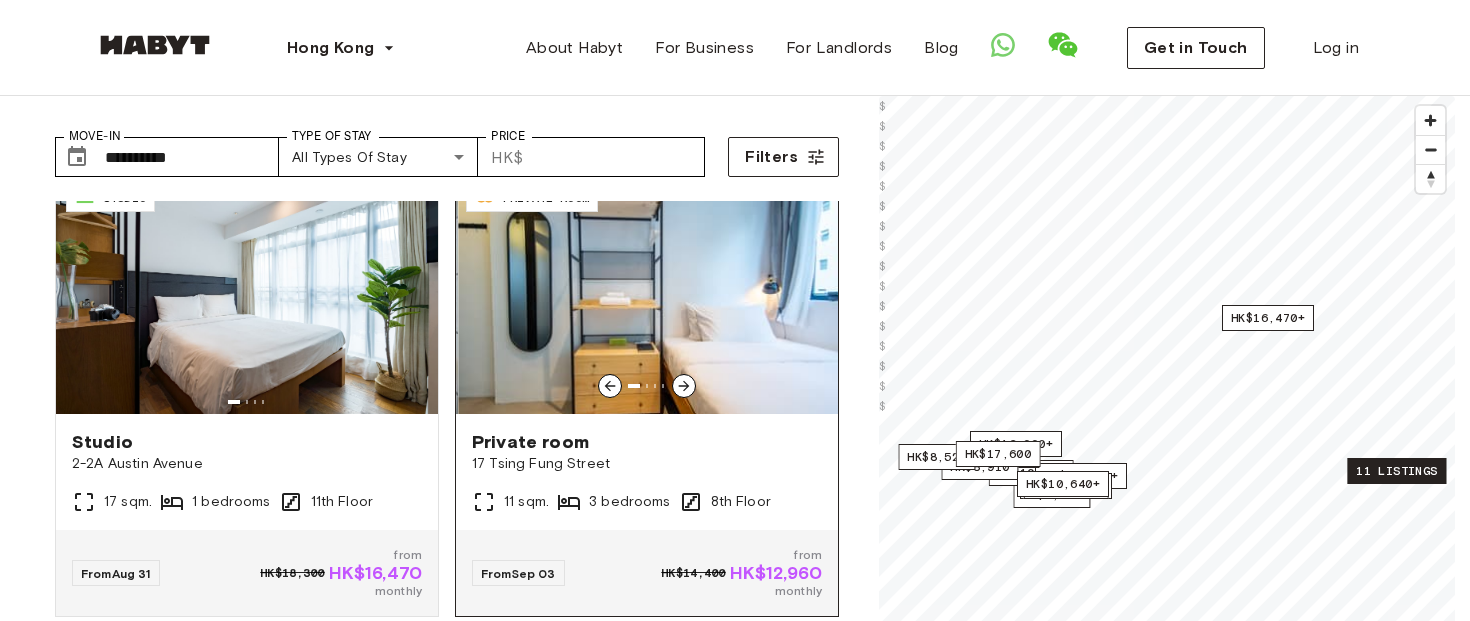 click 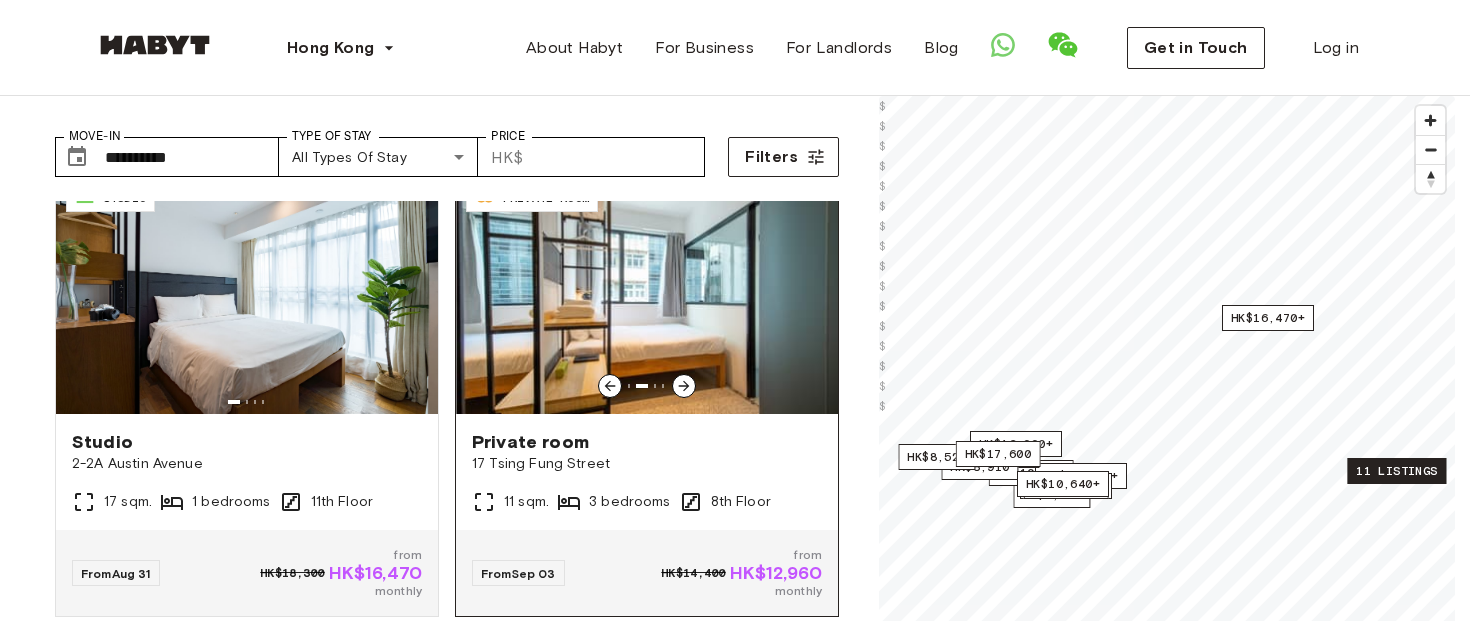 click 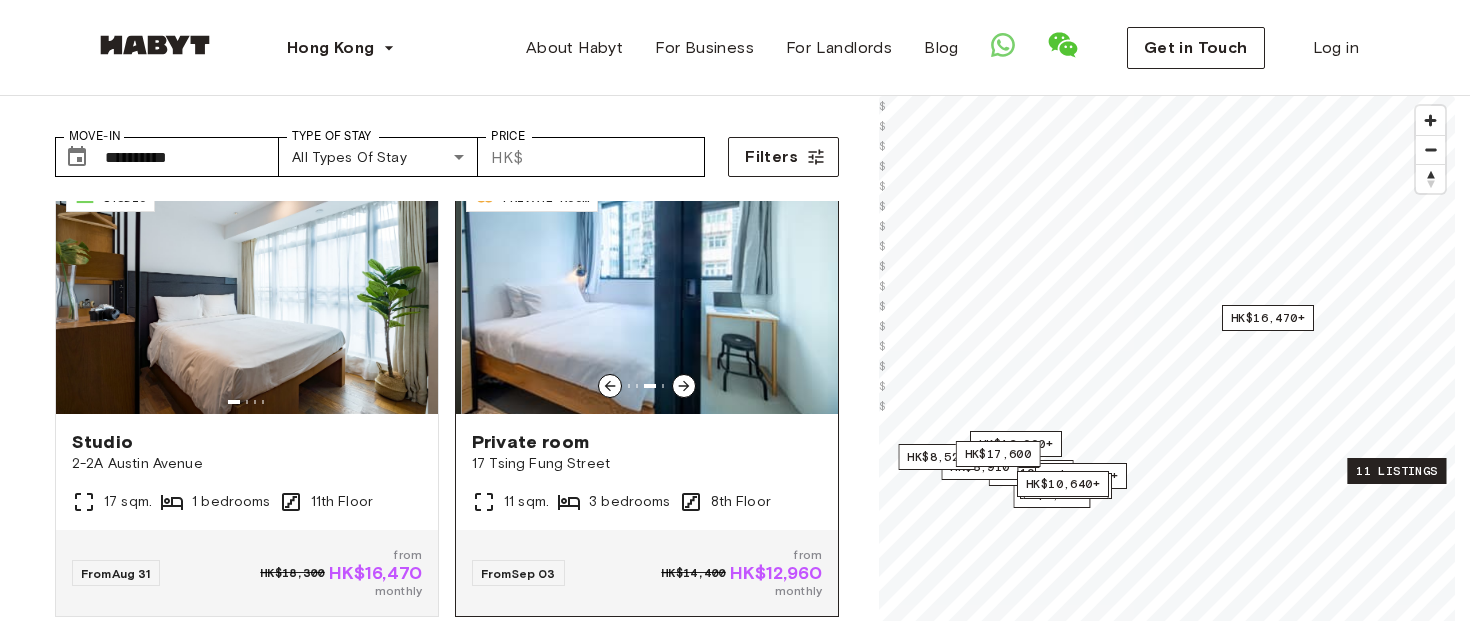 click 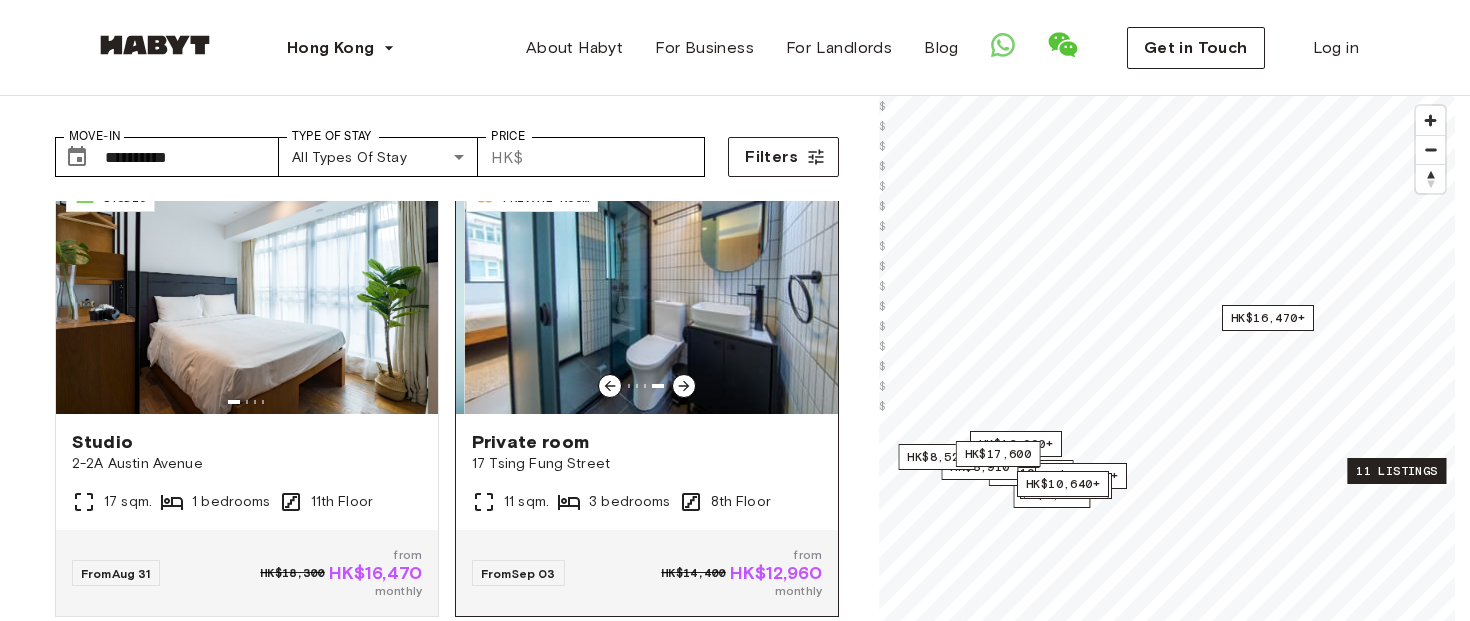 click on "Private room" at bounding box center [647, 442] 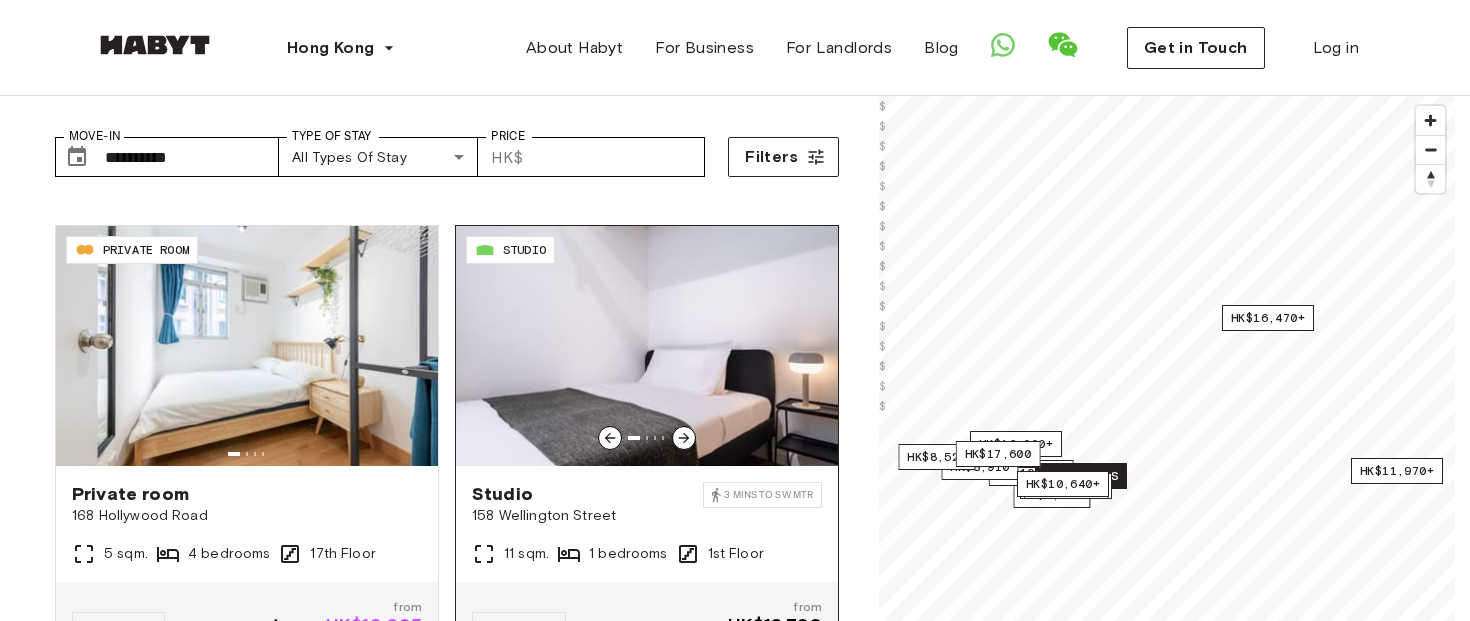 scroll, scrollTop: 1378, scrollLeft: 0, axis: vertical 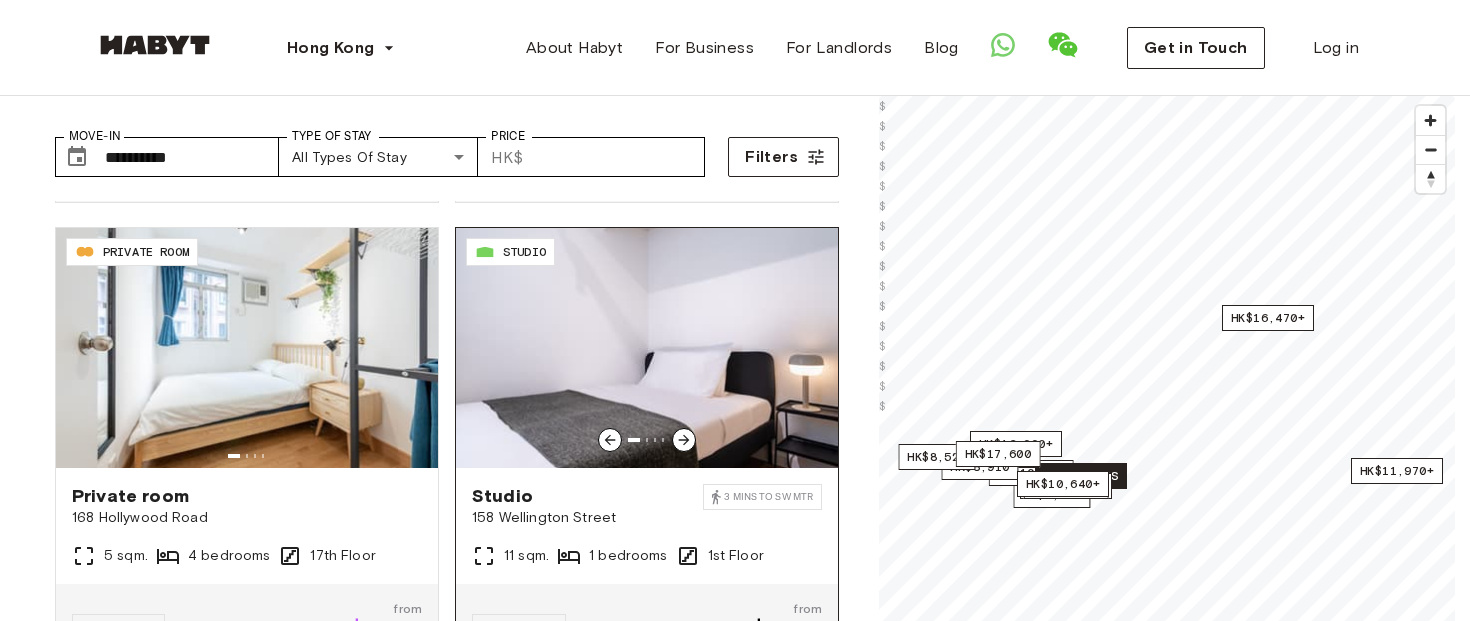 click 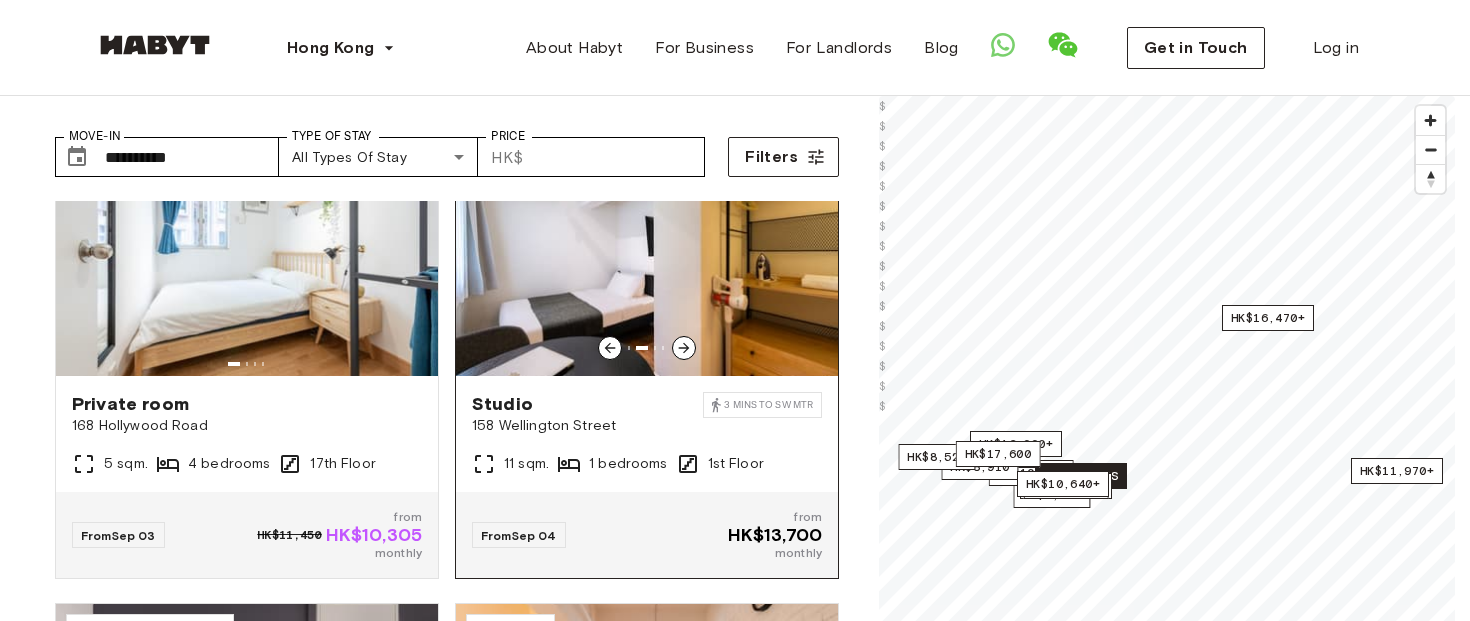scroll, scrollTop: 1472, scrollLeft: 0, axis: vertical 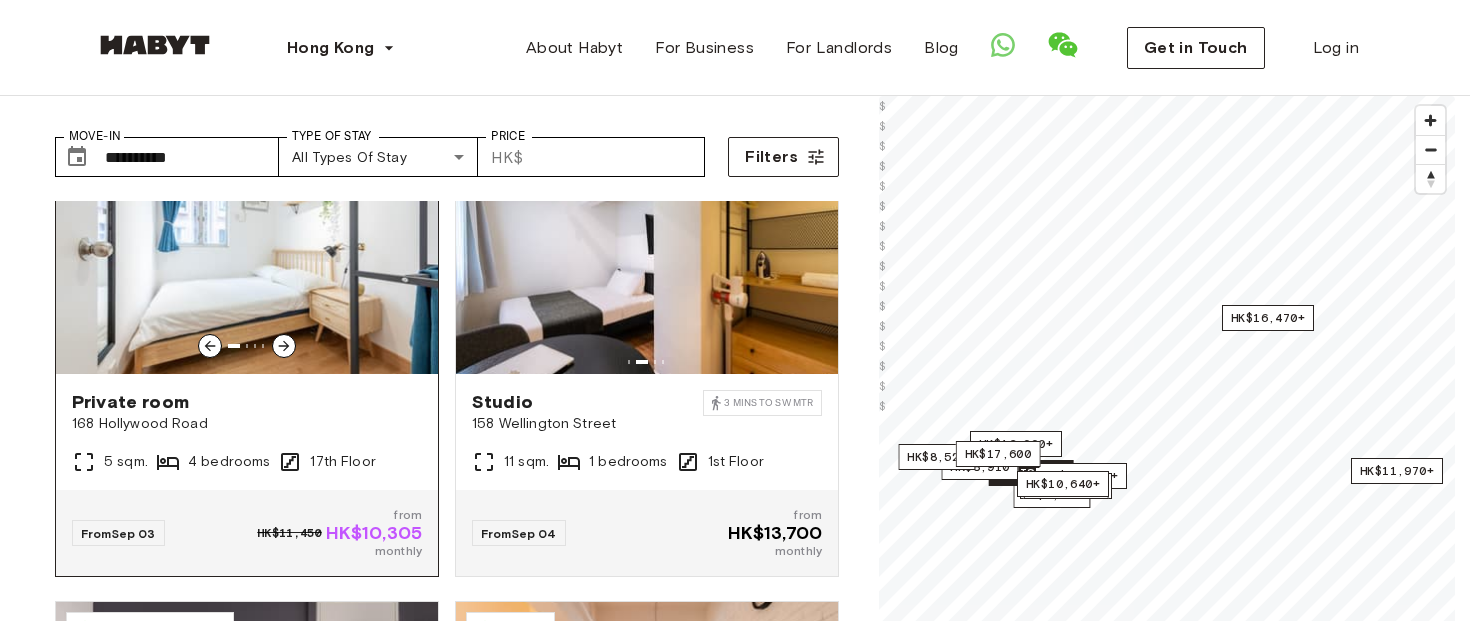 click at bounding box center [284, 346] 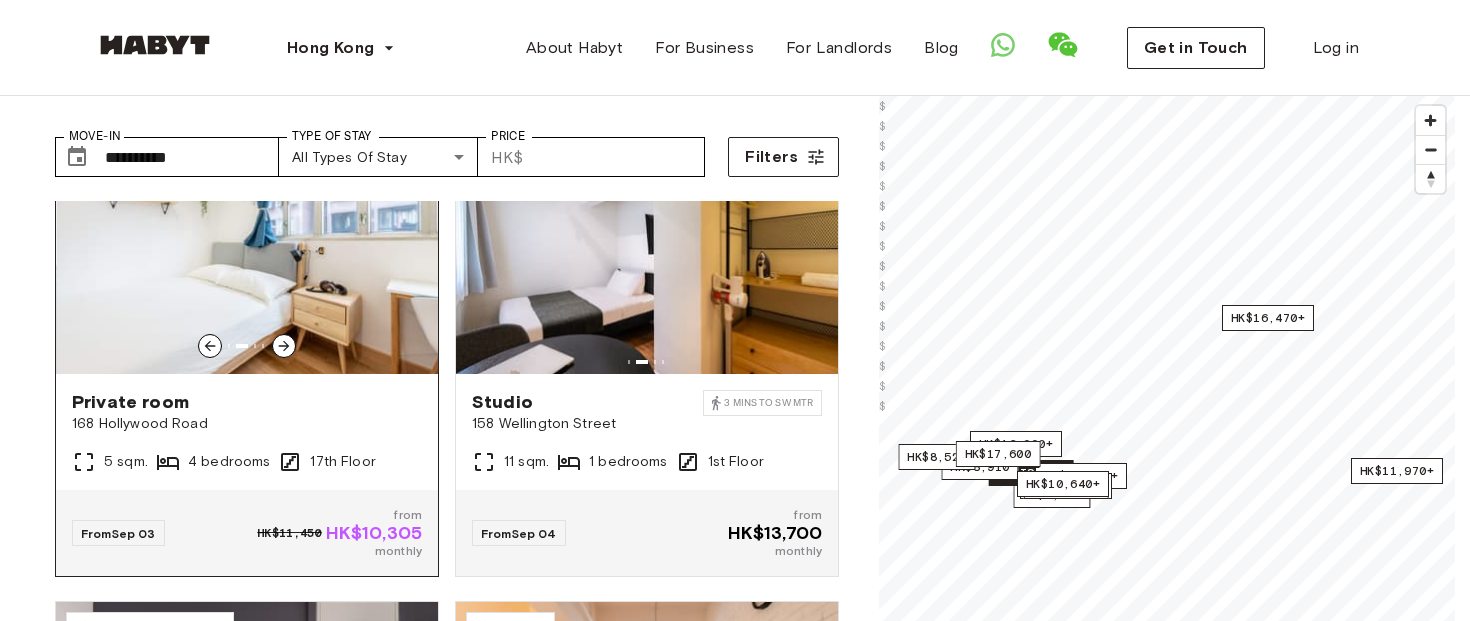 click at bounding box center (284, 346) 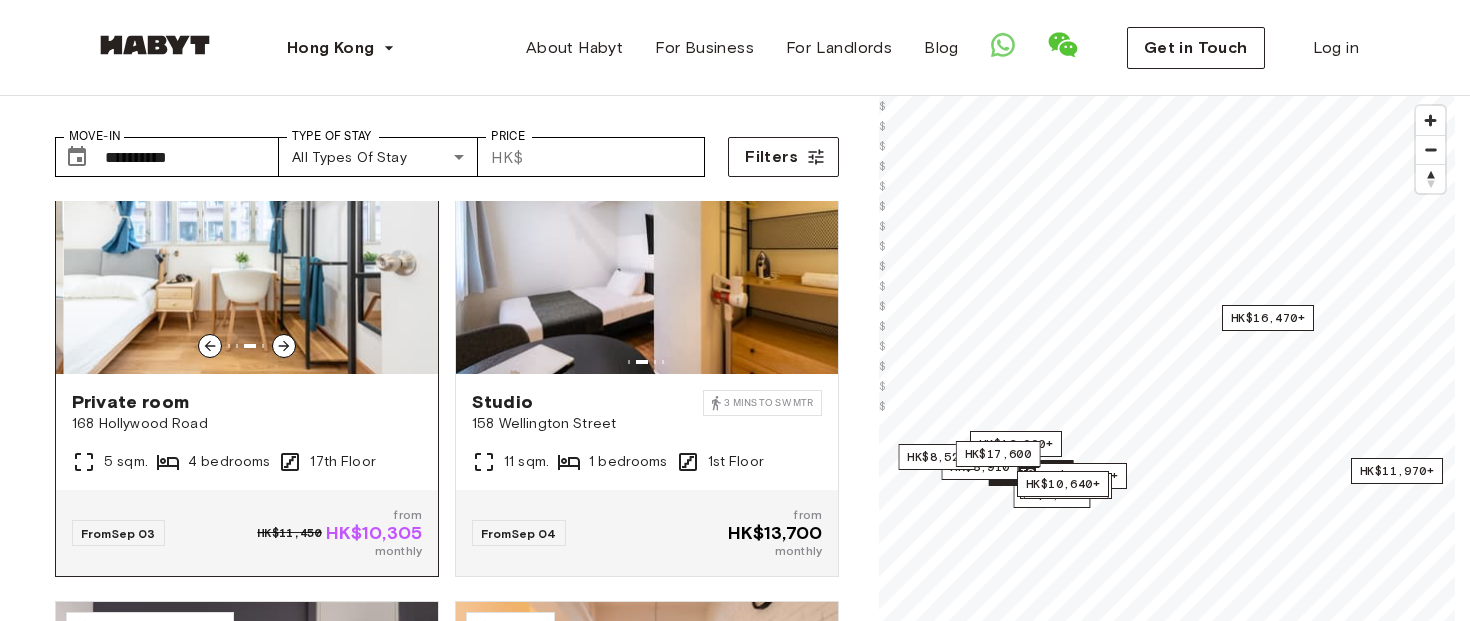 click at bounding box center [284, 346] 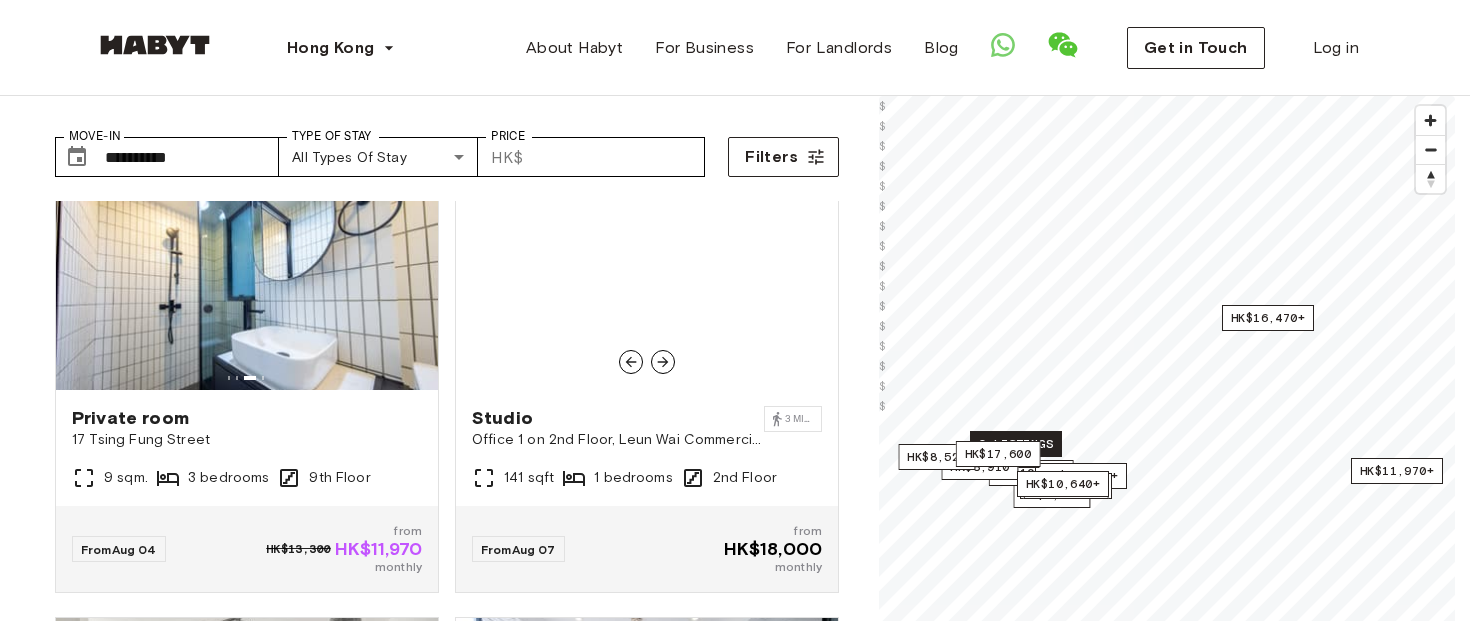 scroll, scrollTop: 0, scrollLeft: 0, axis: both 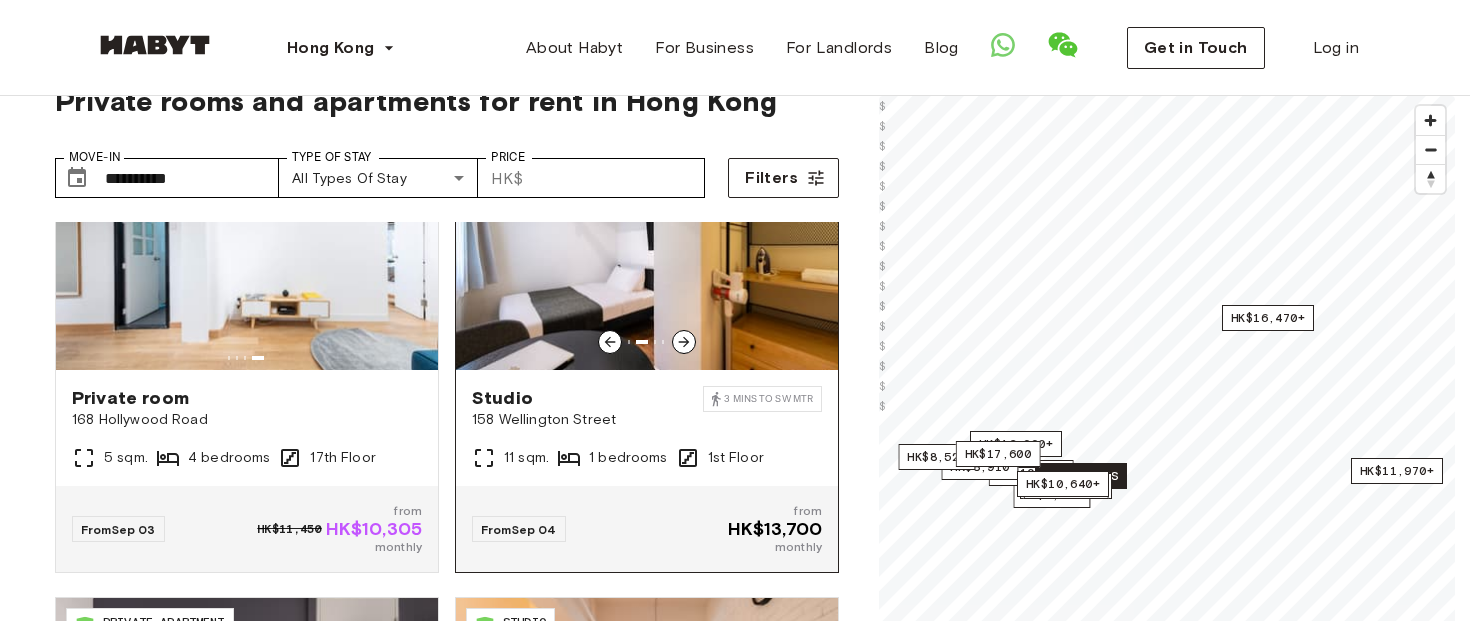 click 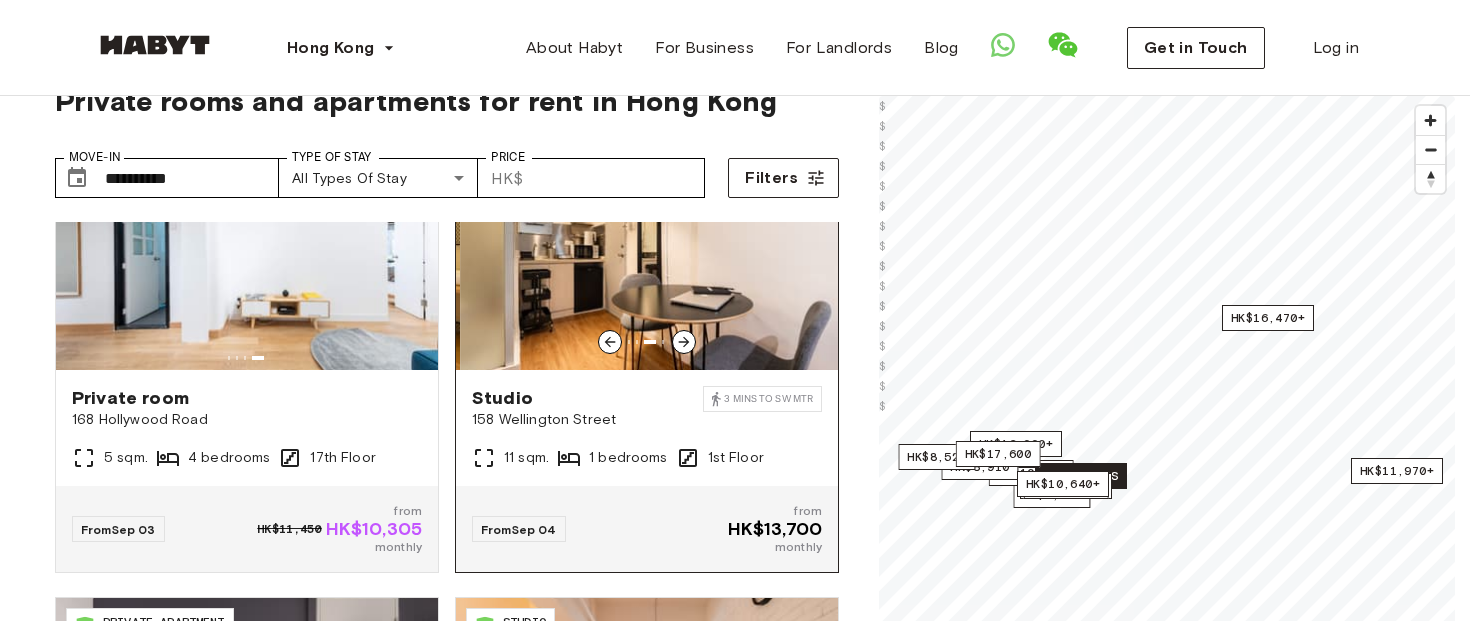 click 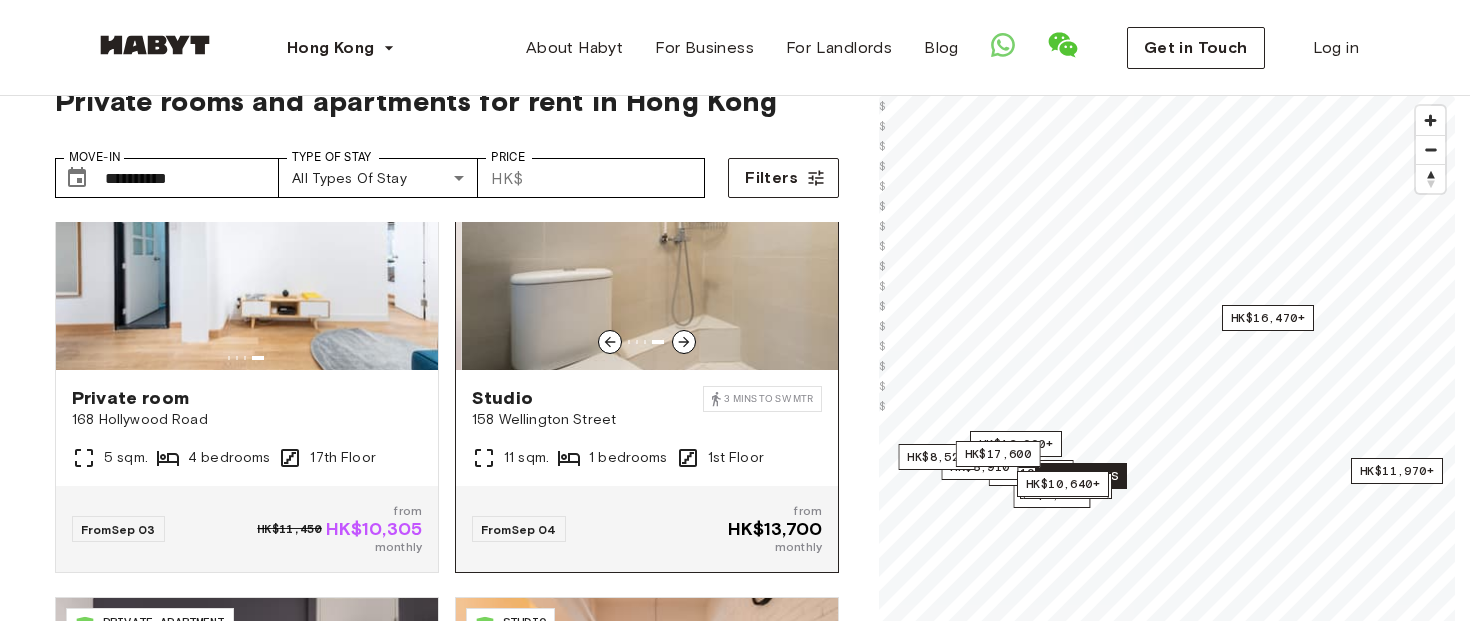 click 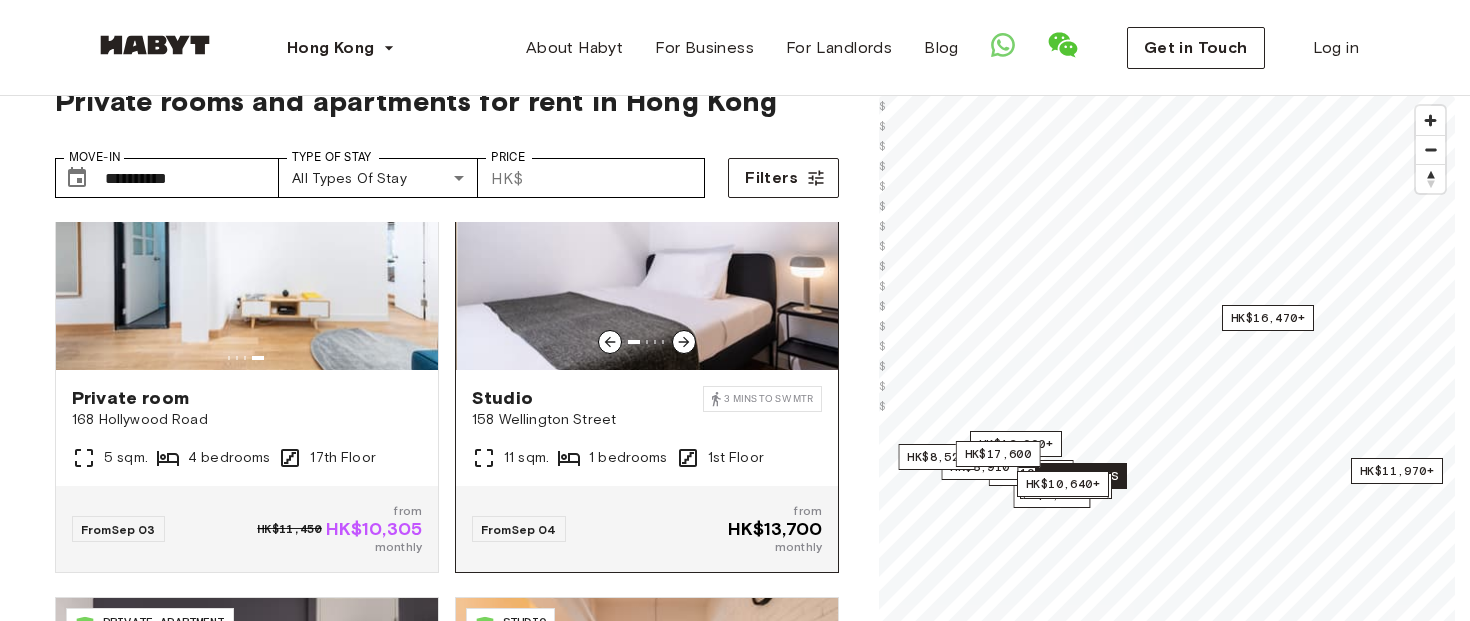 click 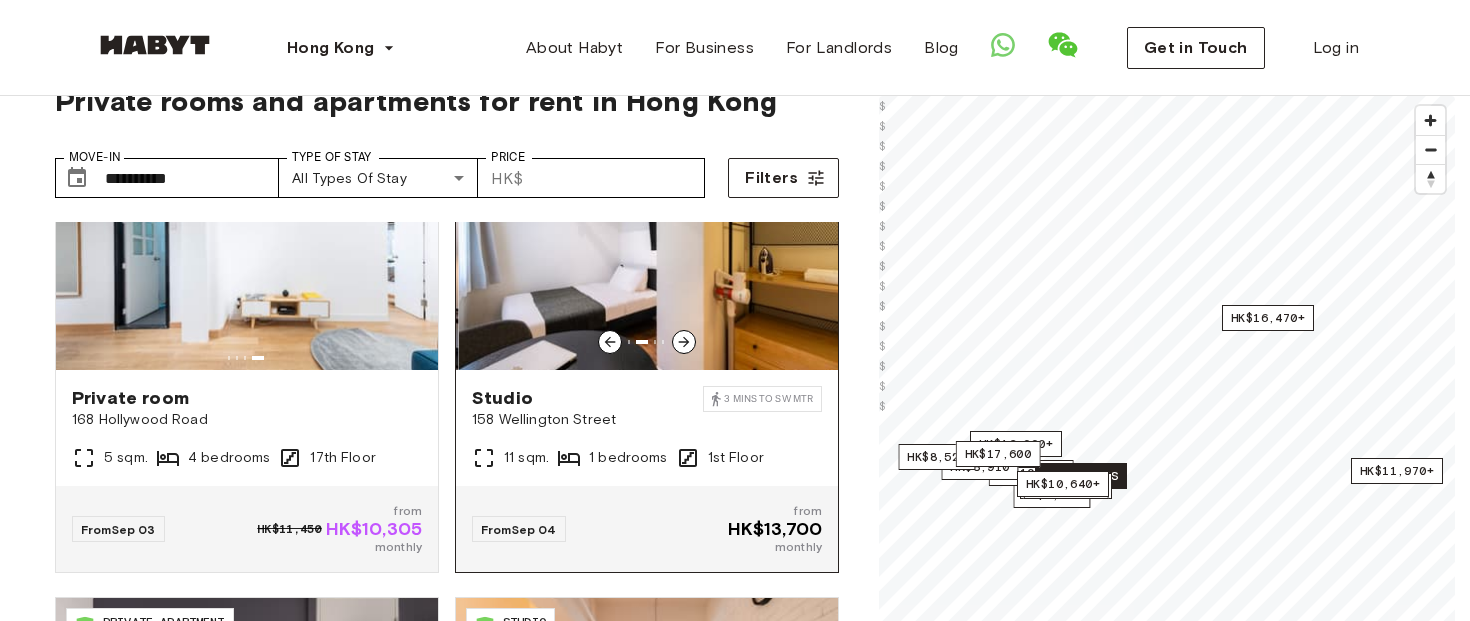 click 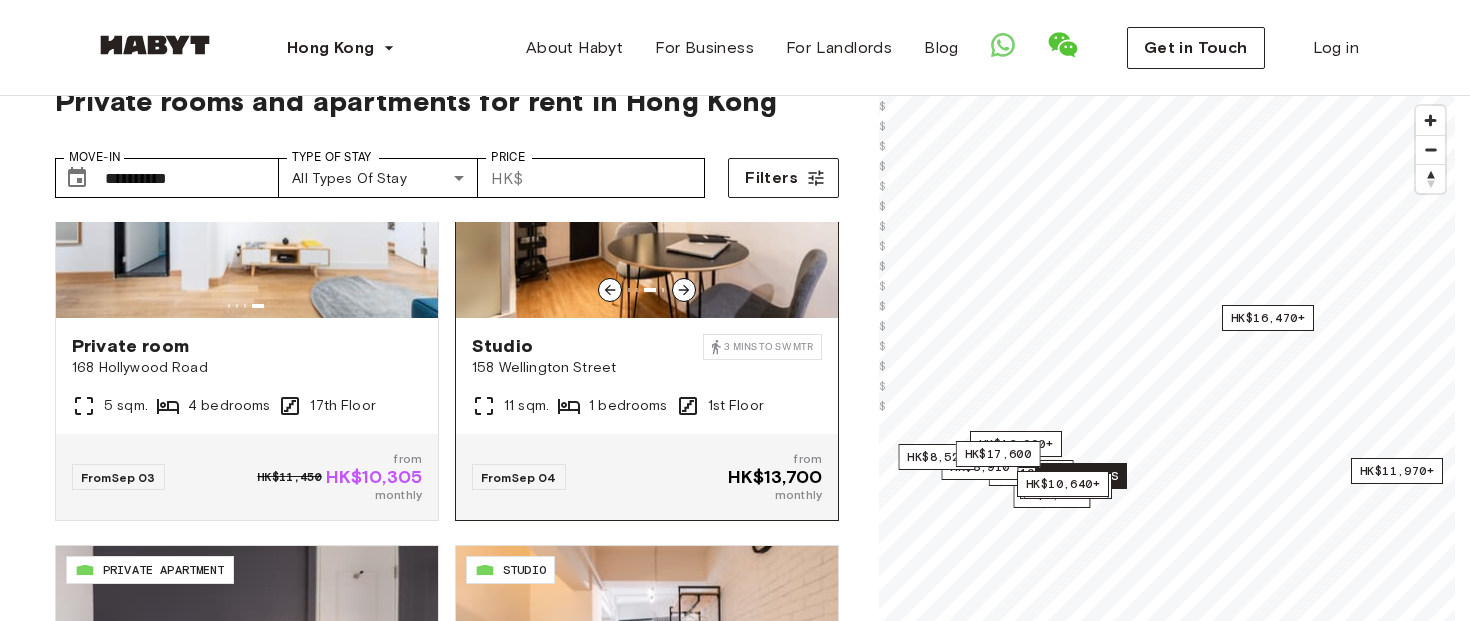 scroll, scrollTop: 1550, scrollLeft: 0, axis: vertical 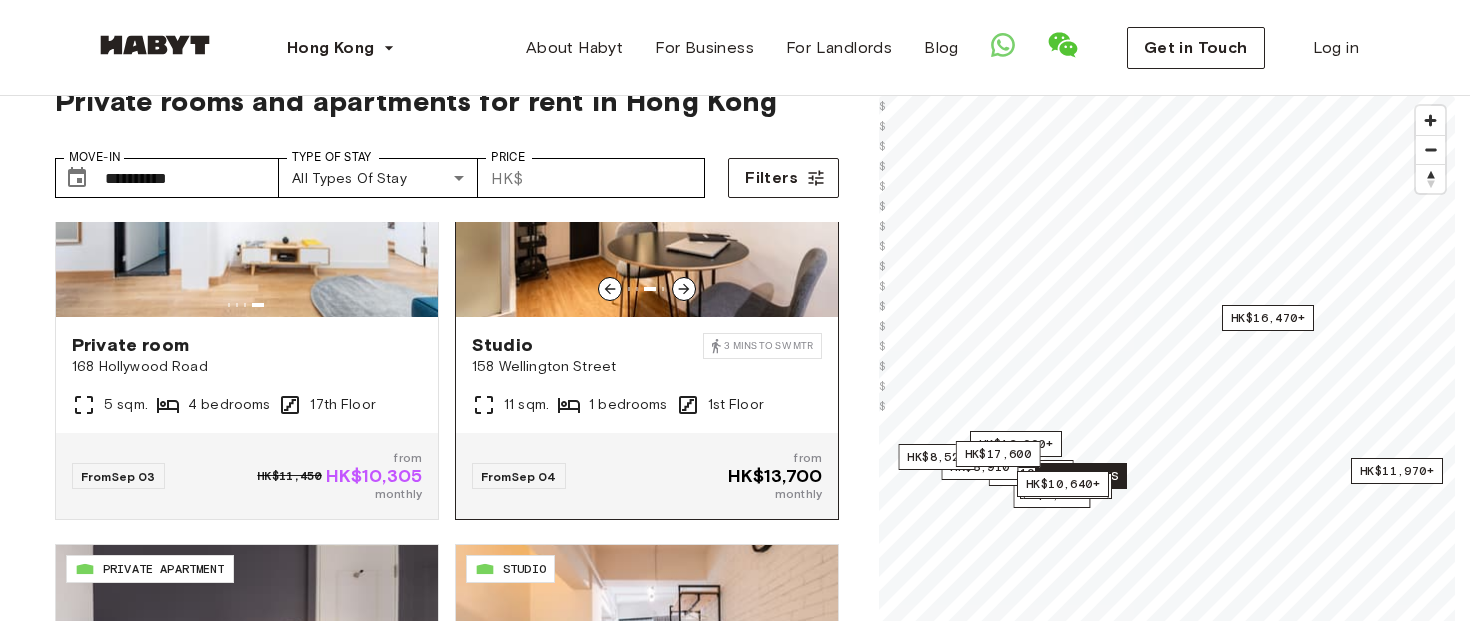 click on "Studio 158 Wellington Street 3 mins to SW MTR" at bounding box center [647, 355] 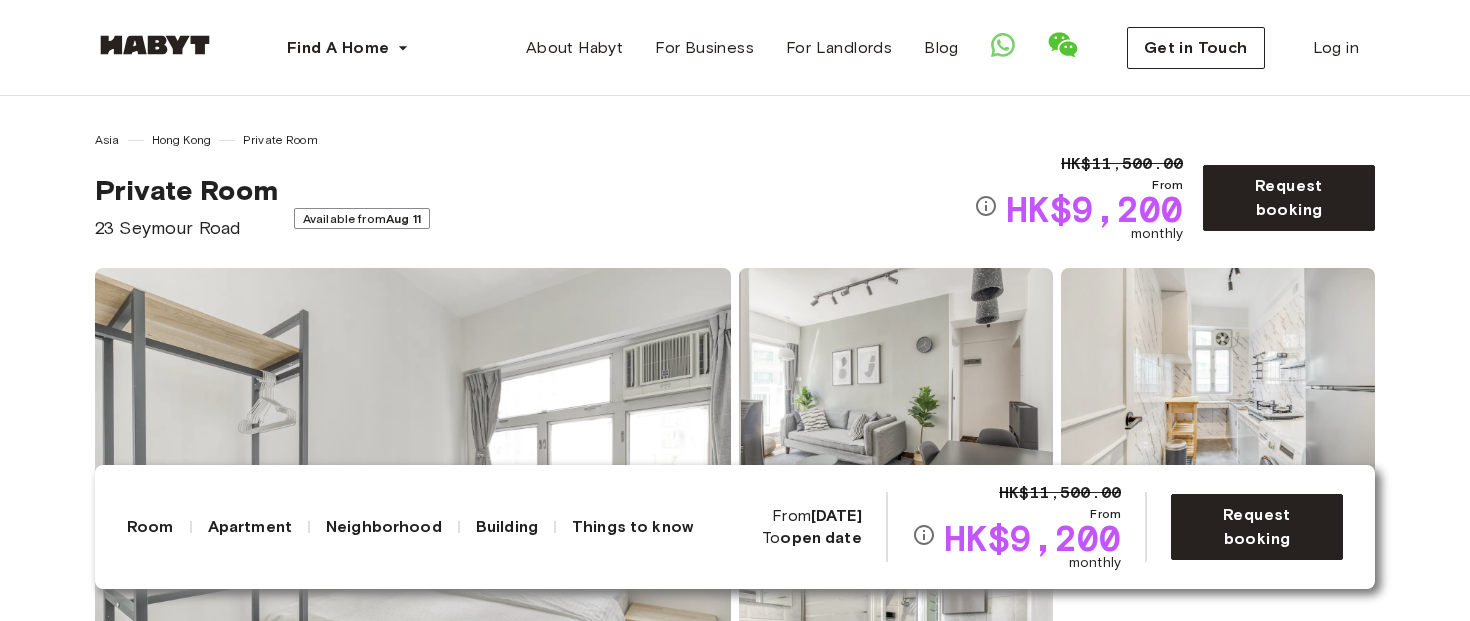 scroll, scrollTop: 0, scrollLeft: 0, axis: both 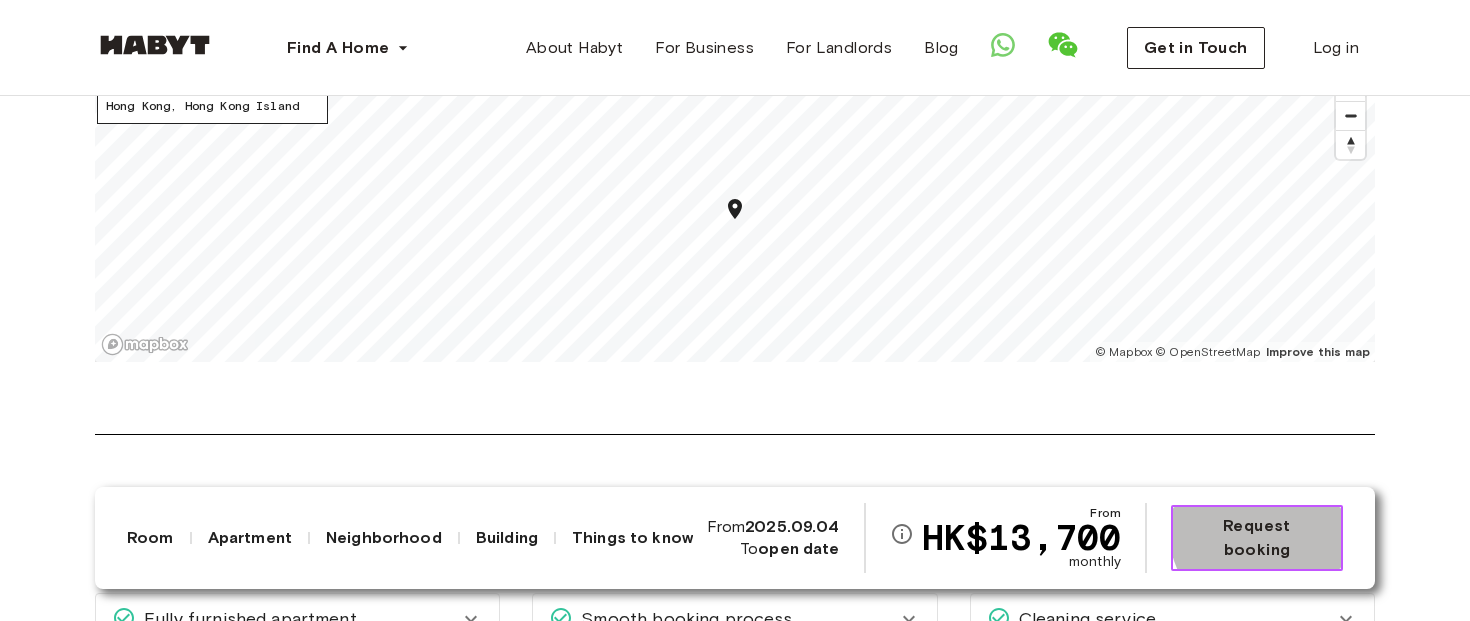 click on "Request booking" at bounding box center (1257, 538) 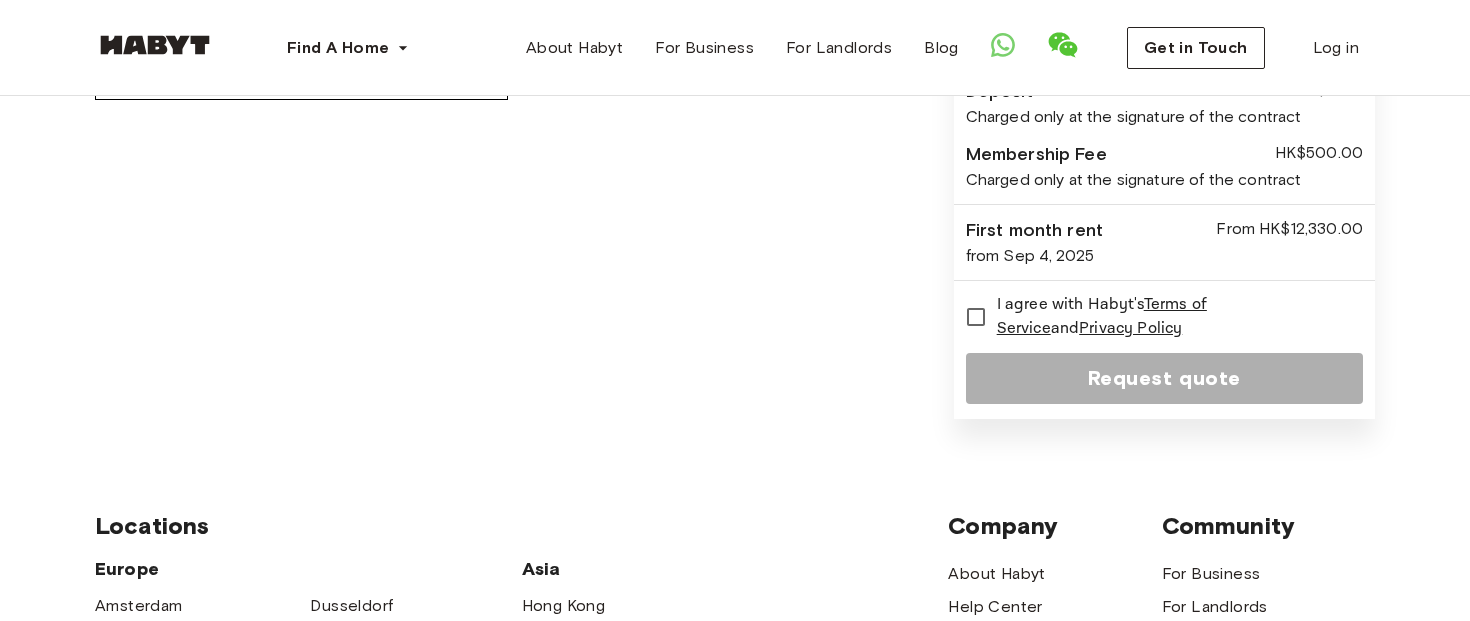 scroll, scrollTop: 0, scrollLeft: 0, axis: both 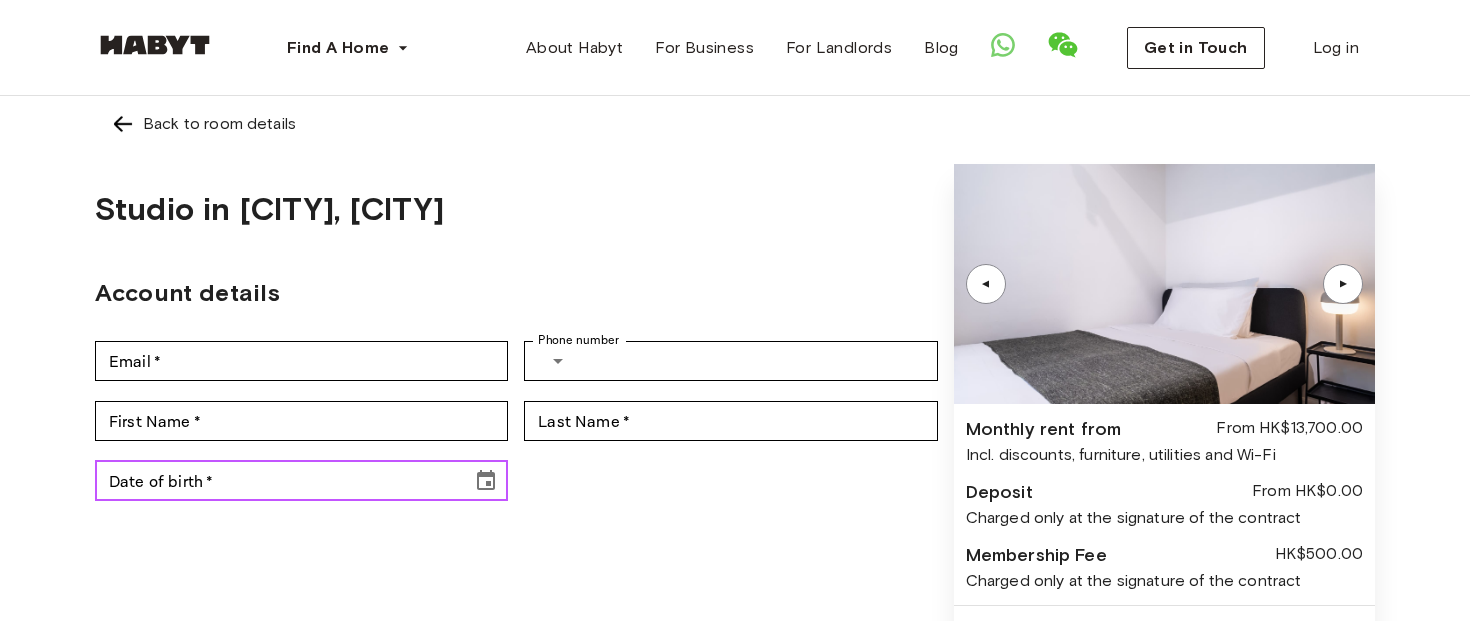 click on "Date of birth   *" at bounding box center (276, 481) 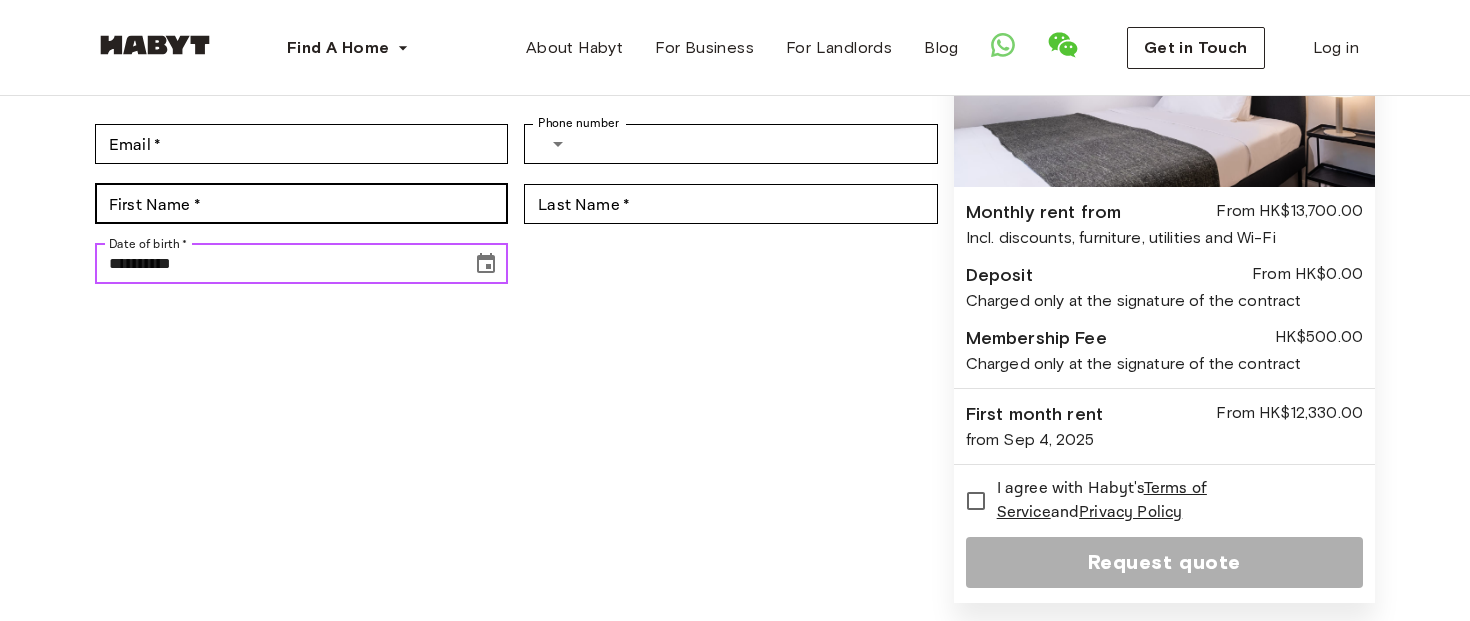 scroll, scrollTop: 219, scrollLeft: 0, axis: vertical 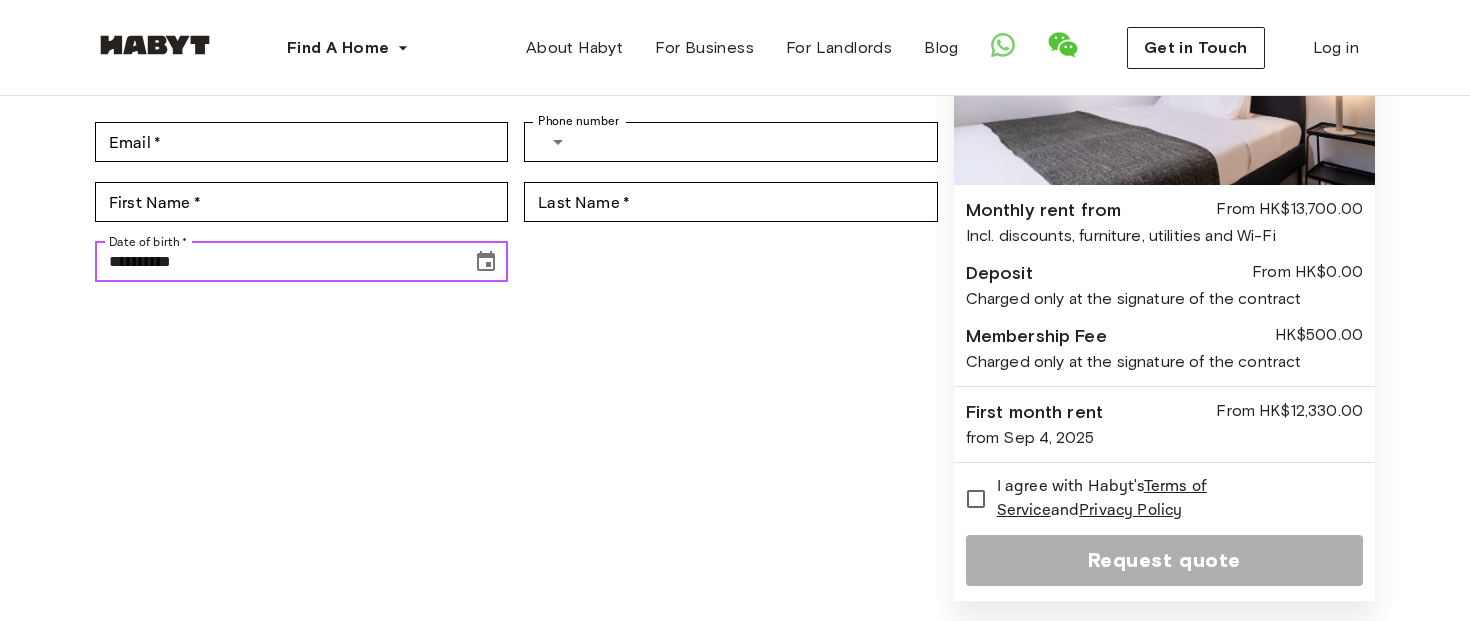 type on "**********" 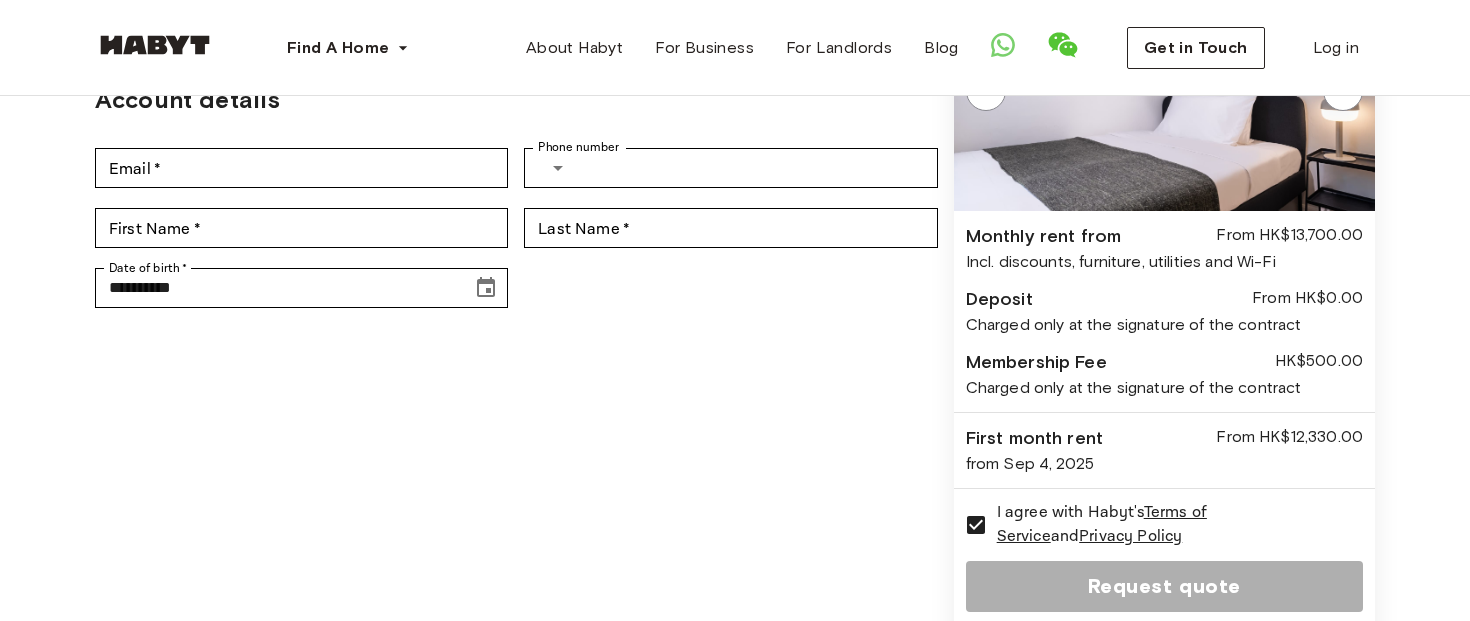 scroll, scrollTop: 174, scrollLeft: 0, axis: vertical 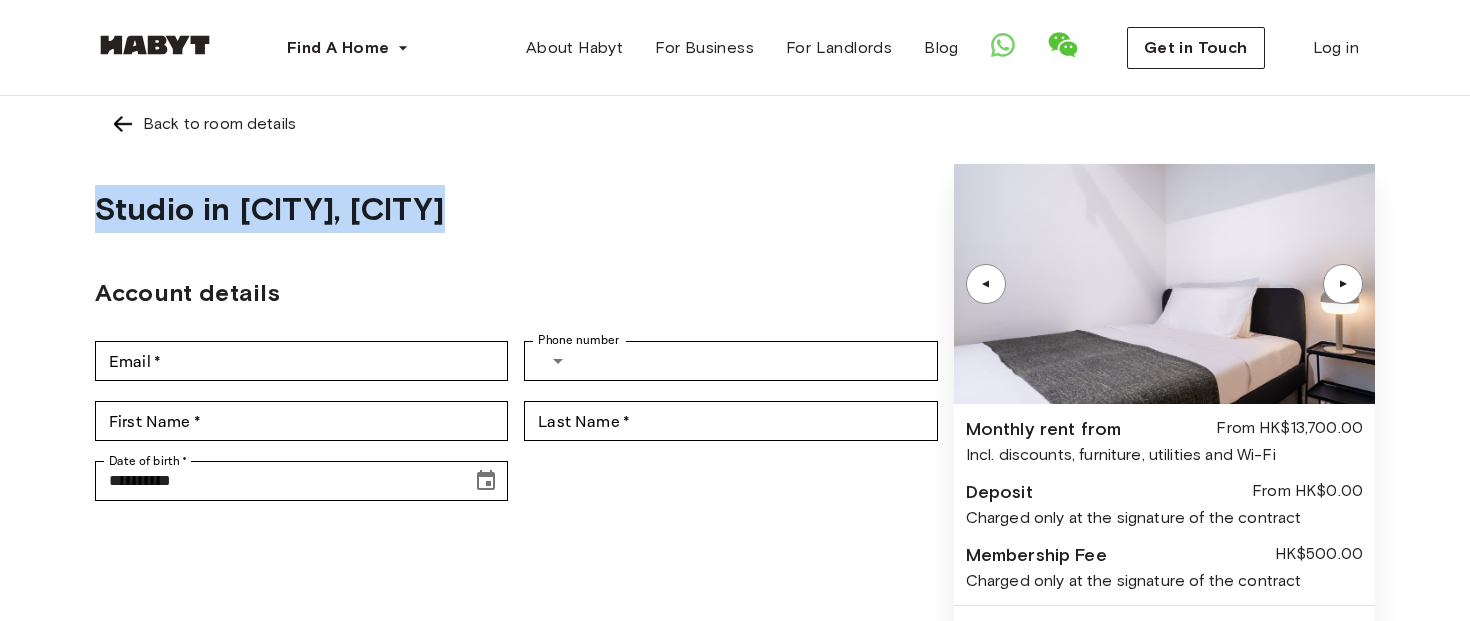 drag, startPoint x: 428, startPoint y: 178, endPoint x: 477, endPoint y: 196, distance: 52.201534 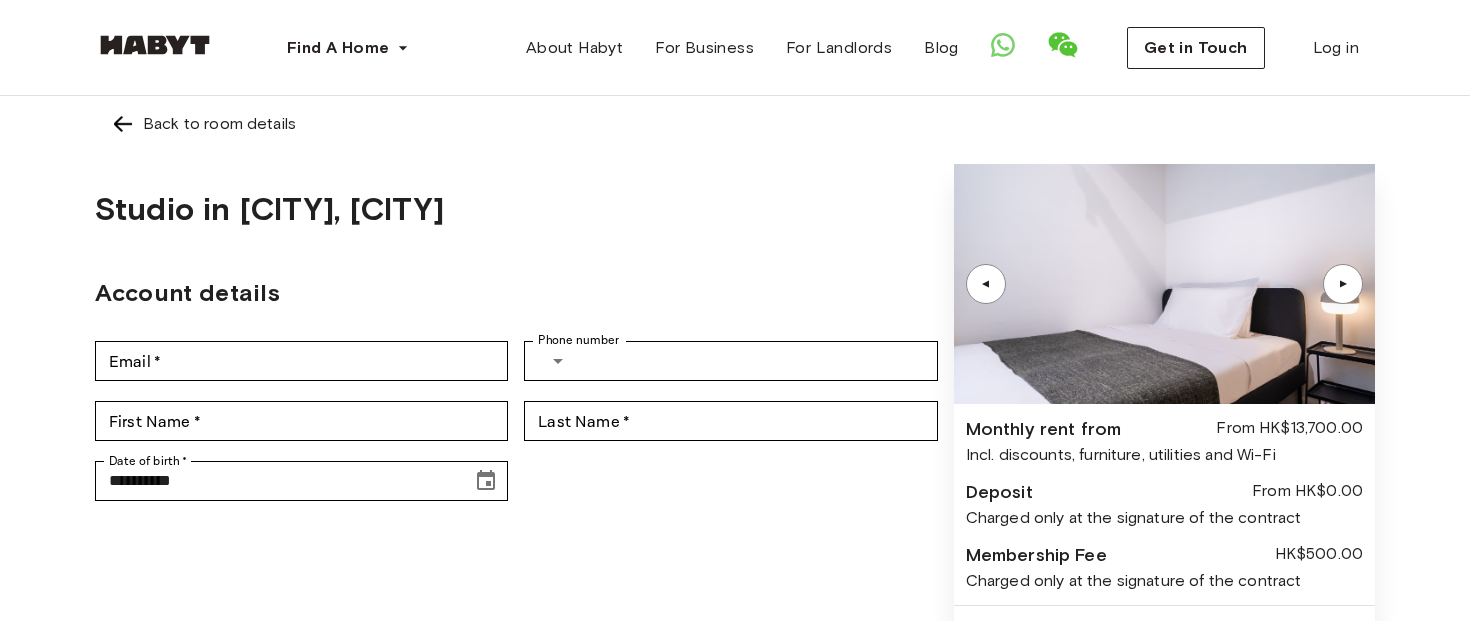 drag, startPoint x: 583, startPoint y: 194, endPoint x: 455, endPoint y: 198, distance: 128.06248 